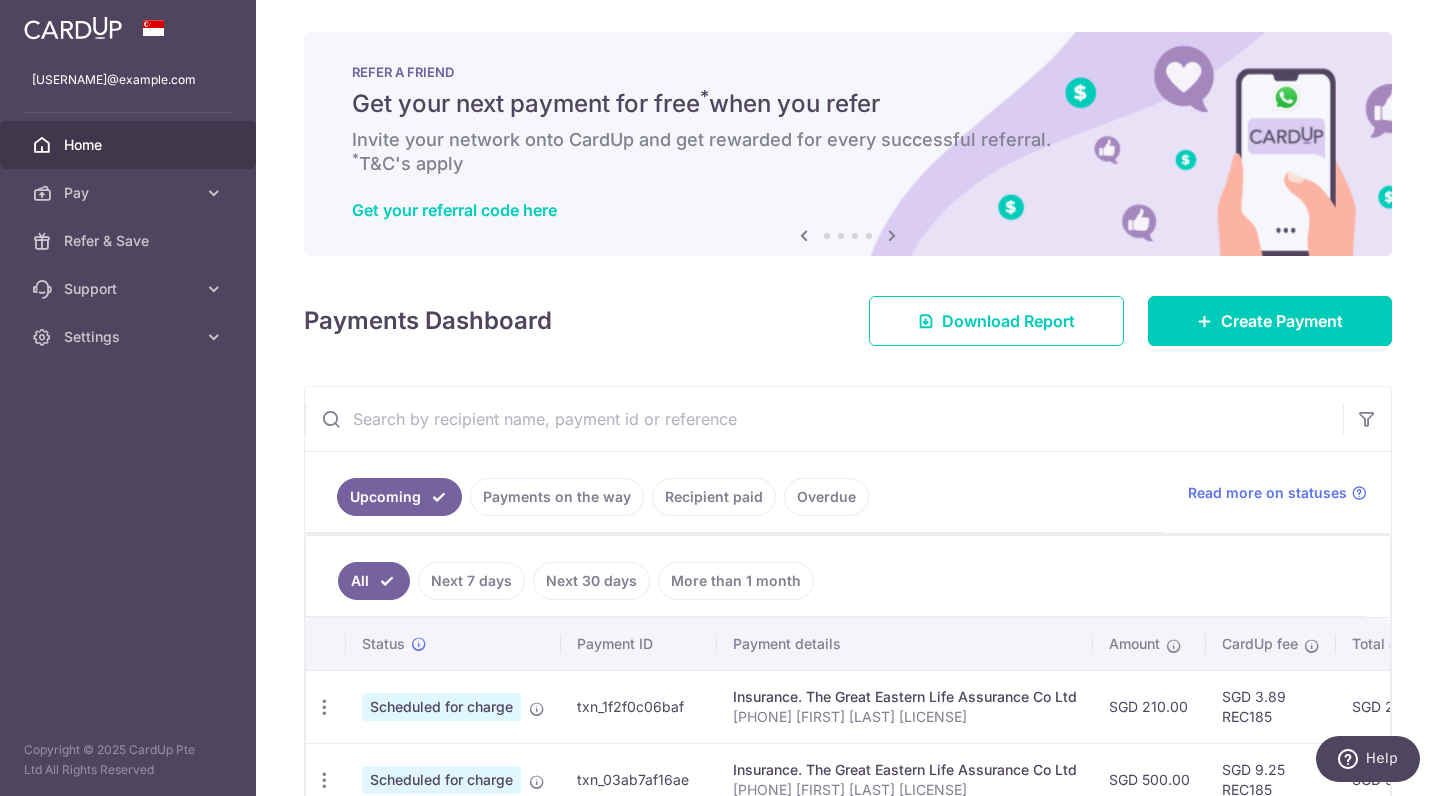 scroll, scrollTop: 0, scrollLeft: 0, axis: both 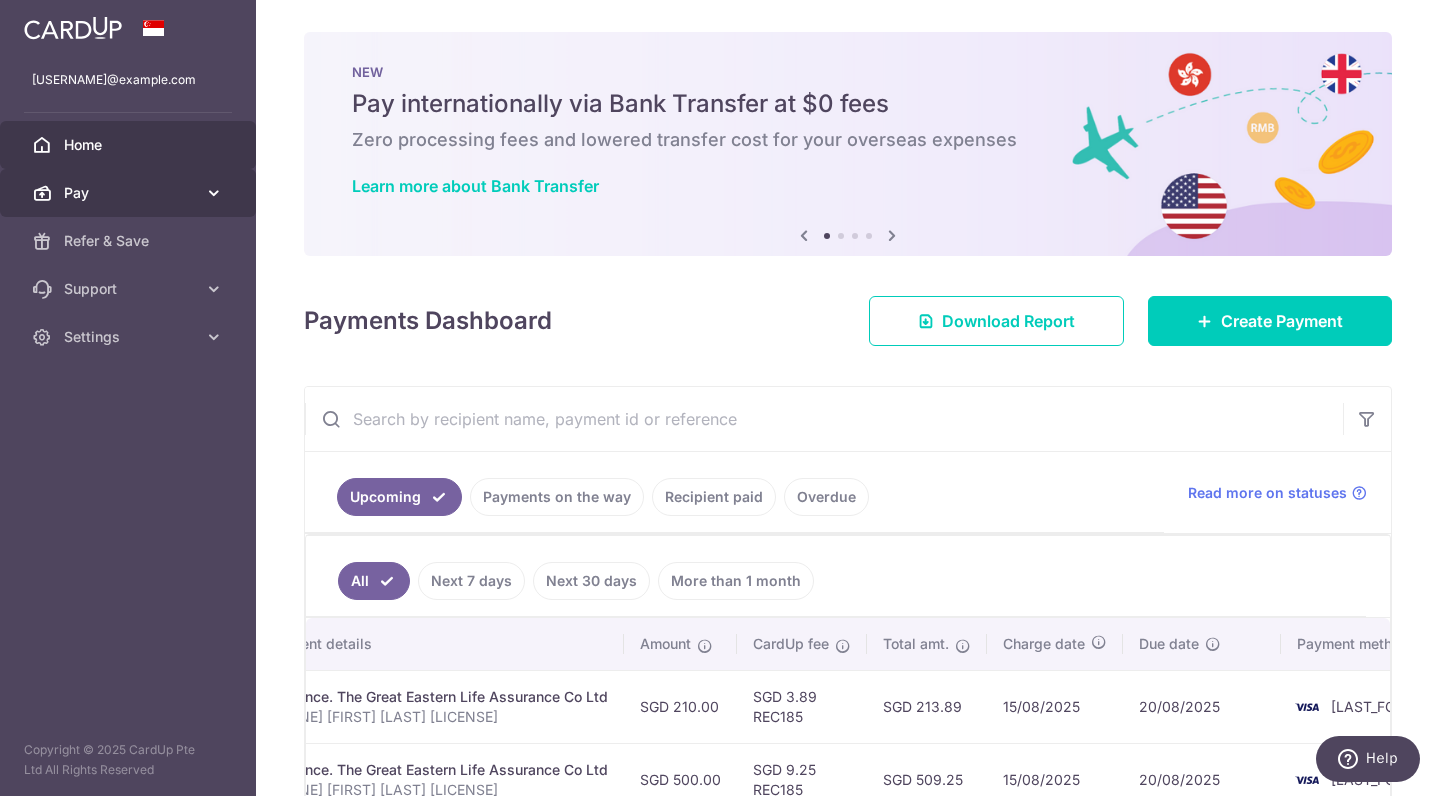 click on "Pay" at bounding box center (130, 193) 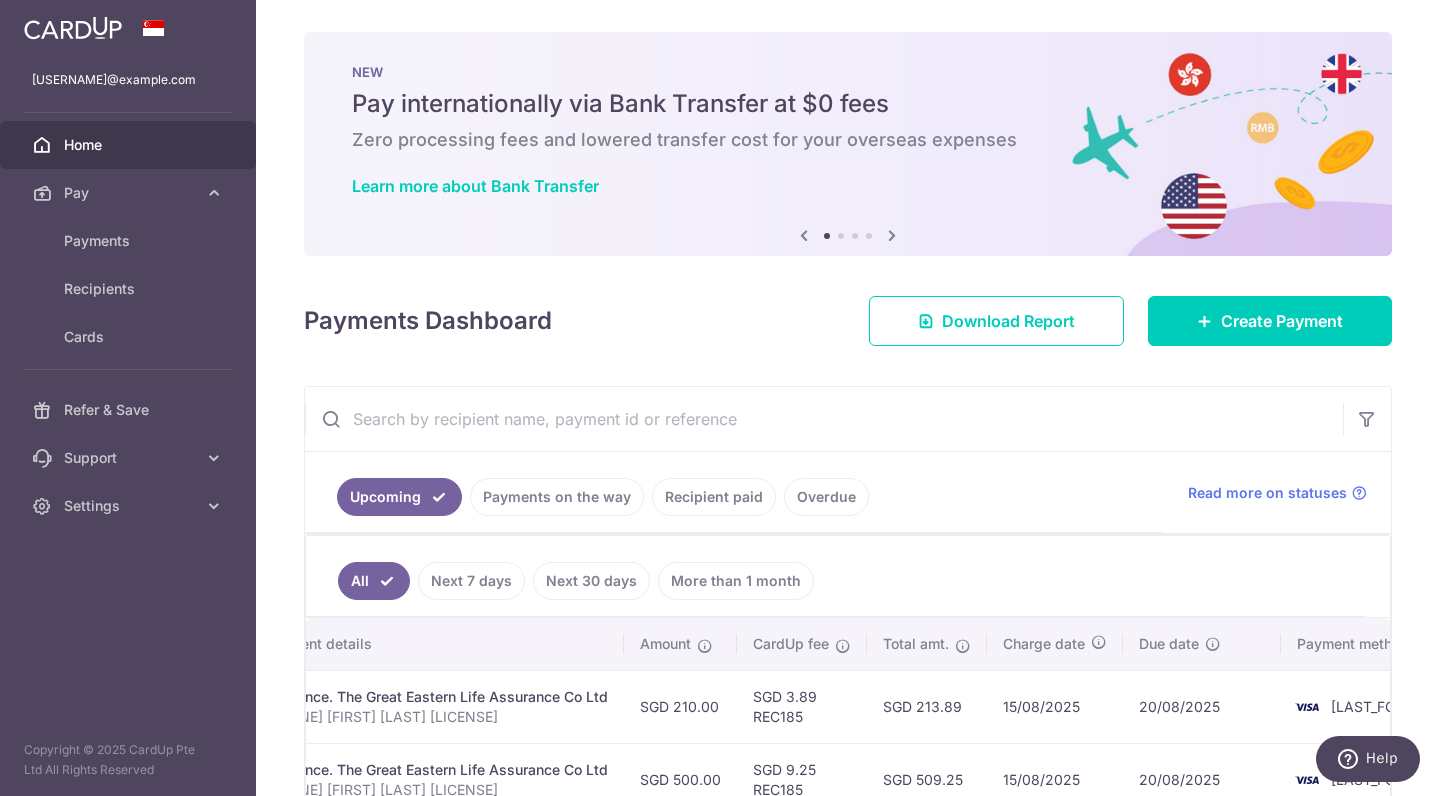 scroll, scrollTop: 761, scrollLeft: 0, axis: vertical 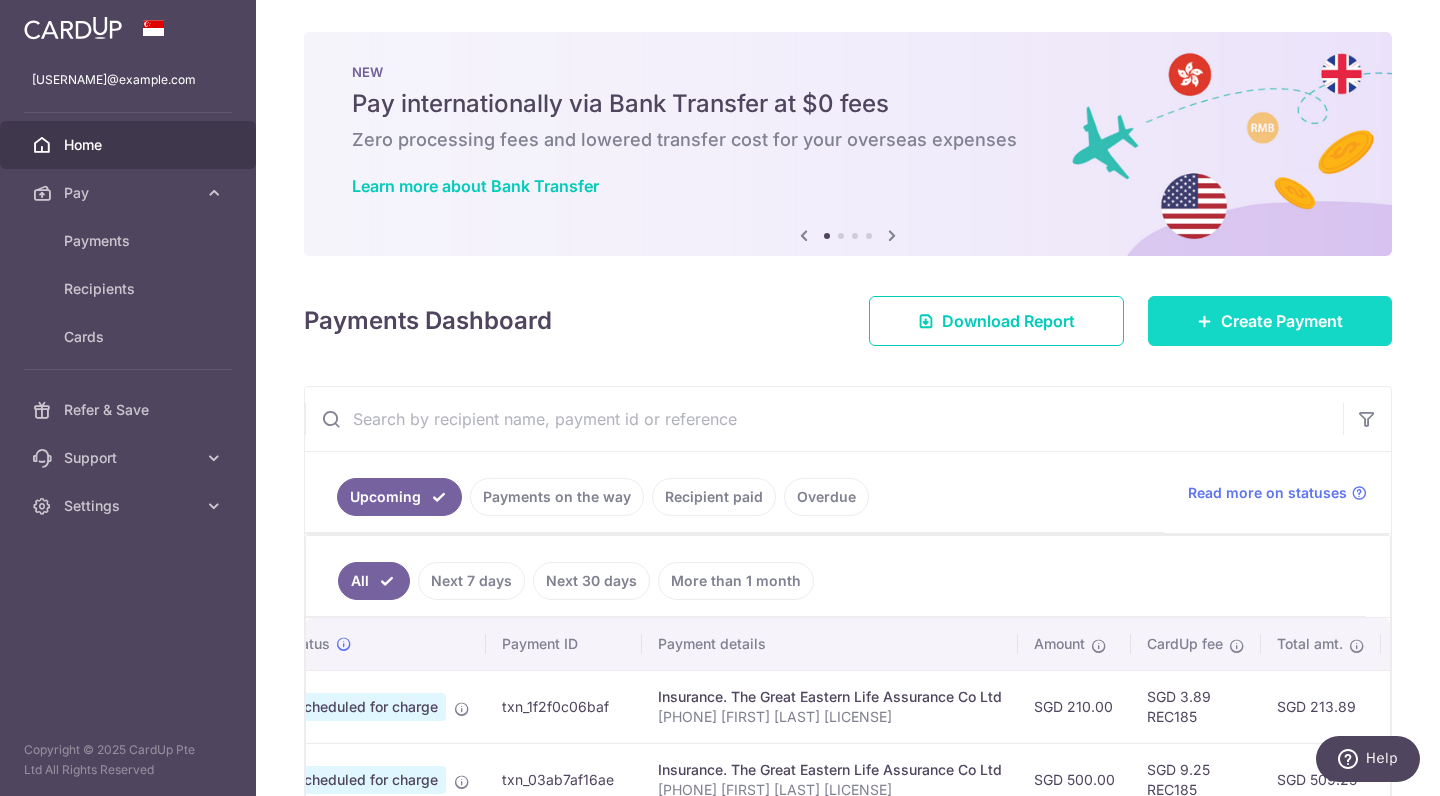 click on "Create Payment" at bounding box center (1270, 321) 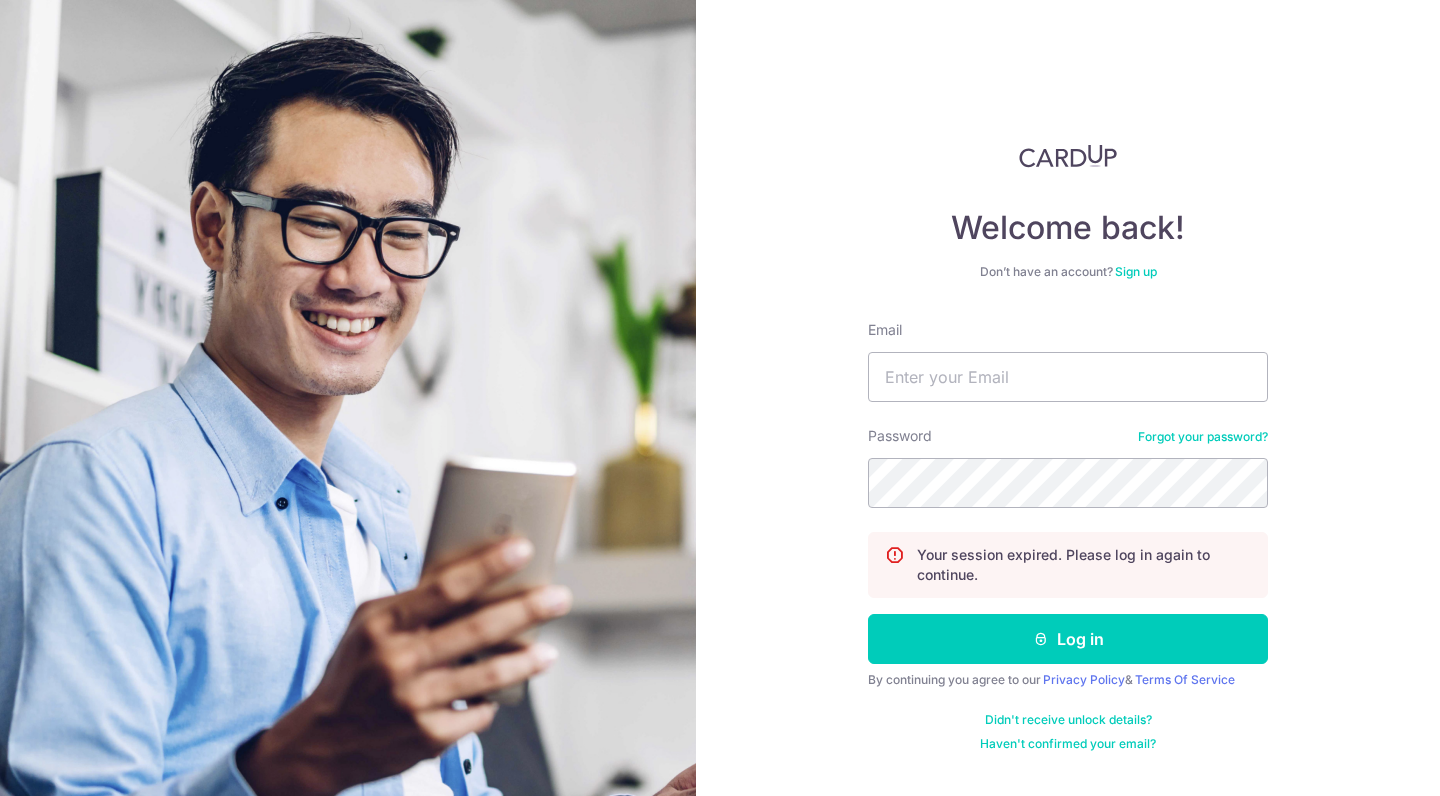 scroll, scrollTop: 0, scrollLeft: 0, axis: both 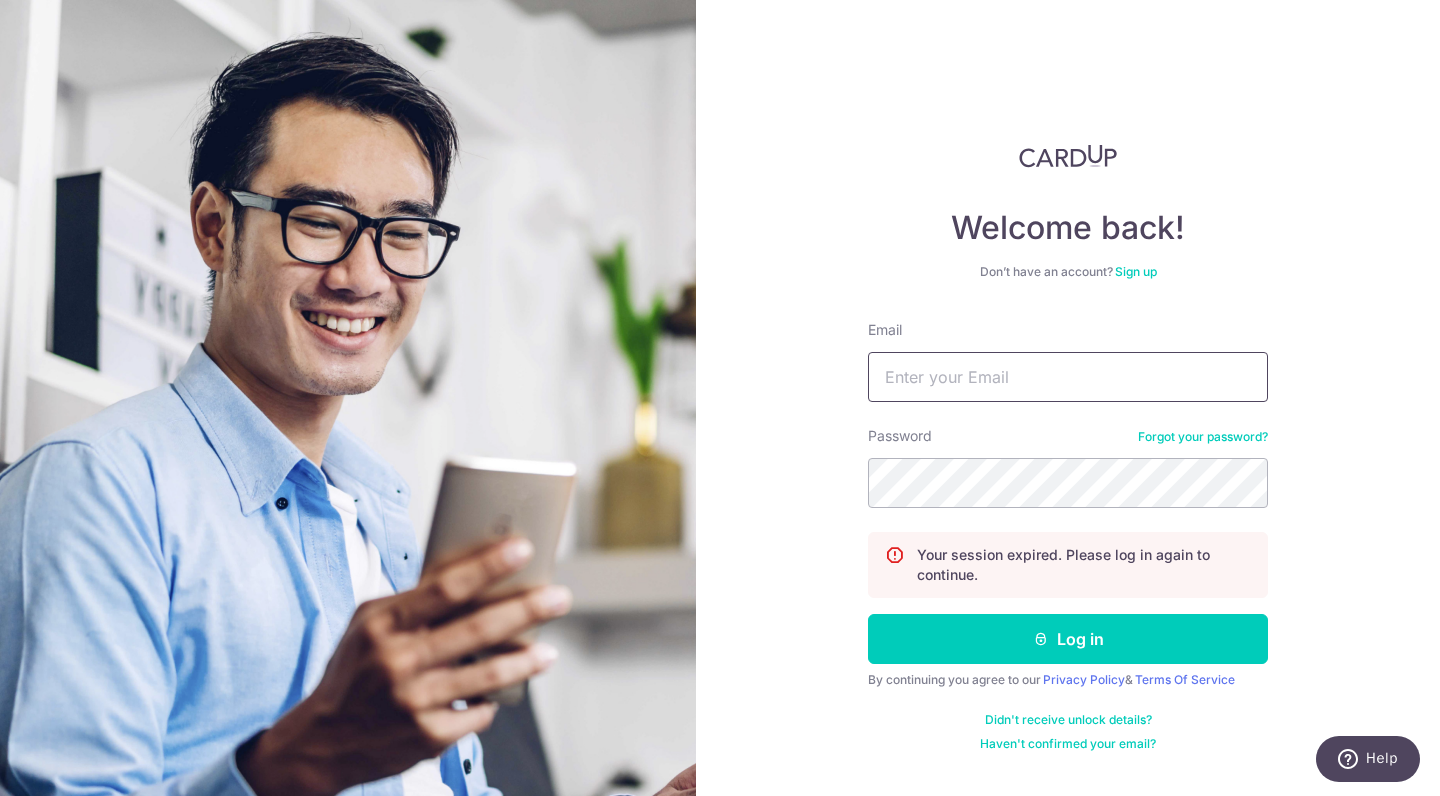 type on "lee_shu_kim@hotmail.com" 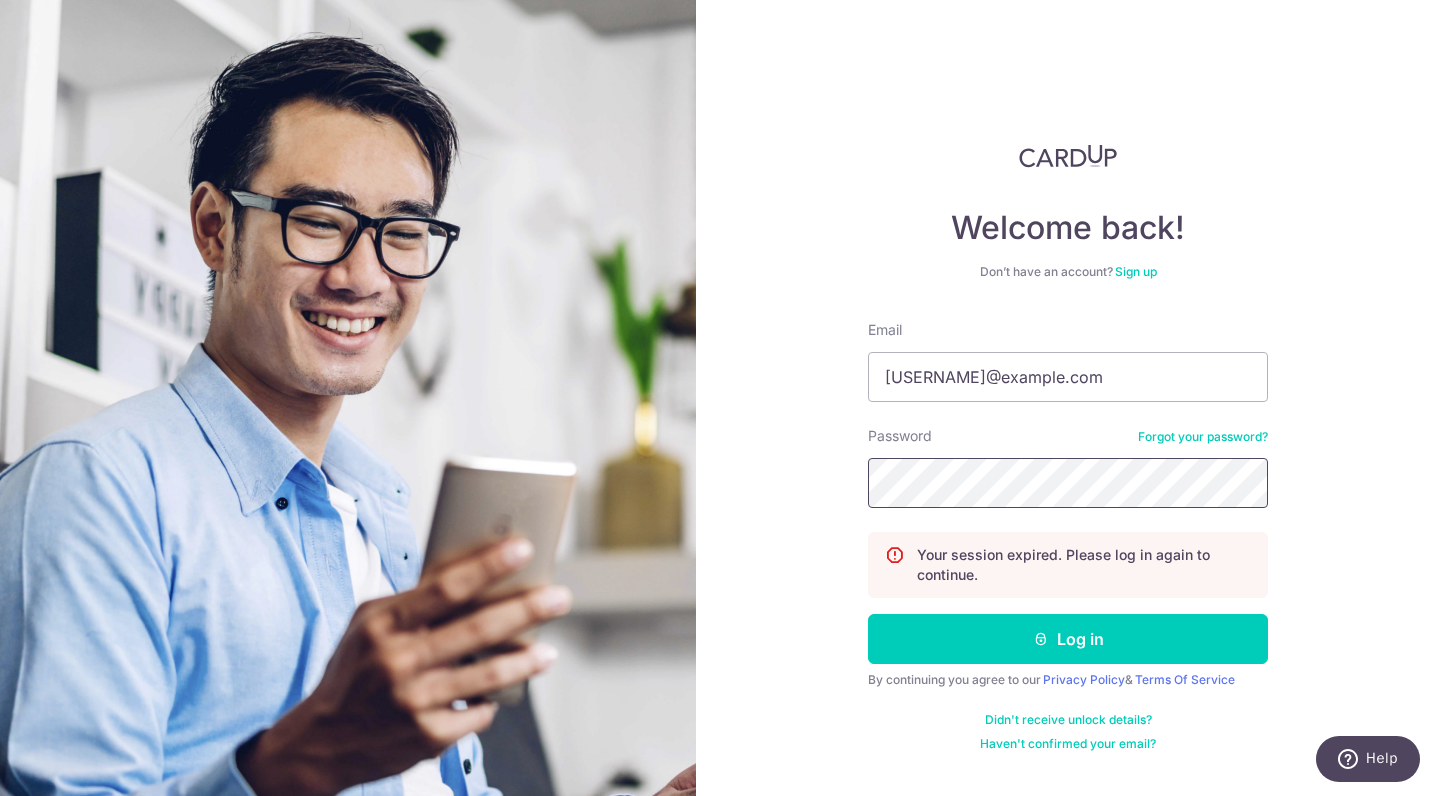 click on "Log in" at bounding box center [1068, 639] 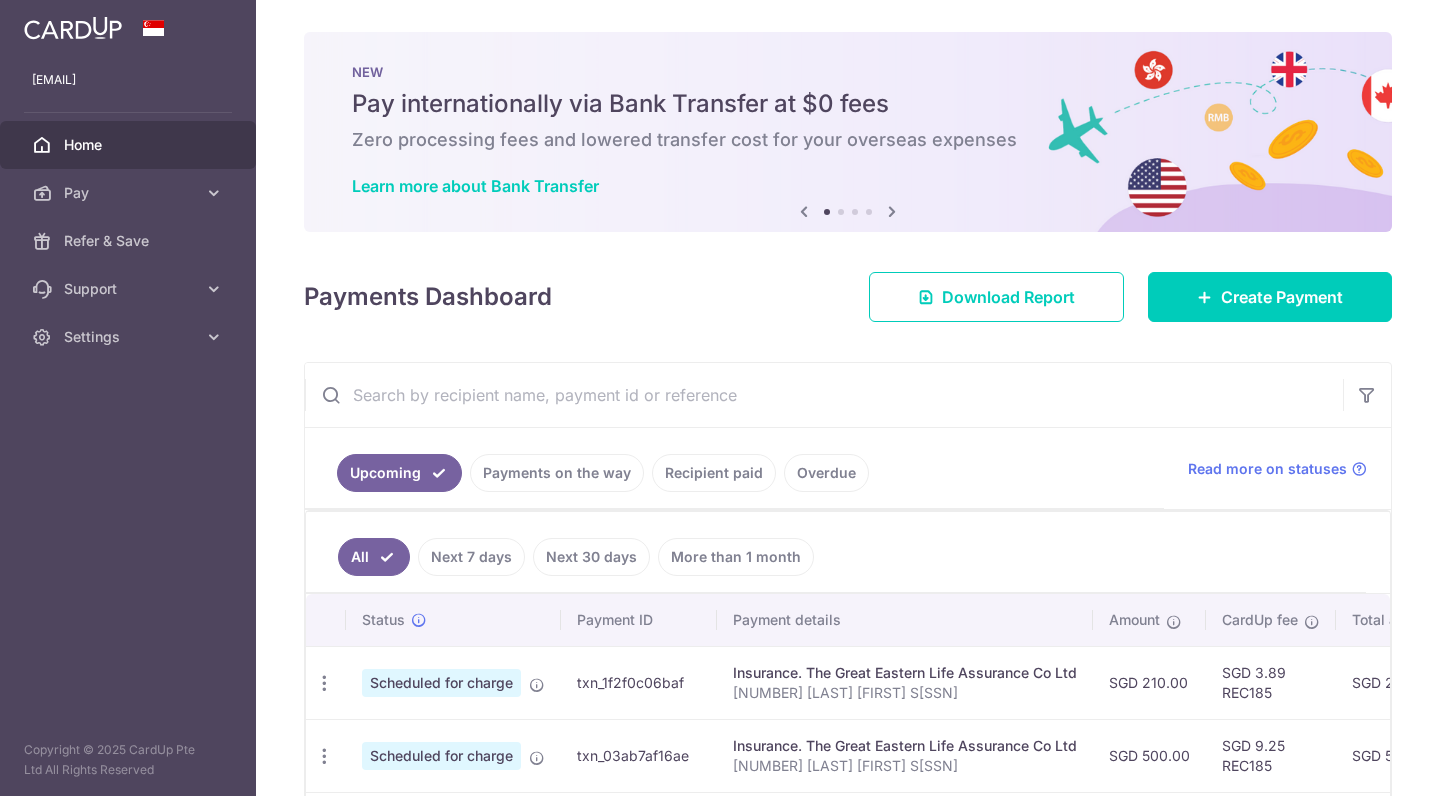 scroll, scrollTop: 0, scrollLeft: 0, axis: both 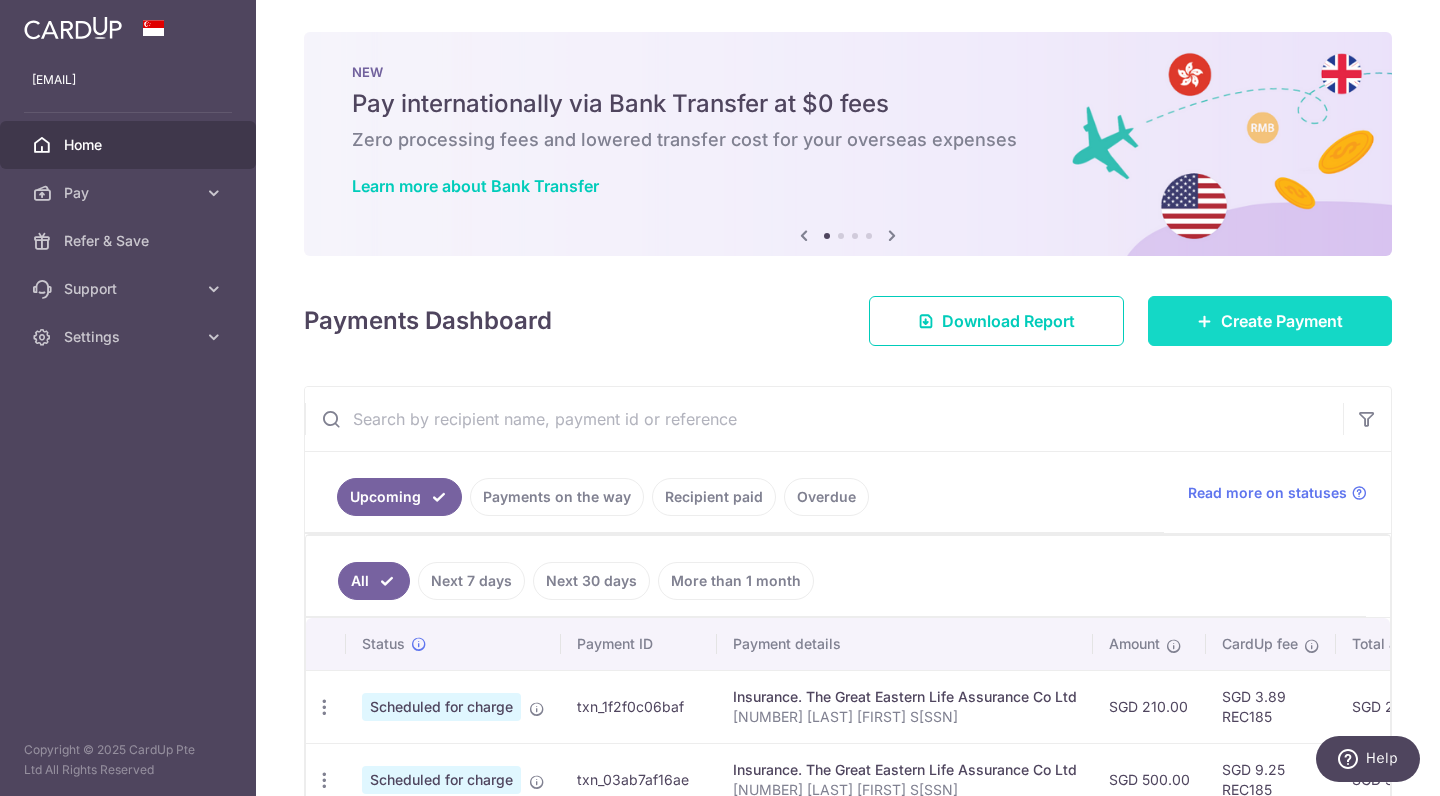 click on "Create Payment" at bounding box center (1282, 321) 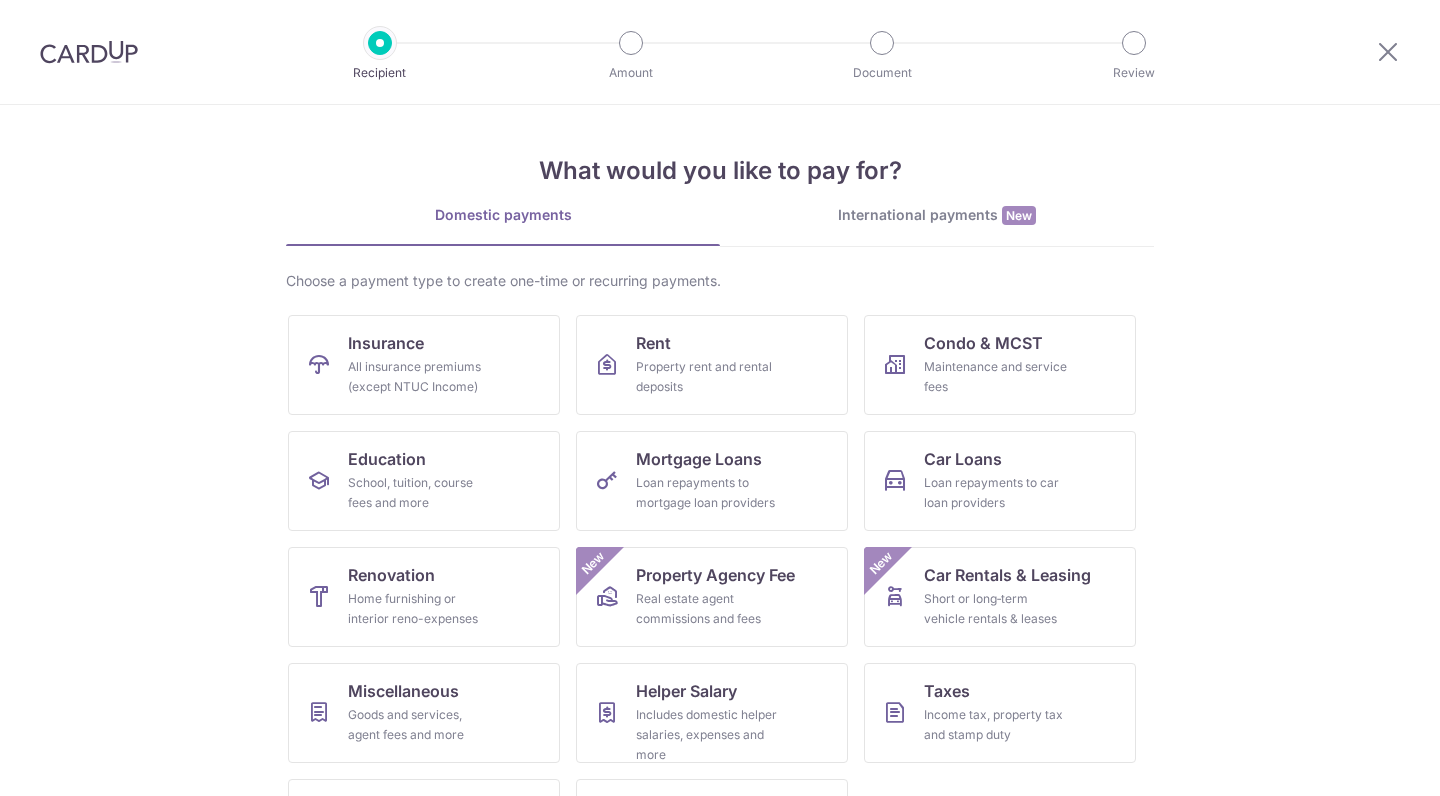 scroll, scrollTop: 0, scrollLeft: 0, axis: both 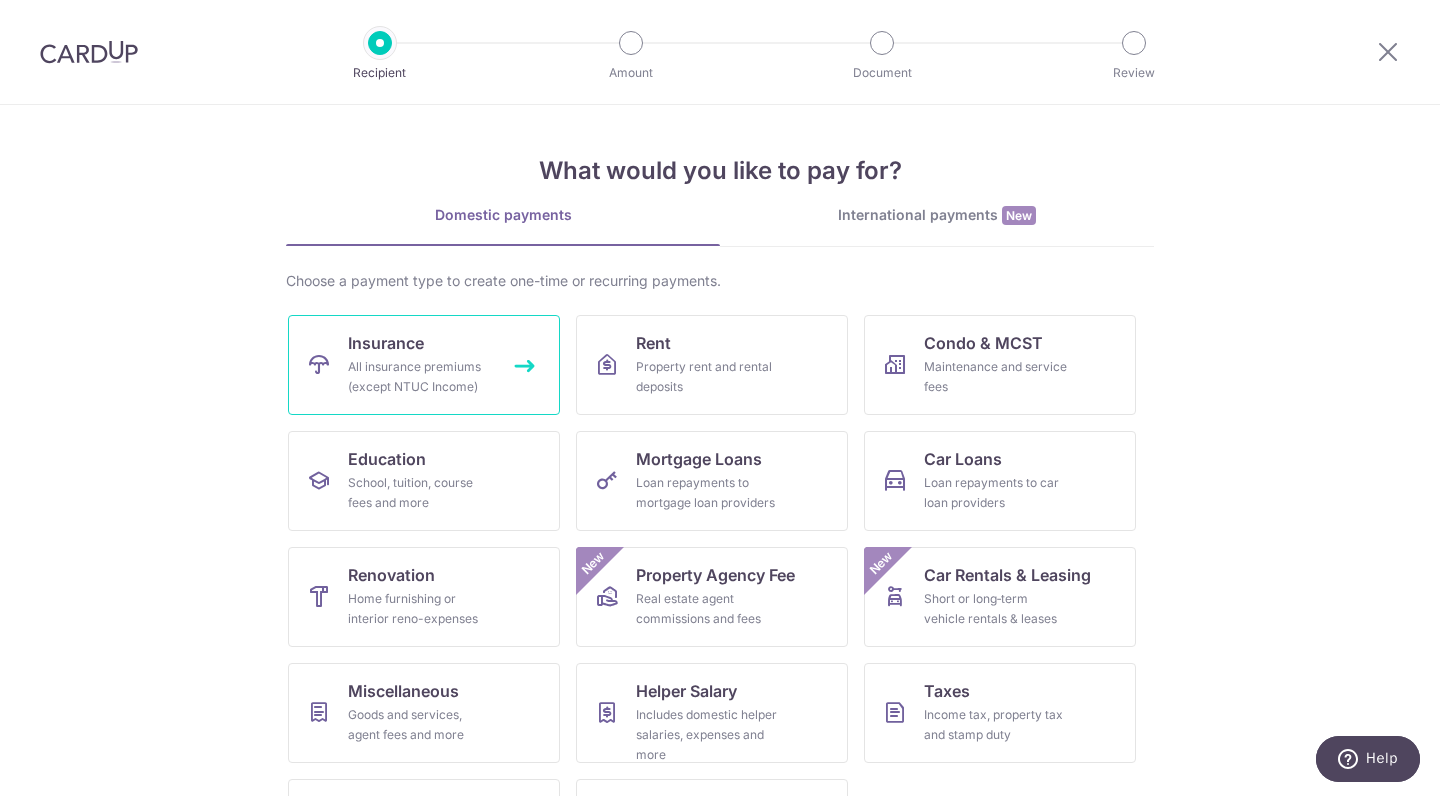 click on "Insurance All insurance premiums (except NTUC Income)" at bounding box center (424, 365) 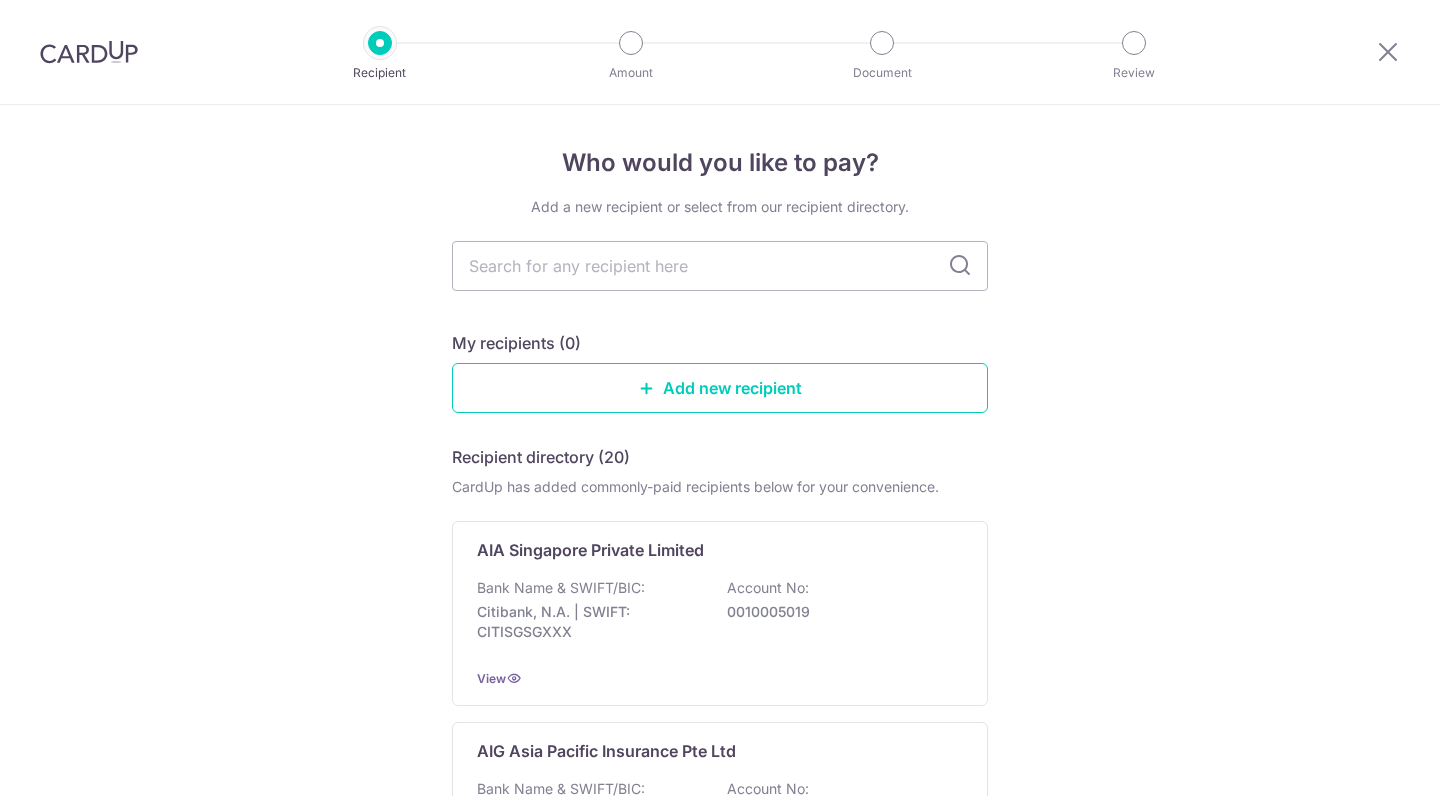 scroll, scrollTop: 0, scrollLeft: 0, axis: both 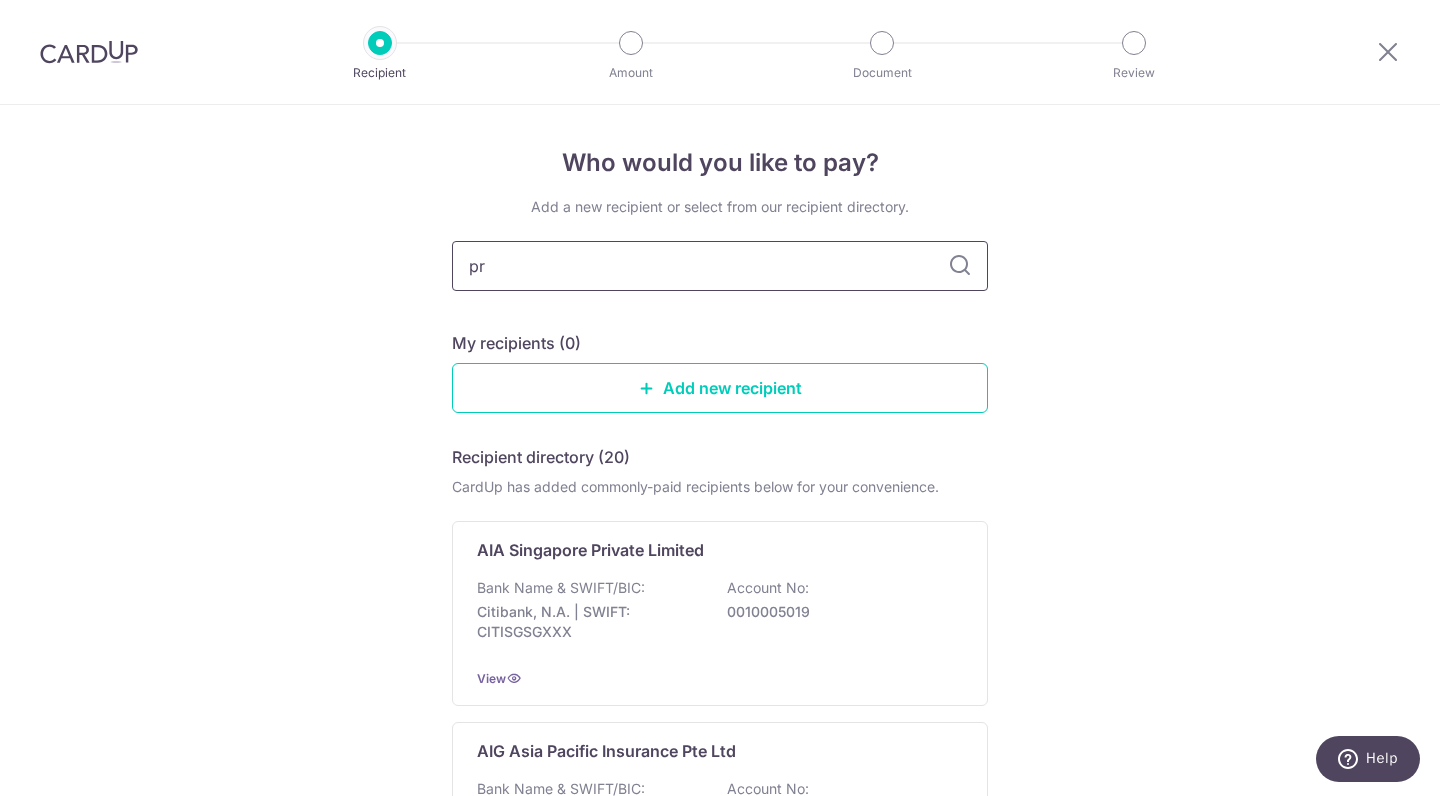 type on "pru" 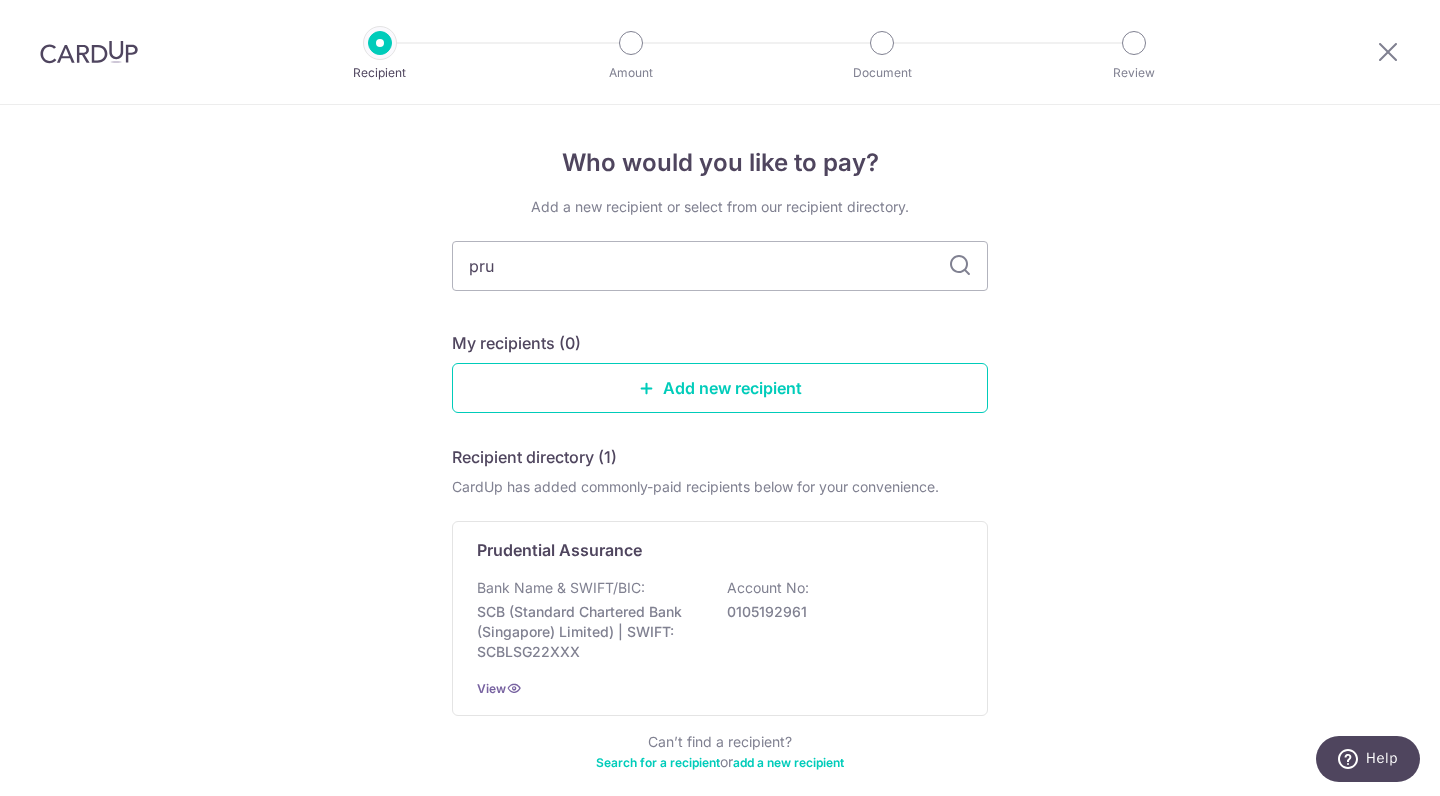 click at bounding box center [960, 266] 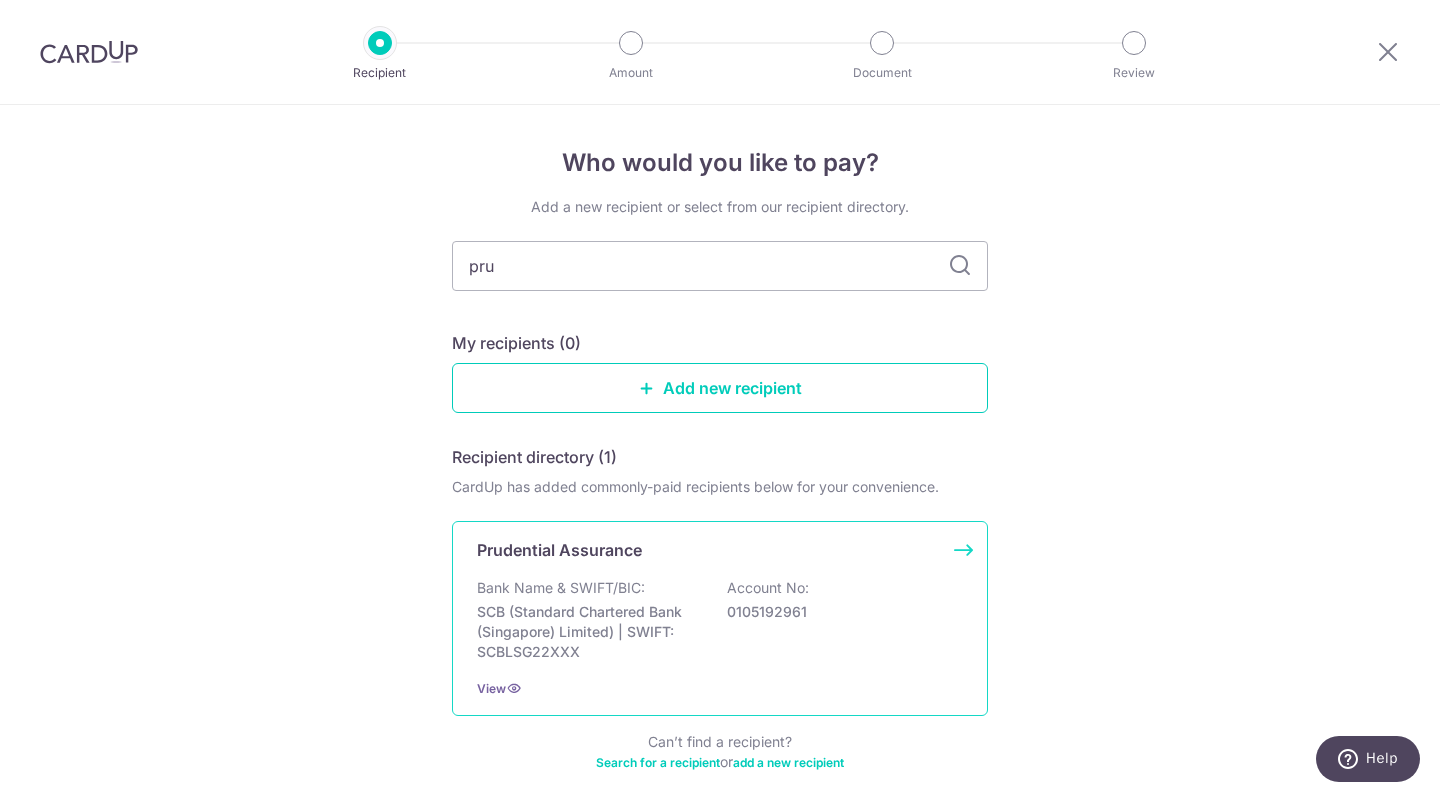 click on "Prudential Assurance
Bank Name & SWIFT/BIC:
SCB (Standard Chartered Bank (Singapore) Limited) | SWIFT: SCBLSG22XXX
Account No:
0105192961
View" at bounding box center [720, 618] 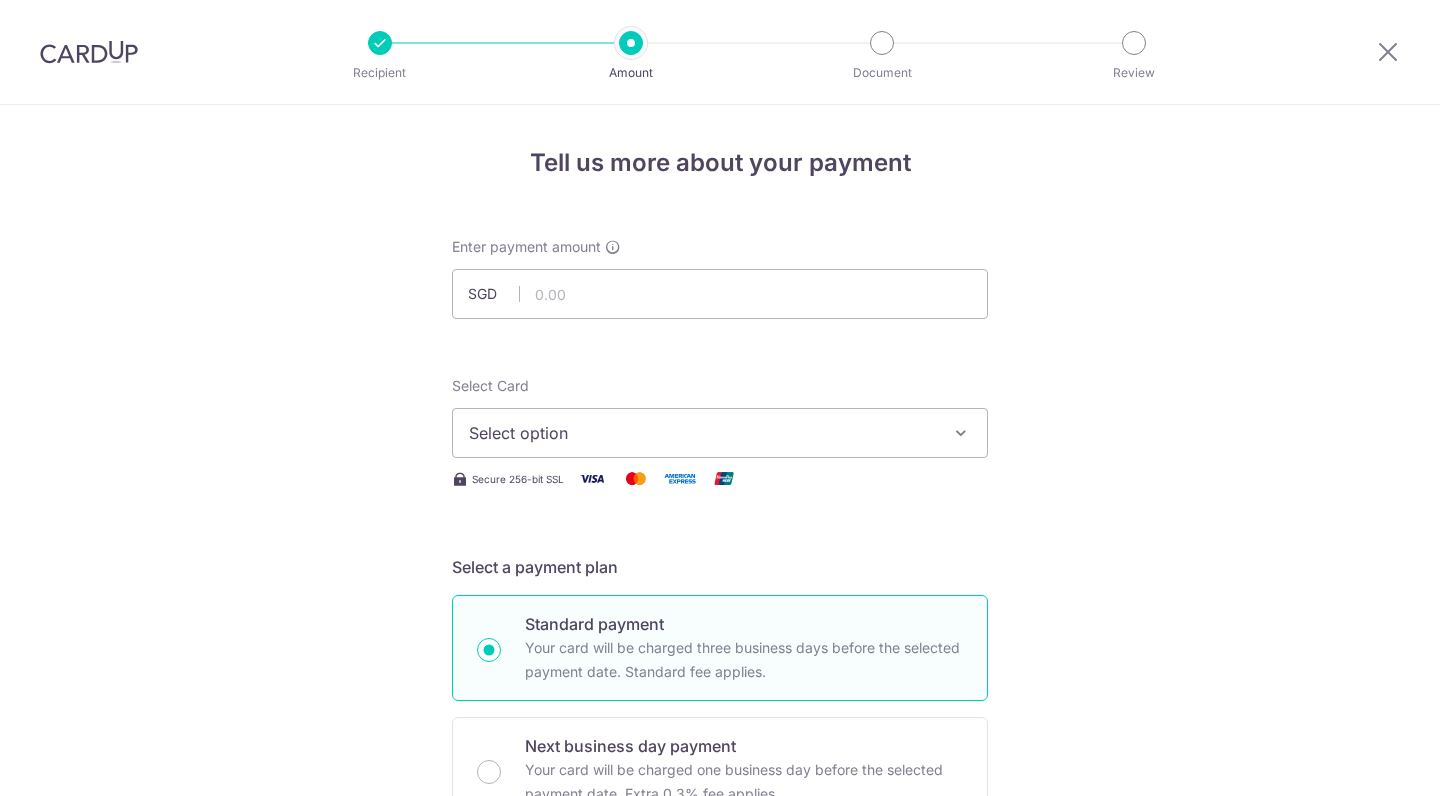 scroll, scrollTop: 0, scrollLeft: 0, axis: both 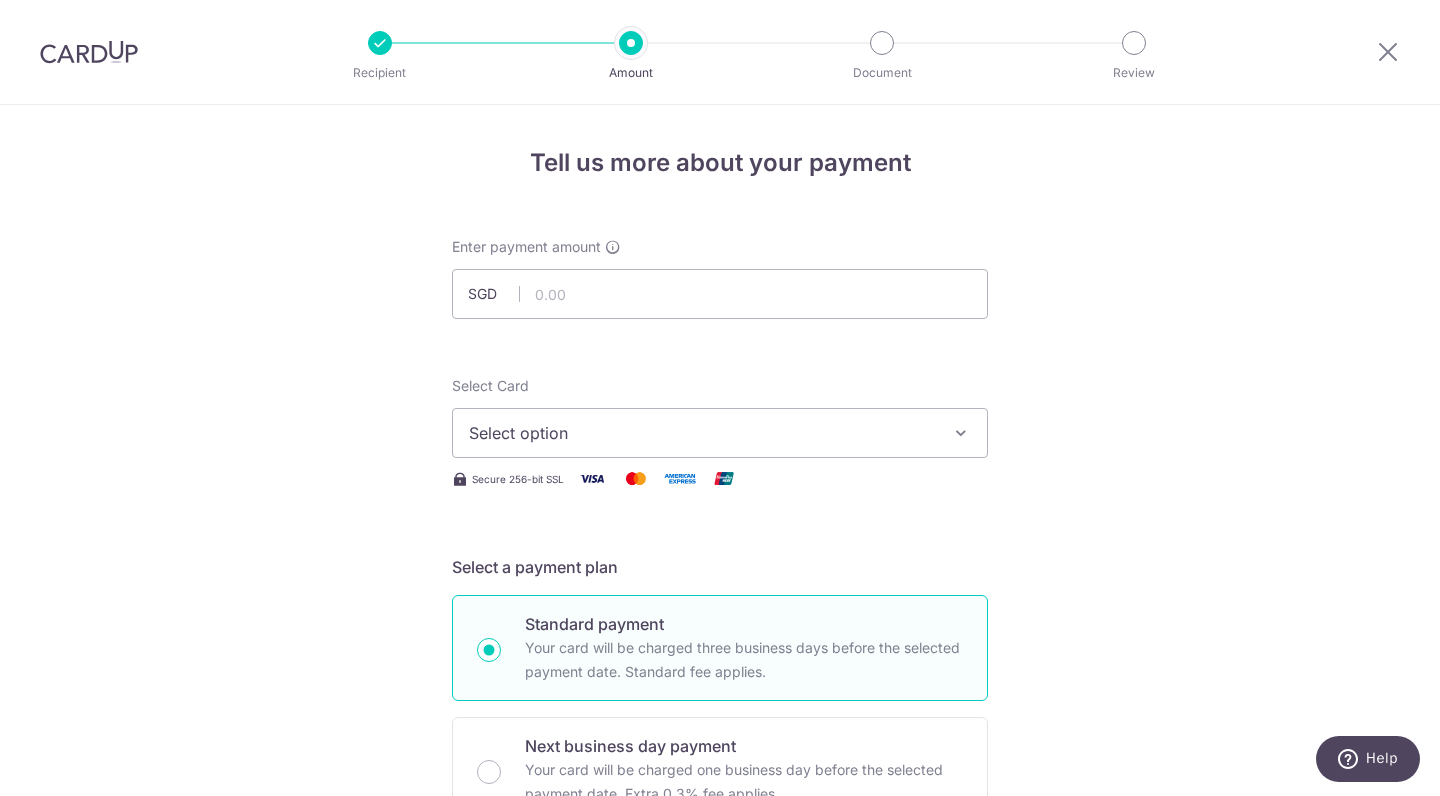 click on "Select option" at bounding box center [702, 433] 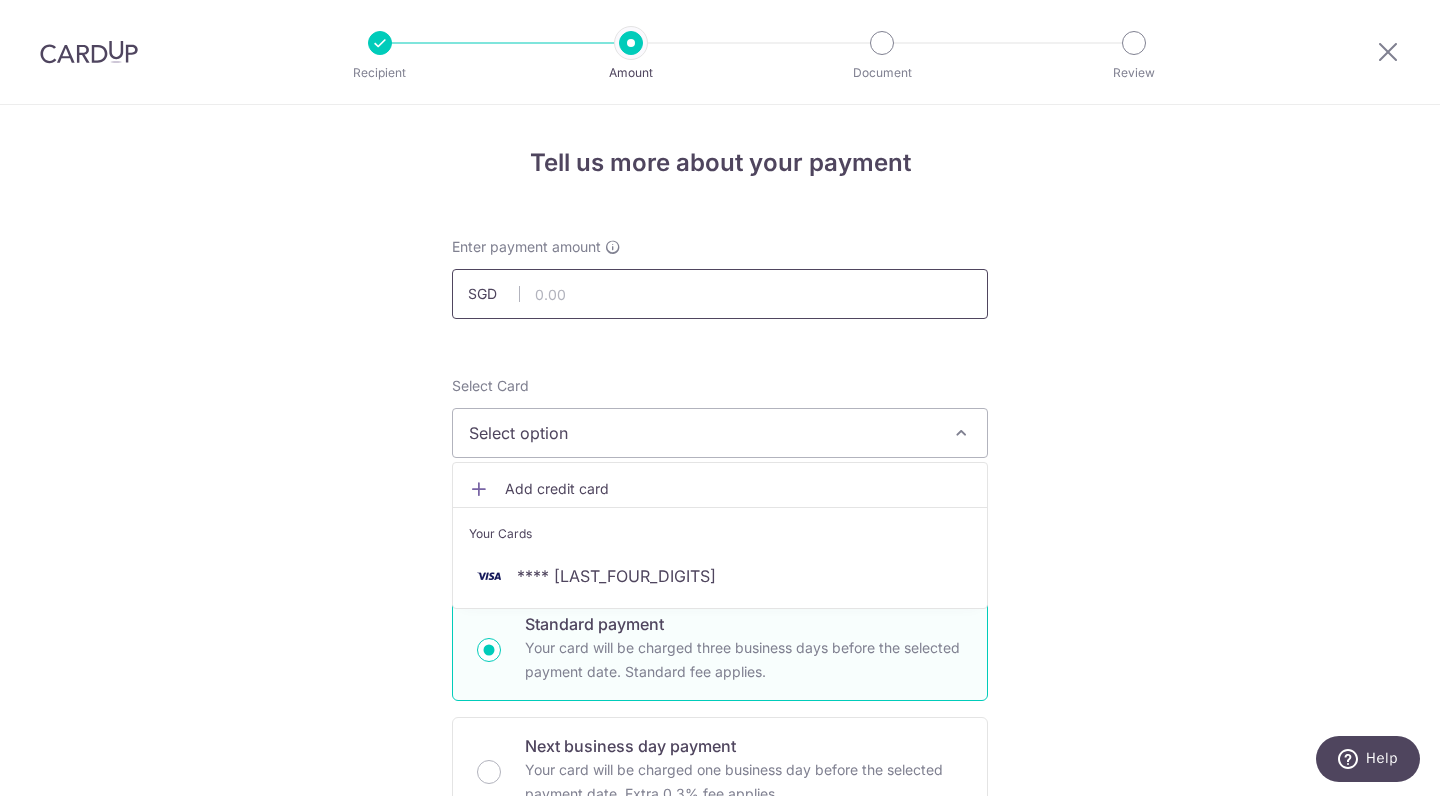 click at bounding box center [720, 294] 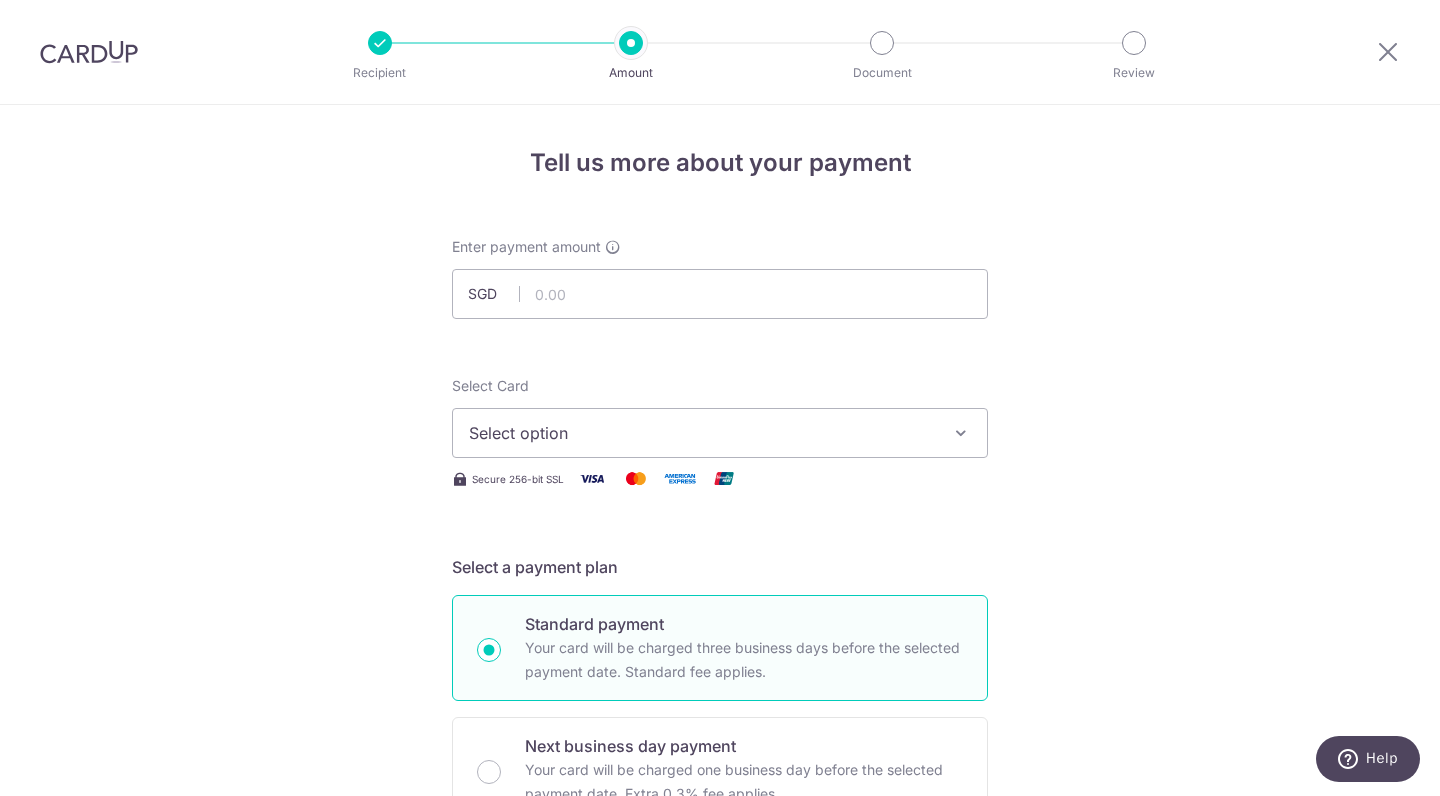 click on "Select option" at bounding box center [702, 433] 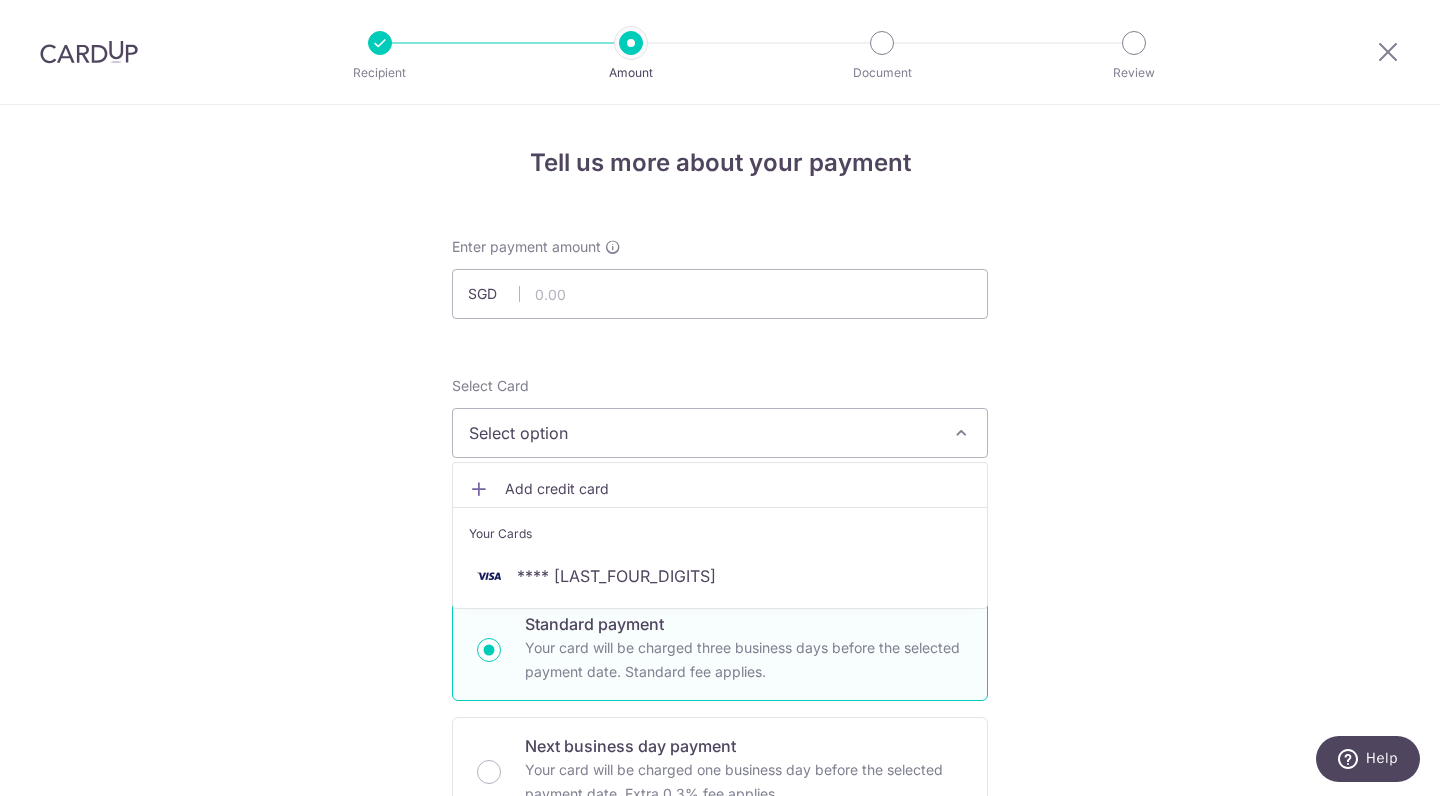 click on "Your Cards" at bounding box center (720, 534) 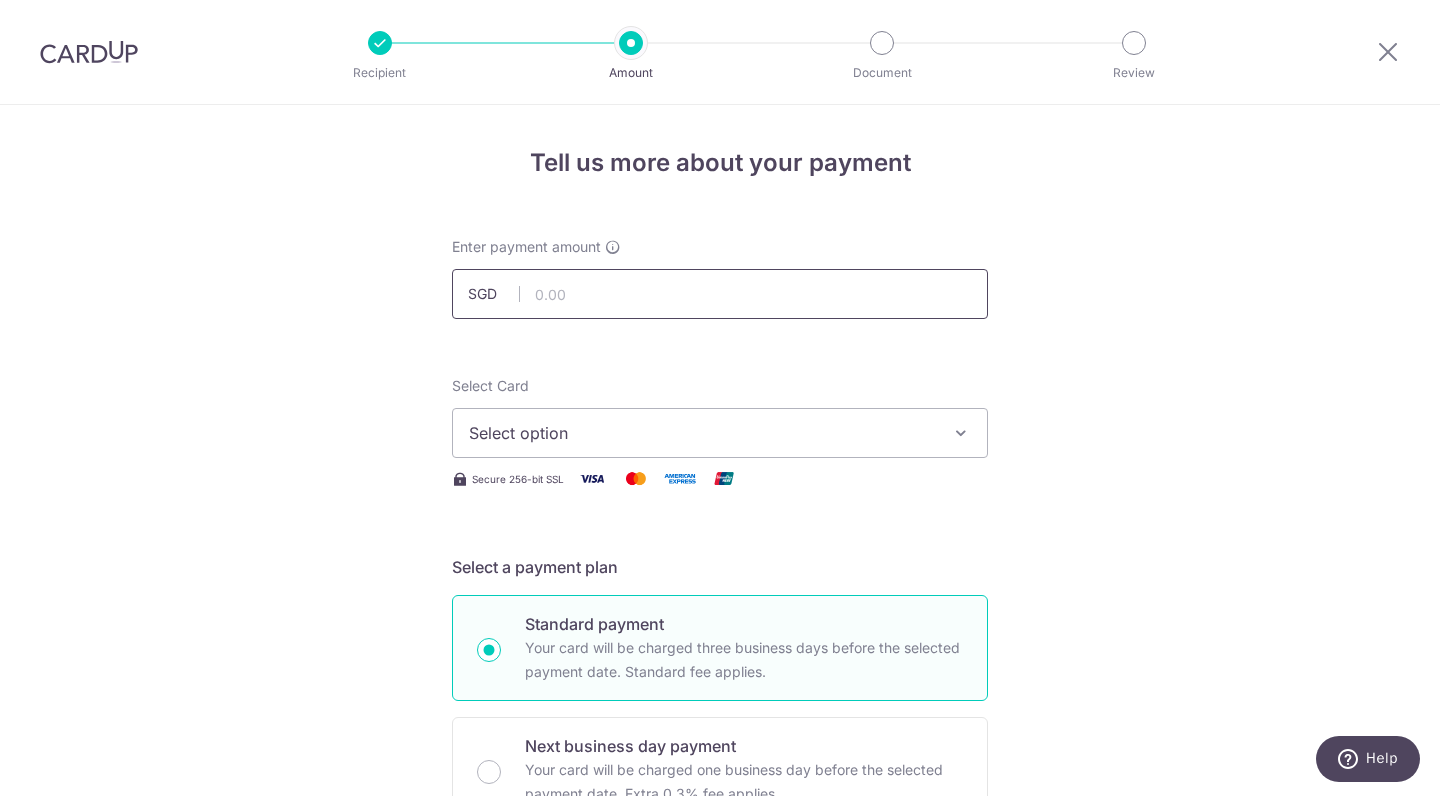 click at bounding box center (720, 294) 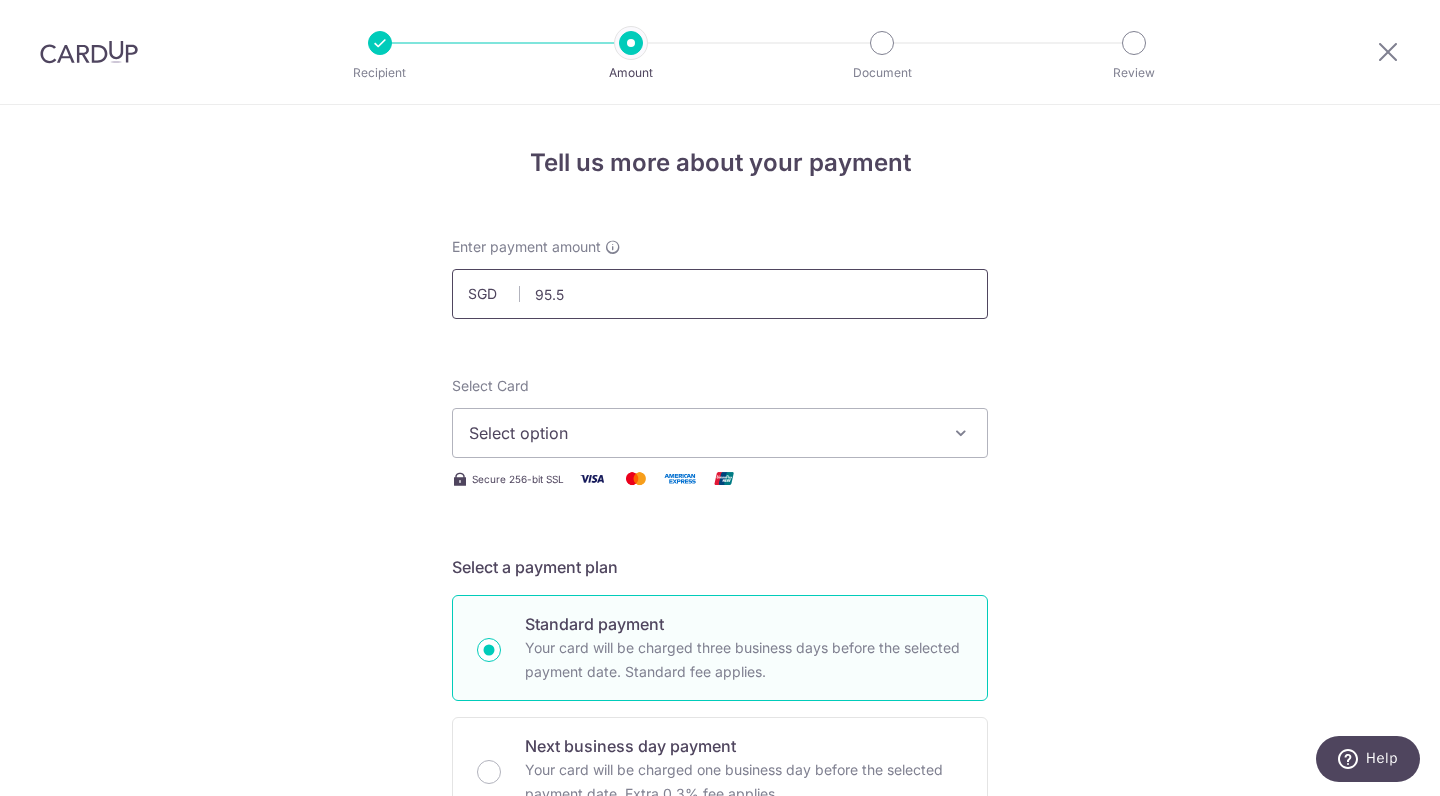type on "95.57" 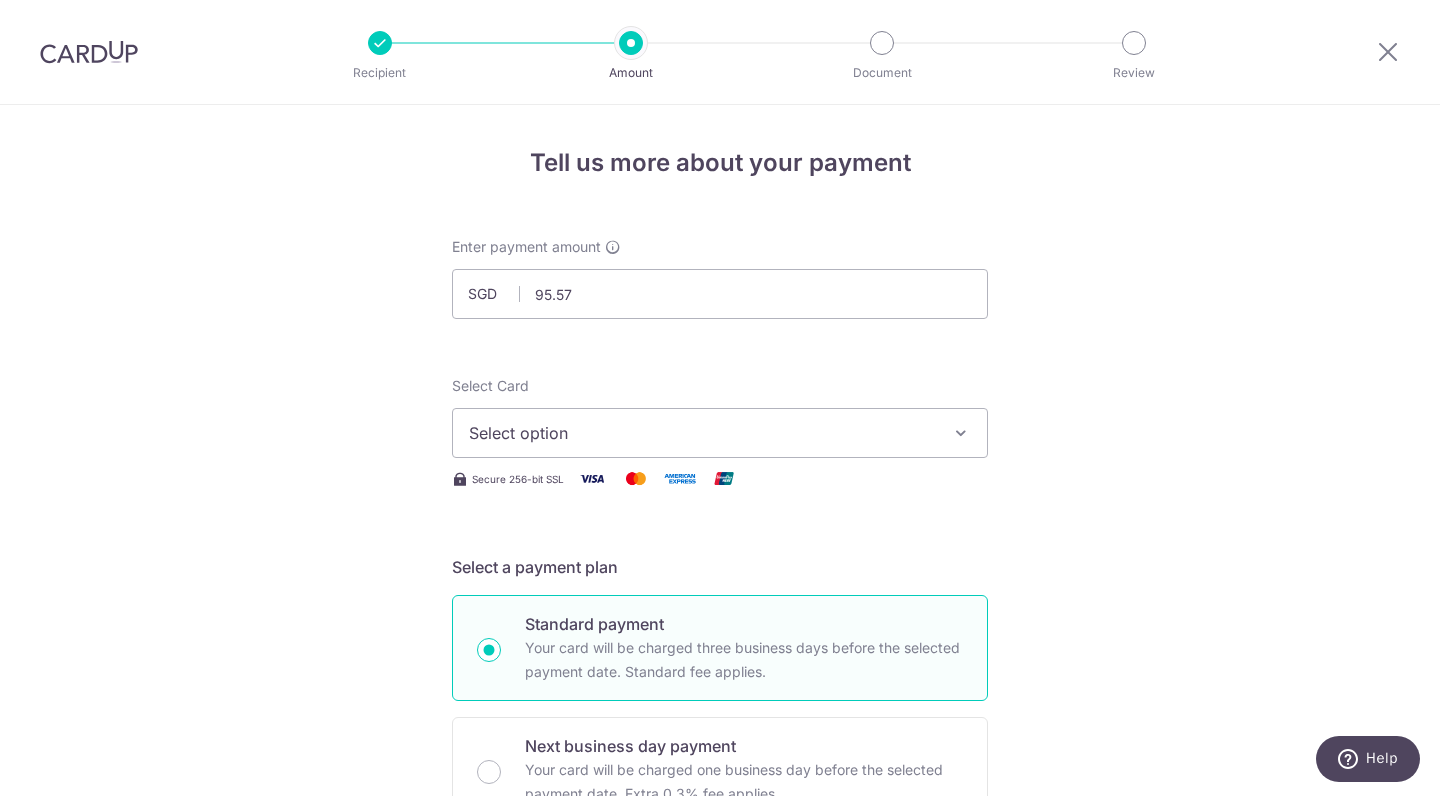 click on "Select option" at bounding box center (702, 433) 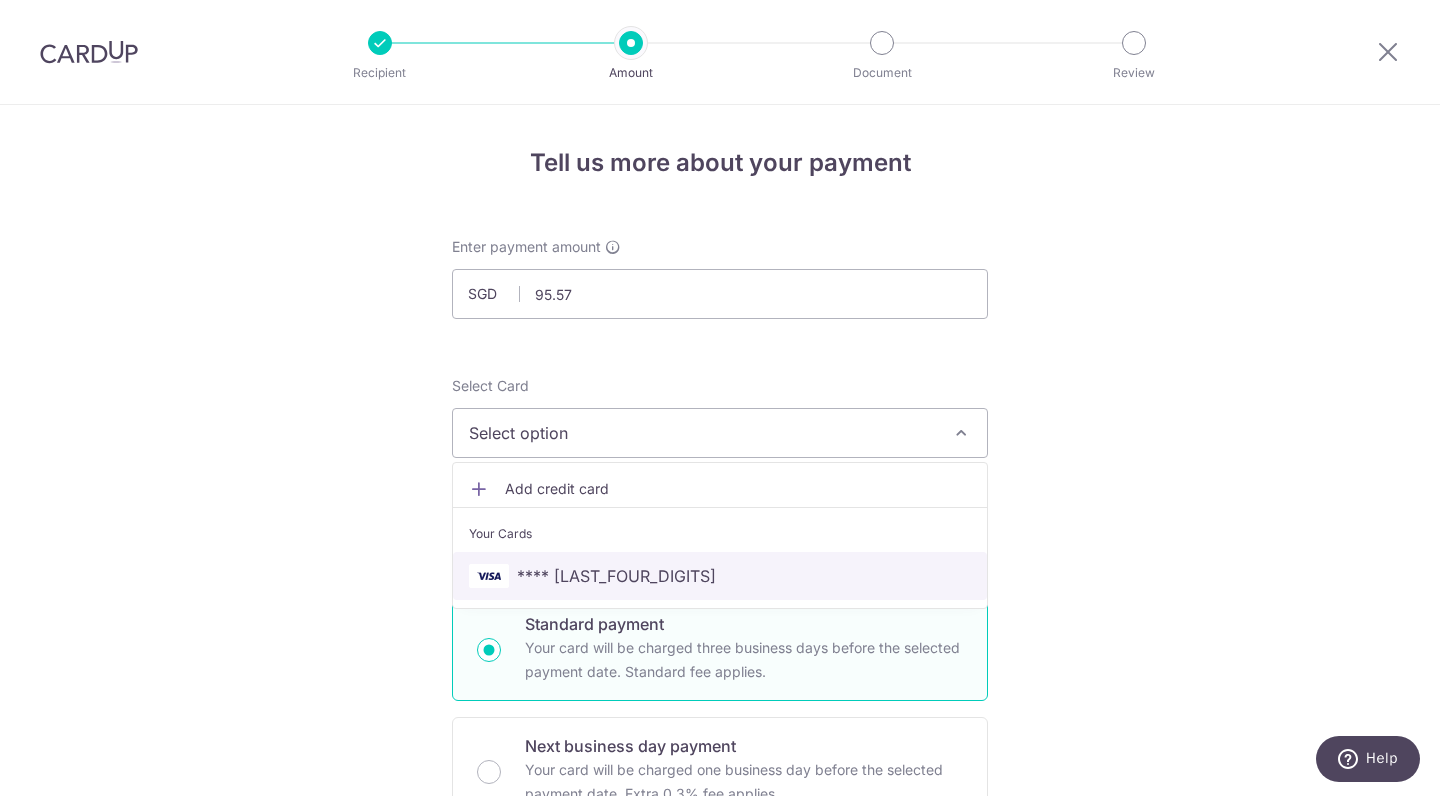 click on "**** 0193" at bounding box center [616, 576] 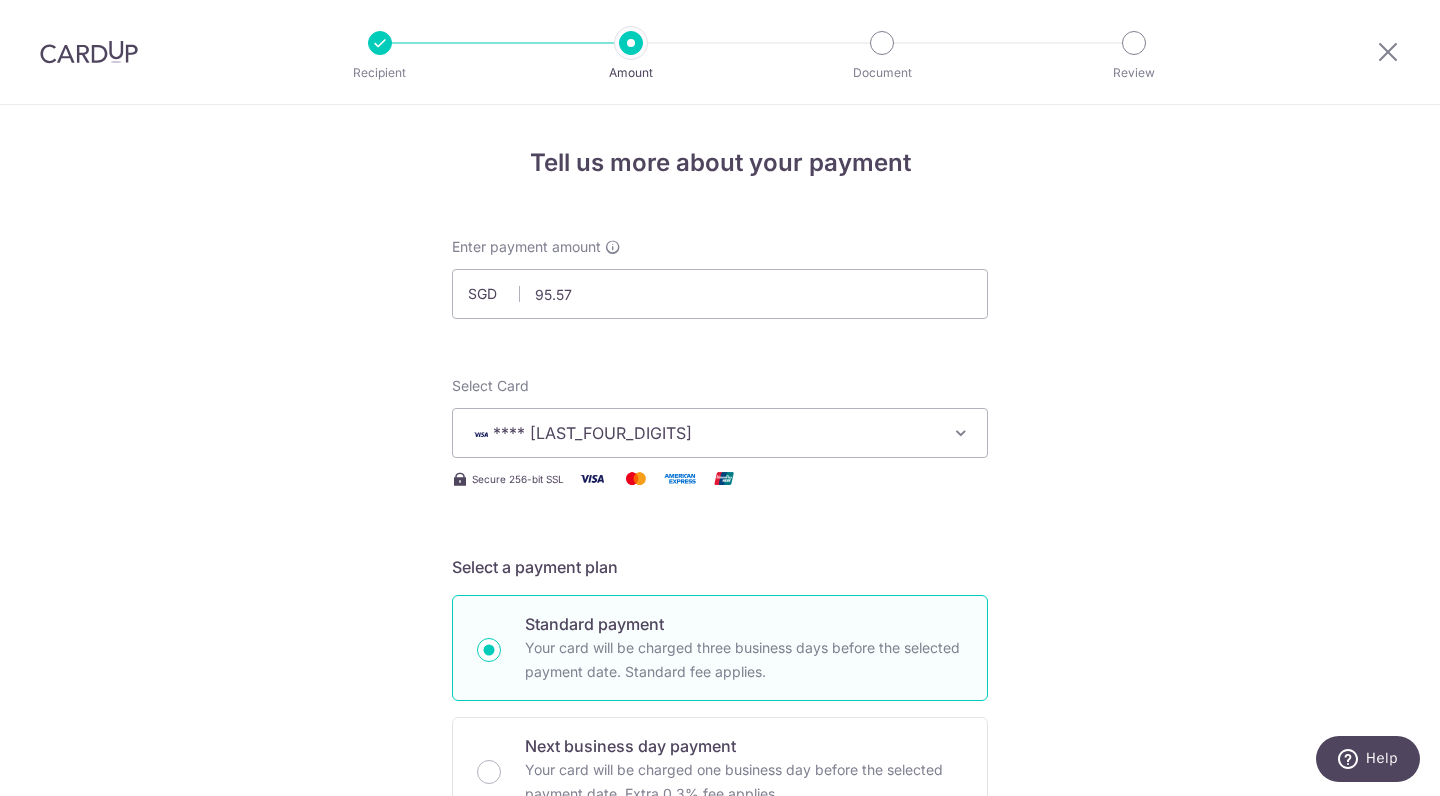 scroll, scrollTop: 418, scrollLeft: 0, axis: vertical 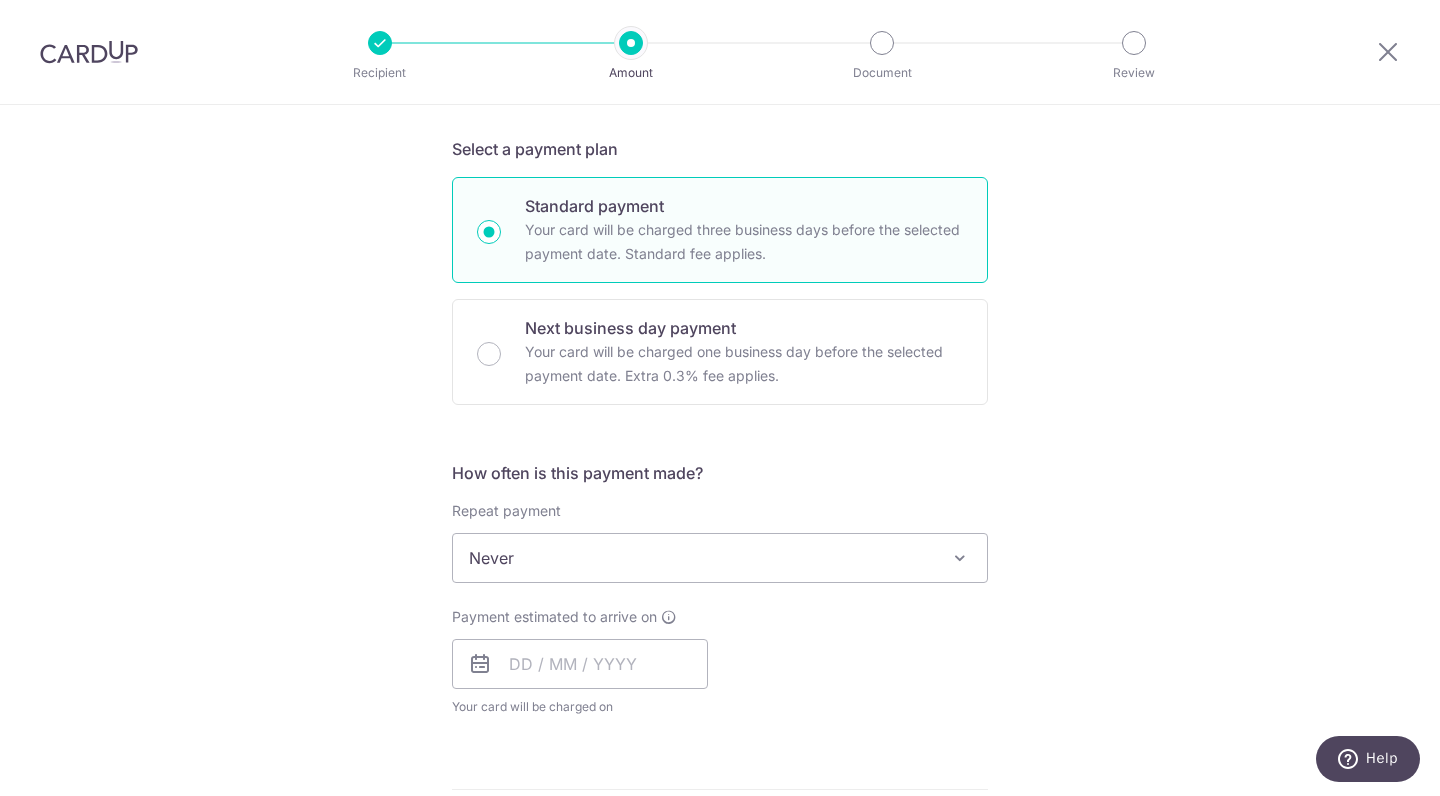 click on "Never" at bounding box center [720, 558] 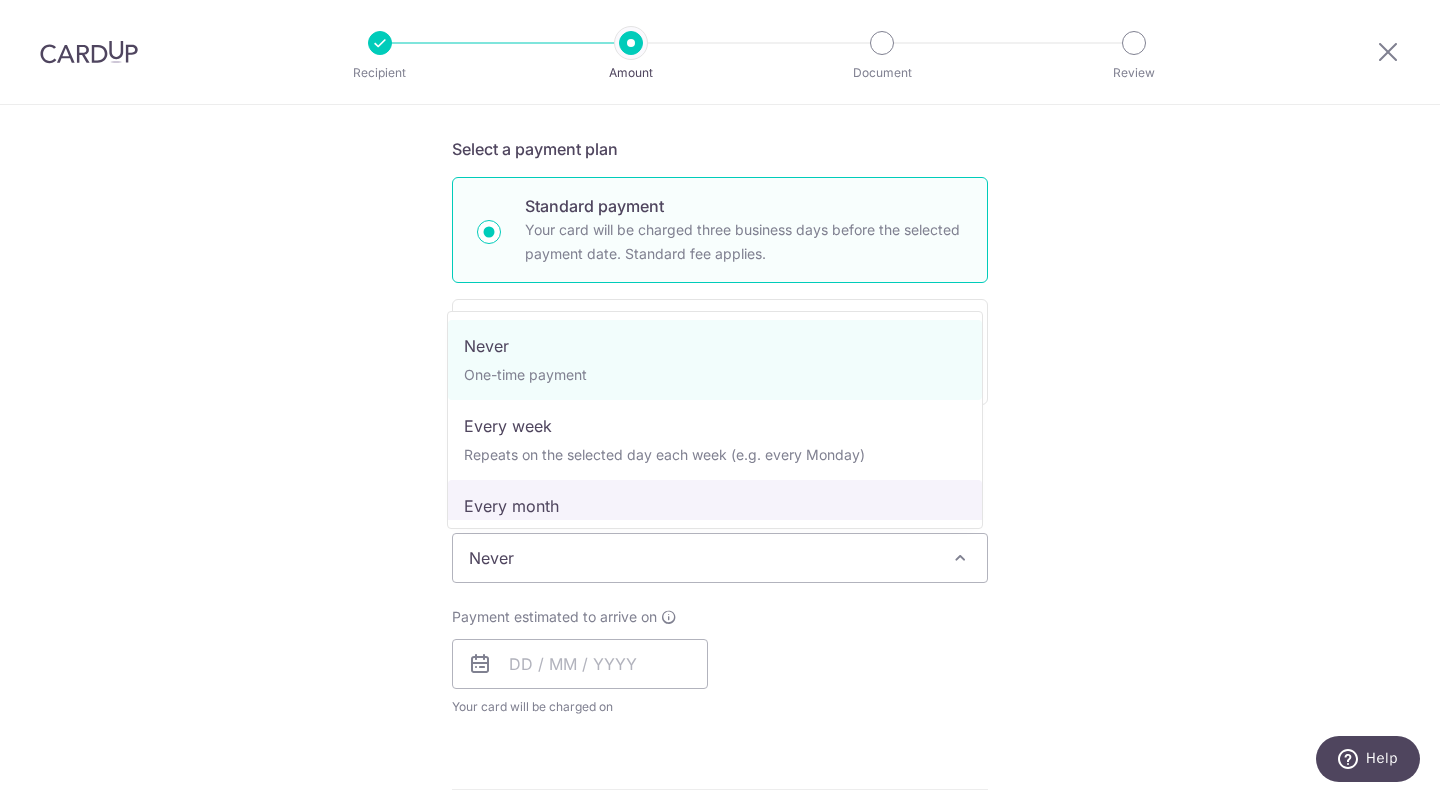 select on "3" 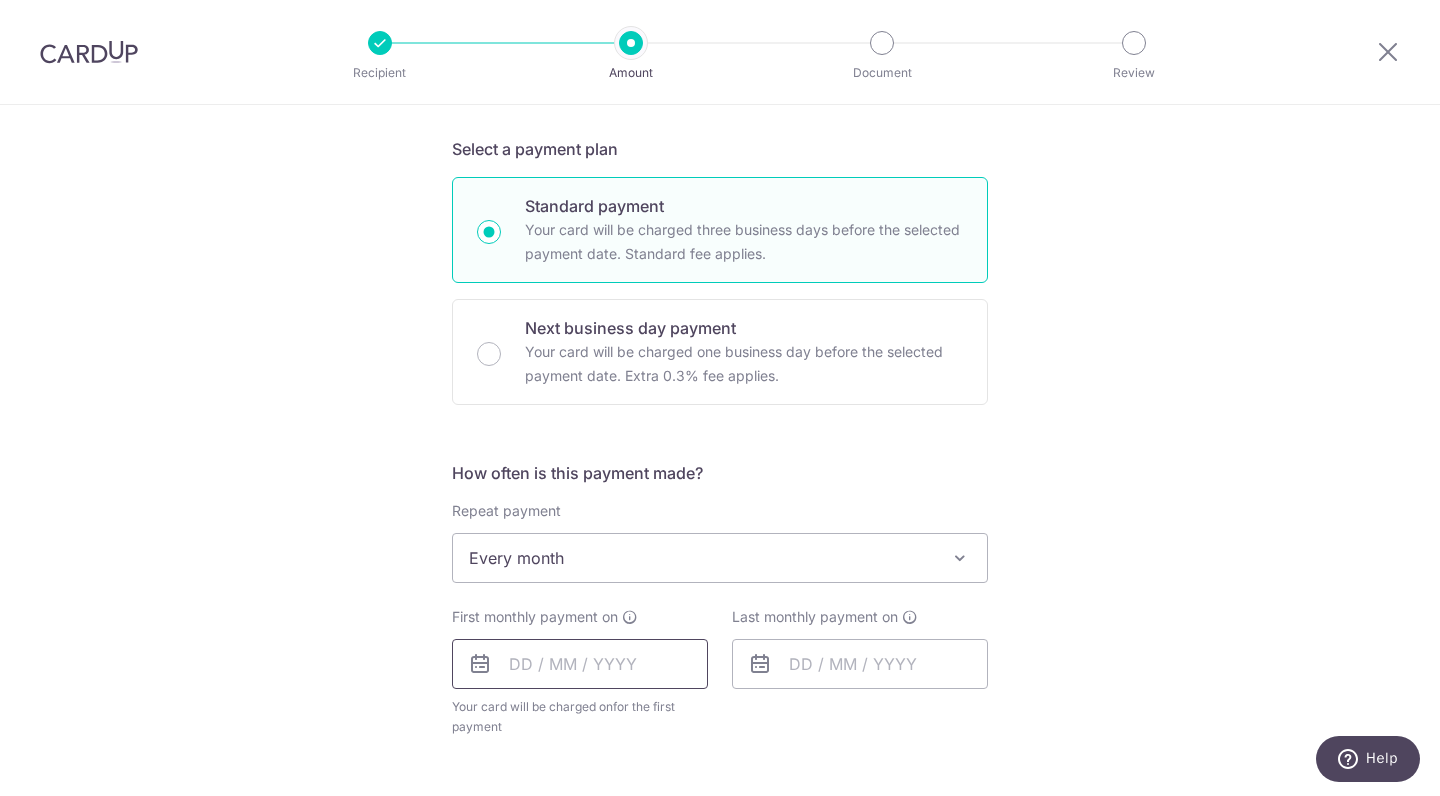 click at bounding box center [580, 664] 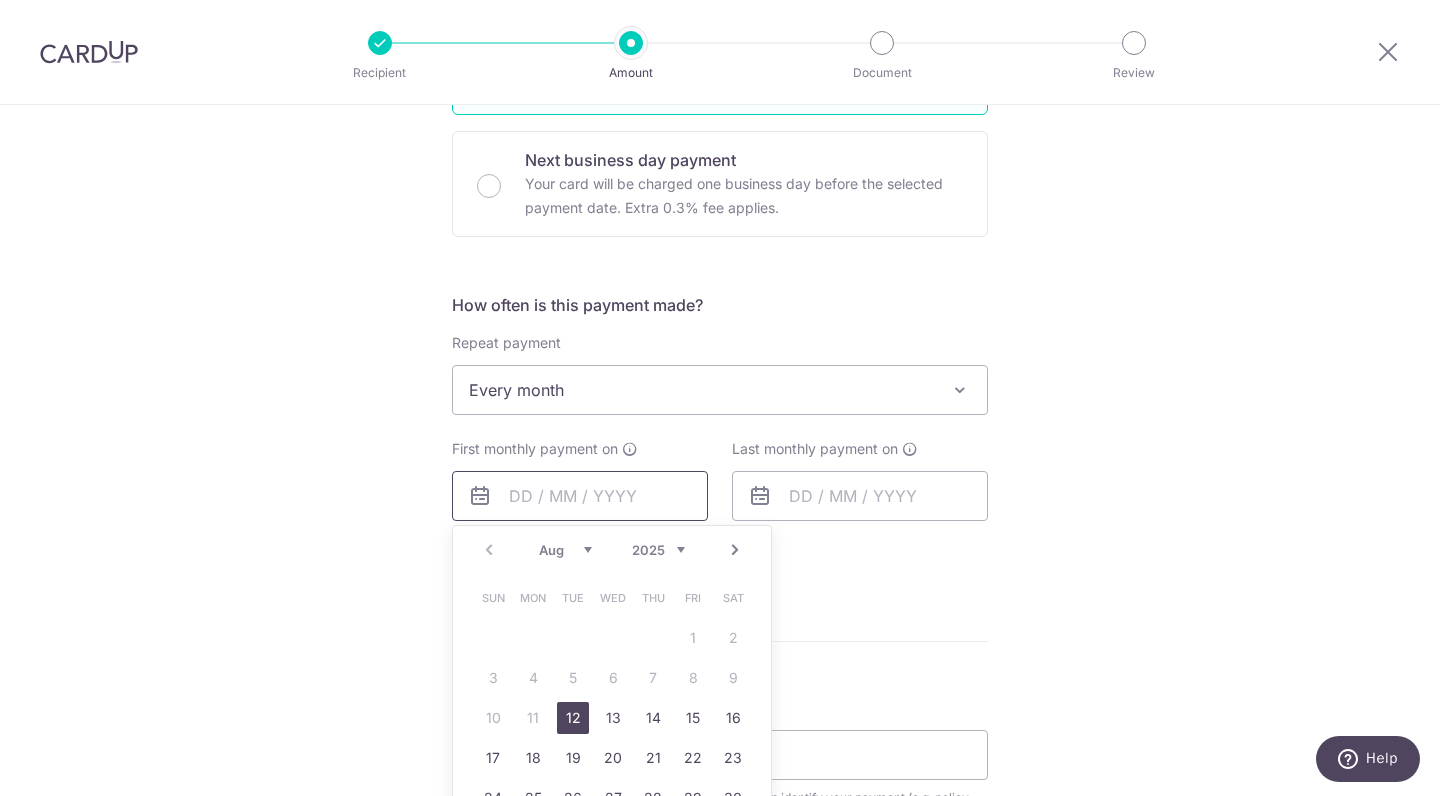 scroll, scrollTop: 624, scrollLeft: 0, axis: vertical 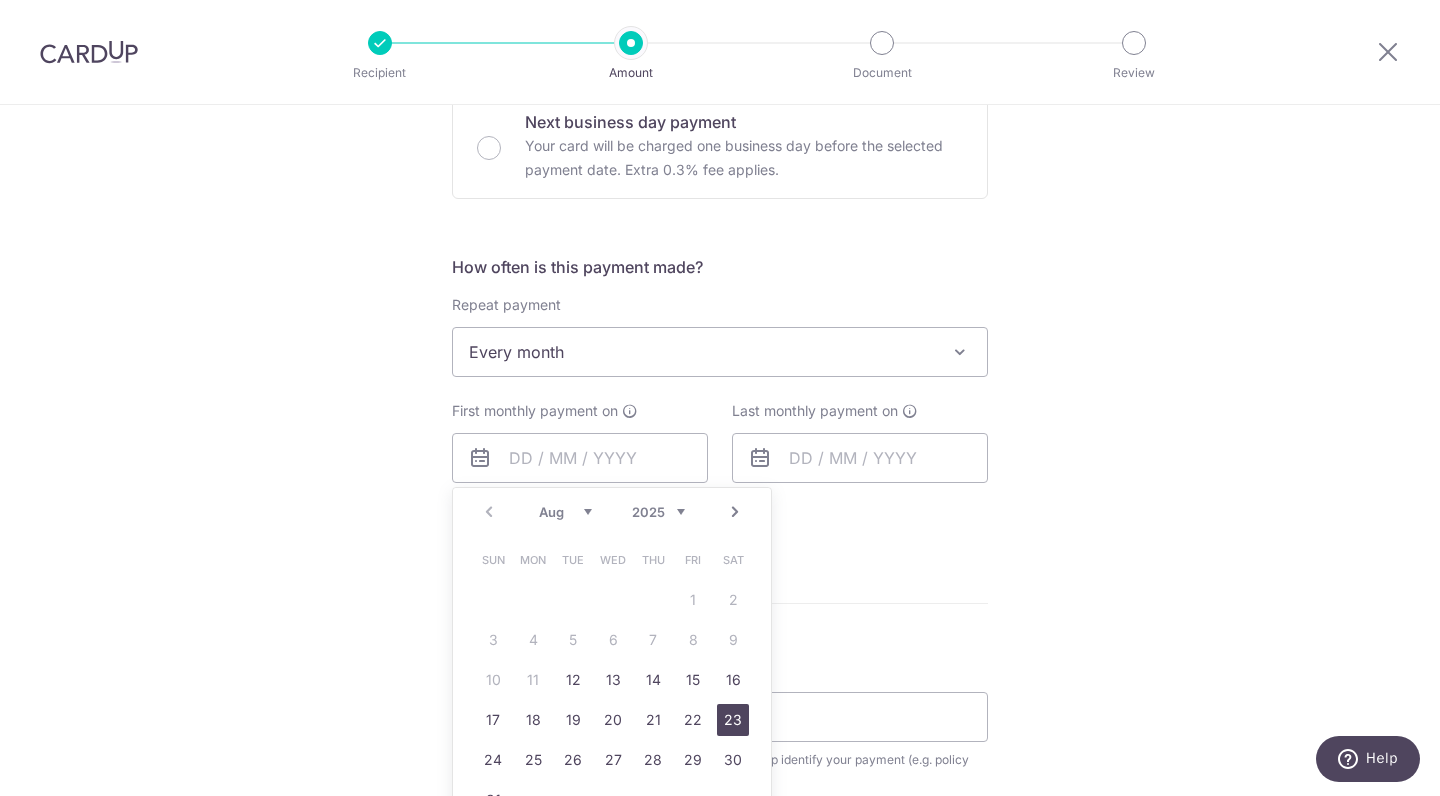 click on "23" at bounding box center [733, 720] 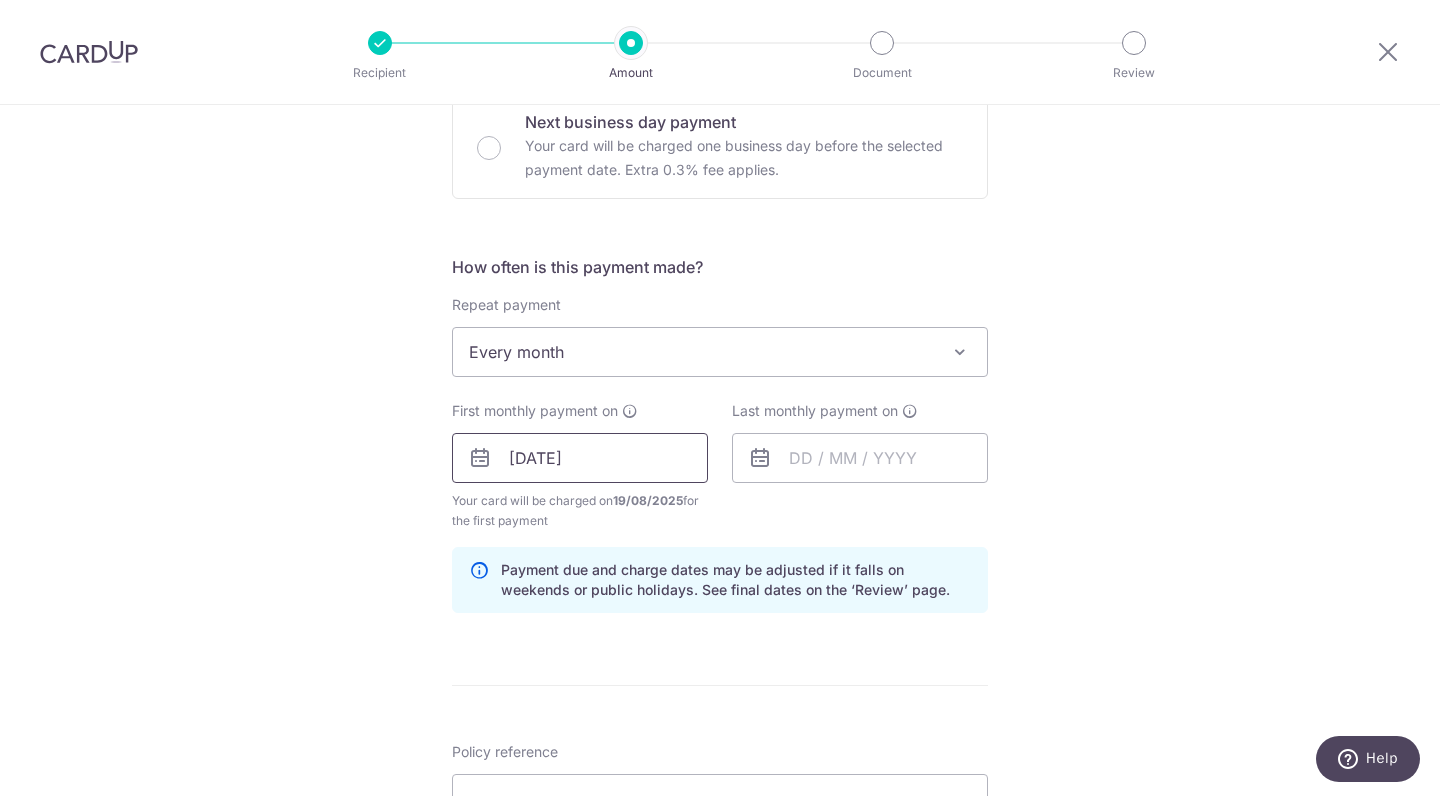 click on "23/08/2025" at bounding box center (580, 458) 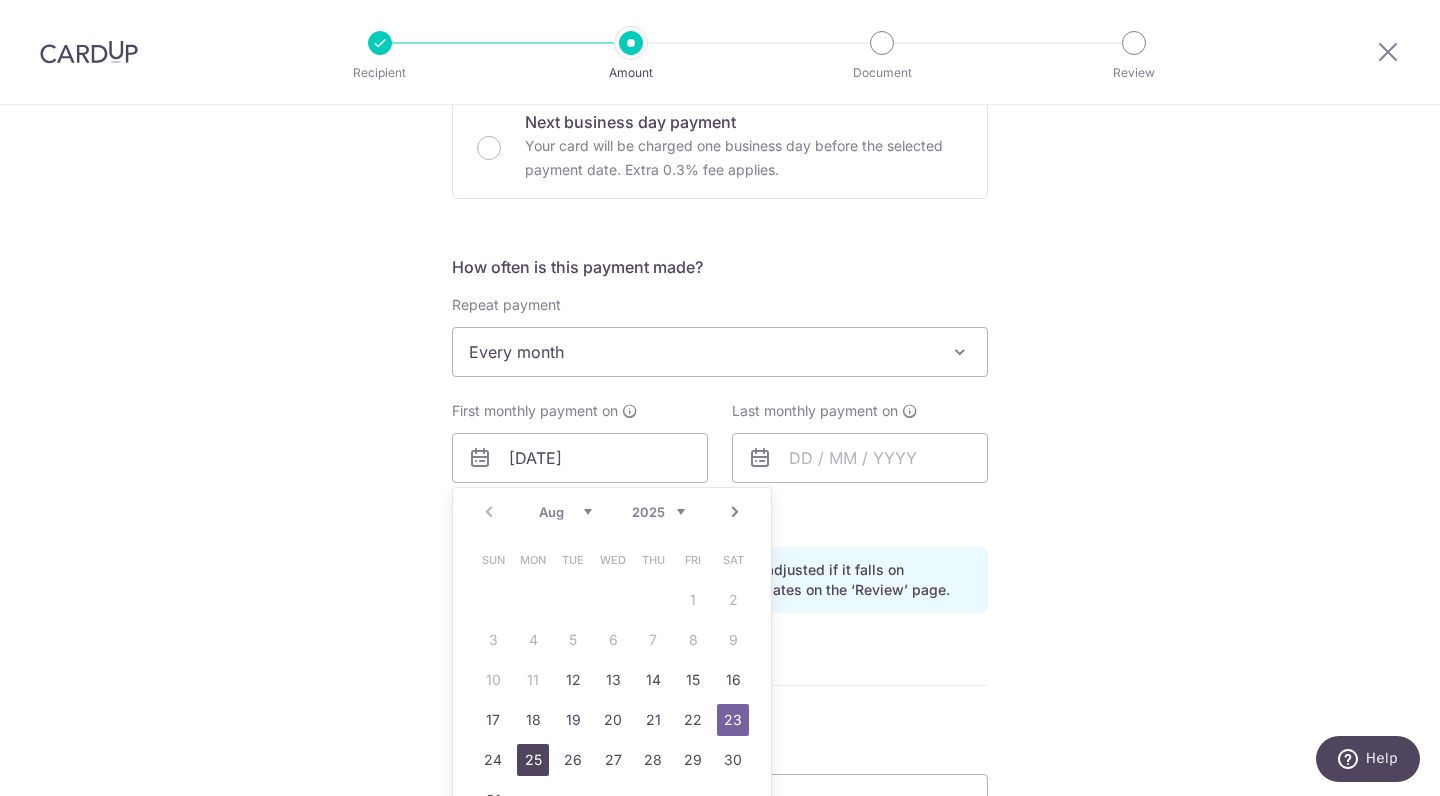 click on "25" at bounding box center (533, 760) 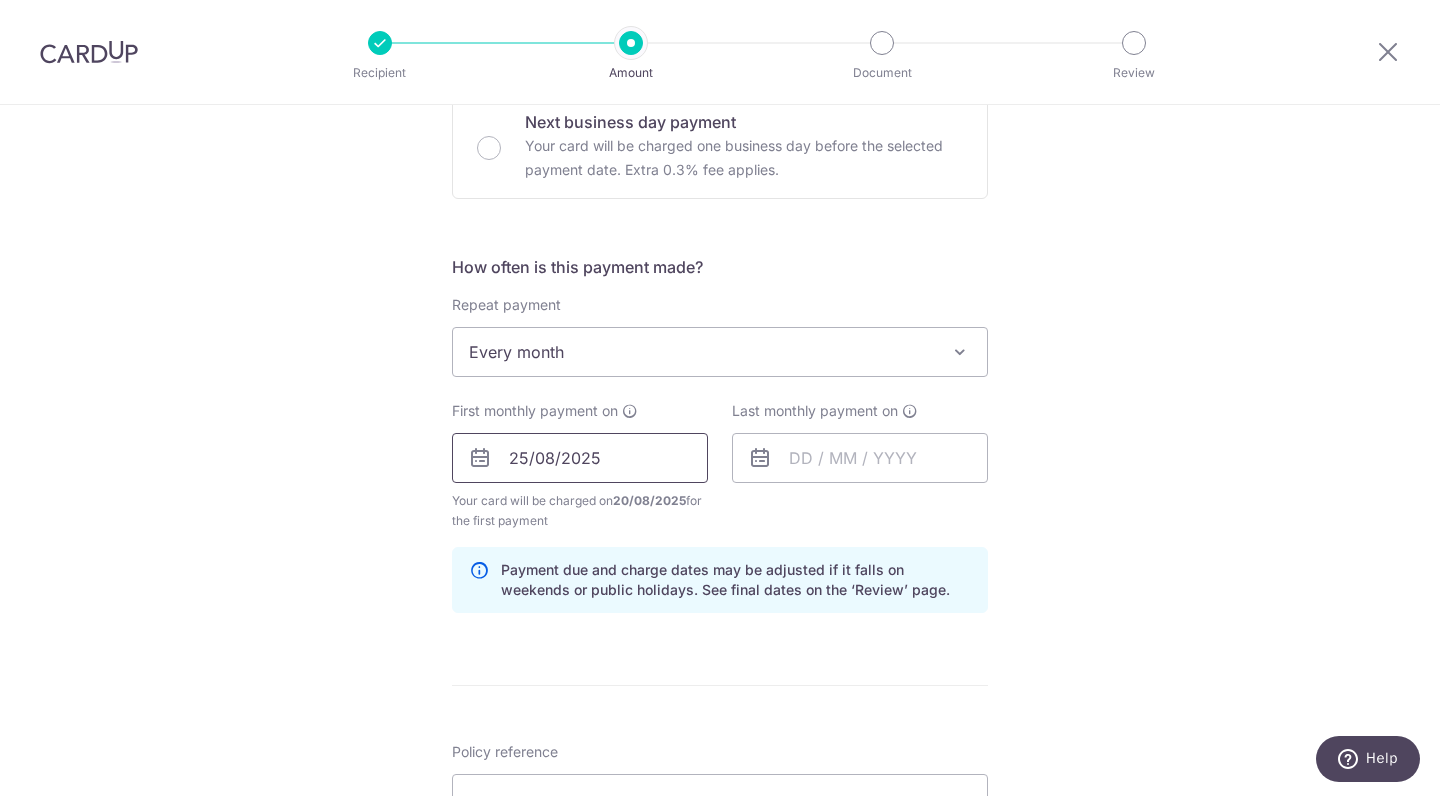 click on "25/08/2025" at bounding box center (580, 458) 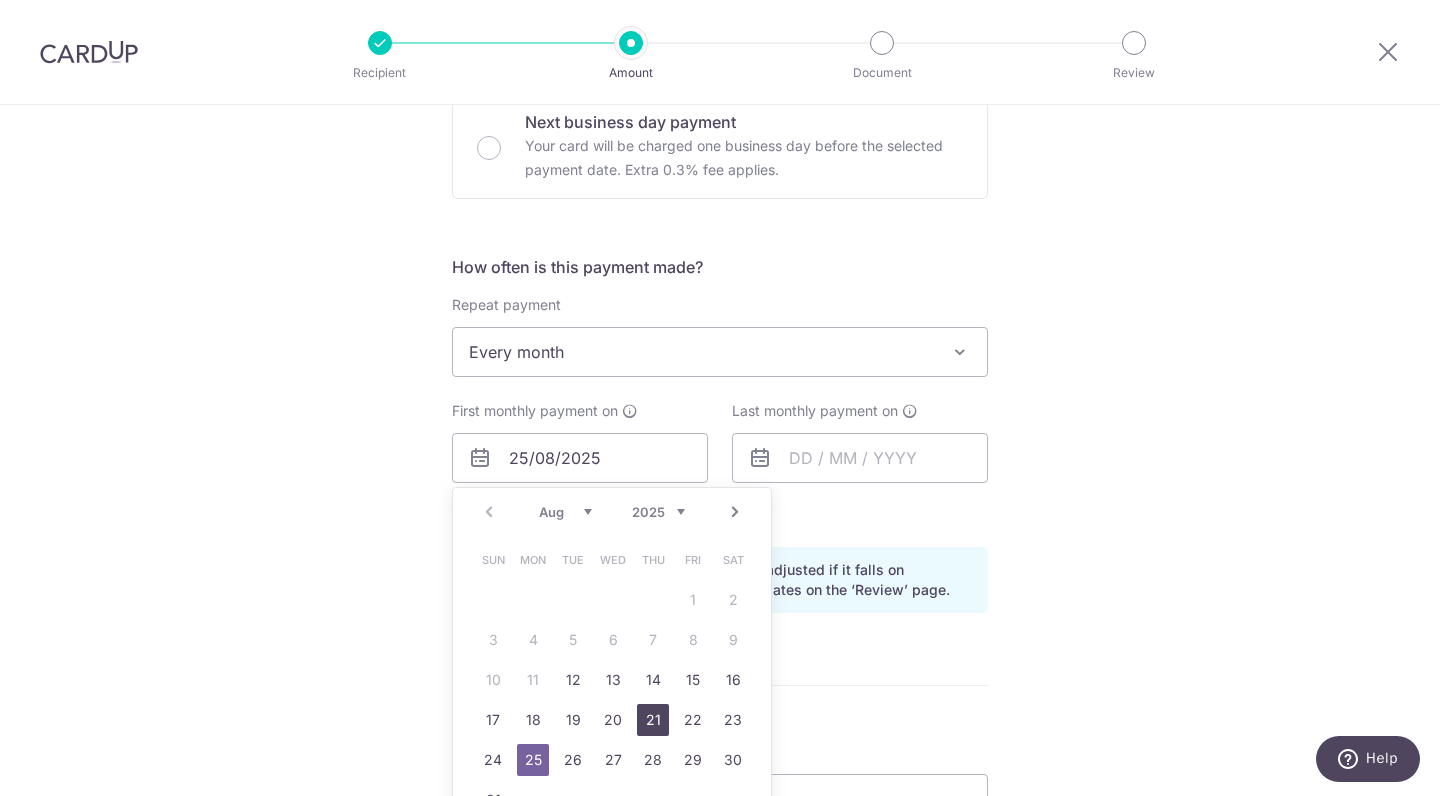 click on "21" at bounding box center (653, 720) 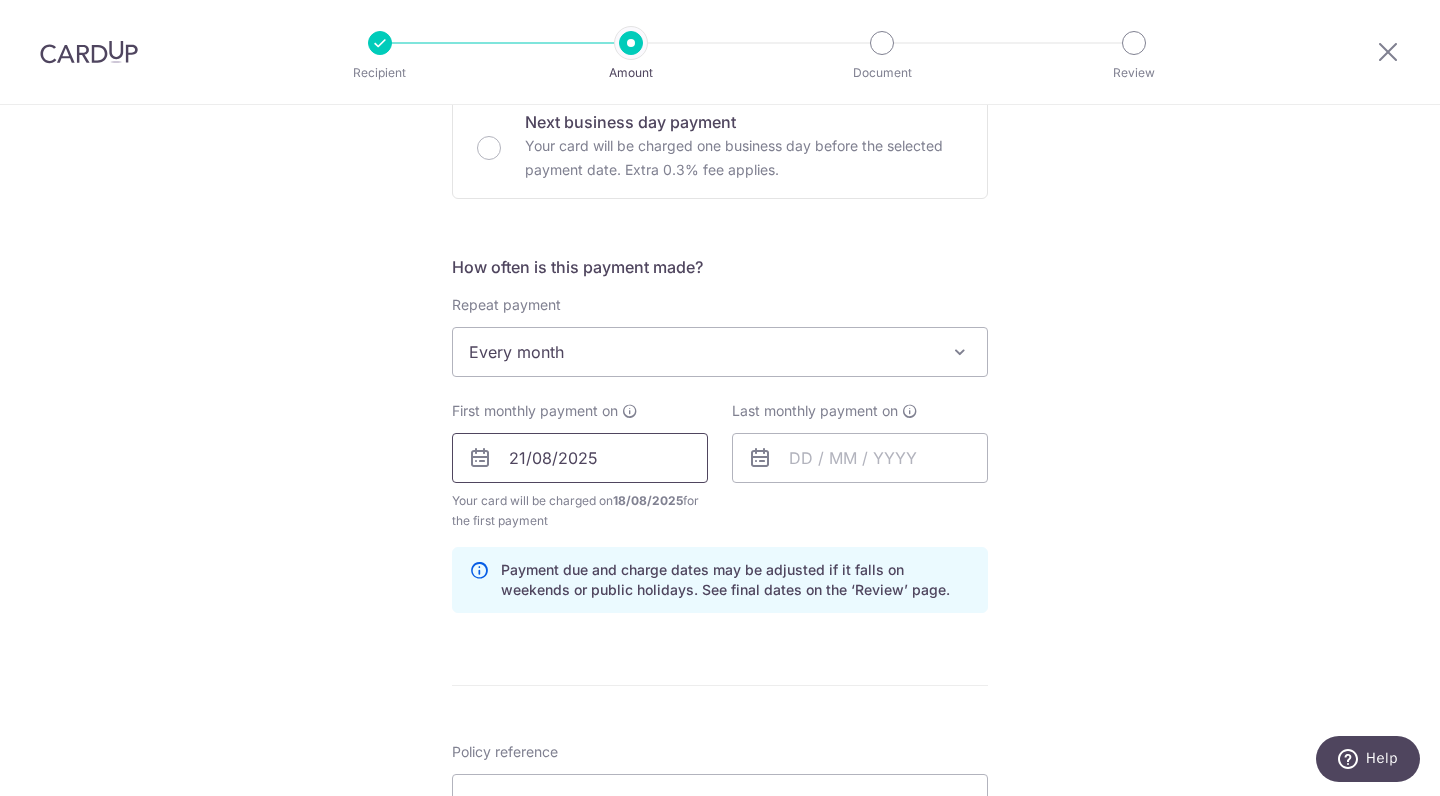 click on "21/08/2025" at bounding box center (580, 458) 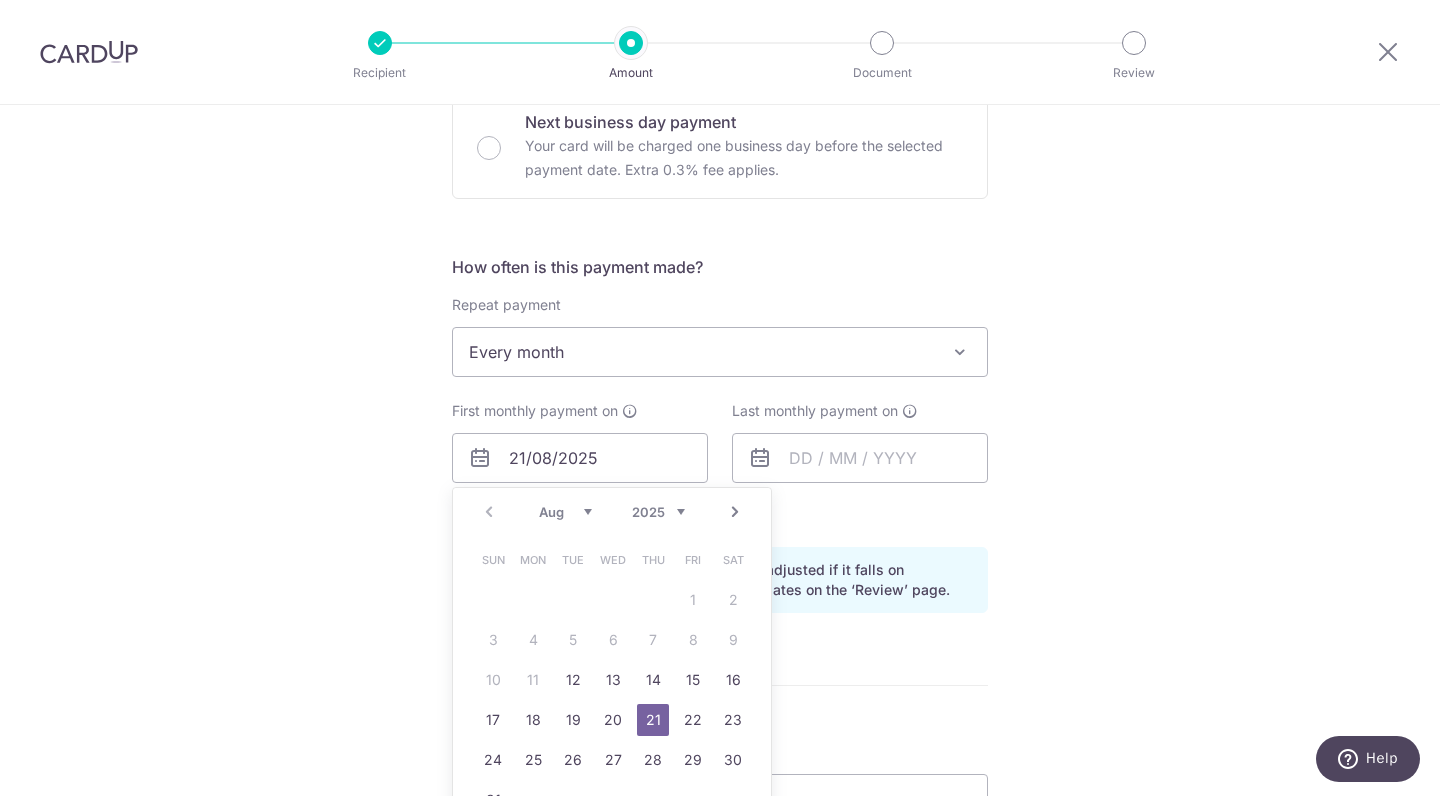 drag, startPoint x: 834, startPoint y: 518, endPoint x: 815, endPoint y: 508, distance: 21.470911 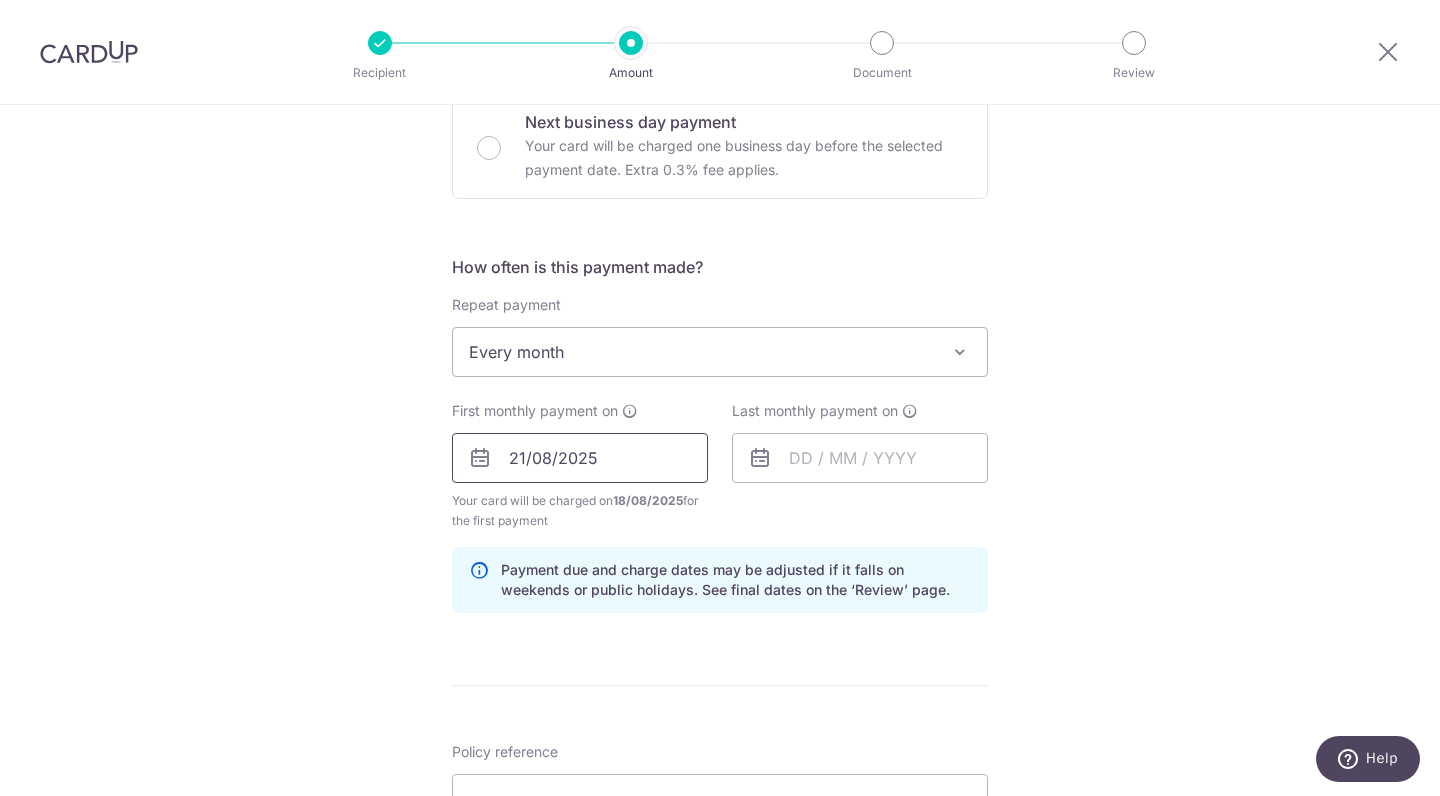 click on "21/08/2025" at bounding box center (580, 458) 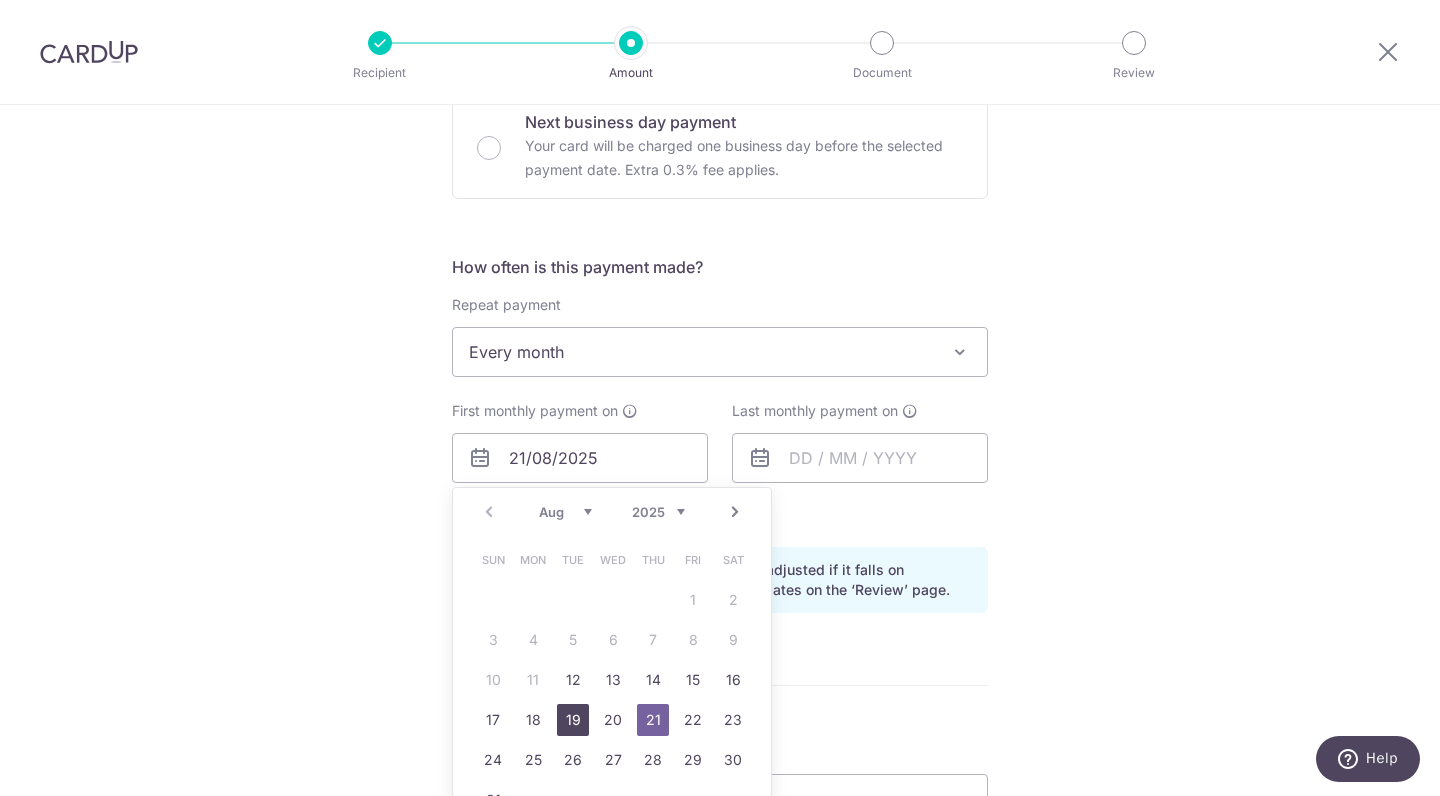 click on "19" at bounding box center (573, 720) 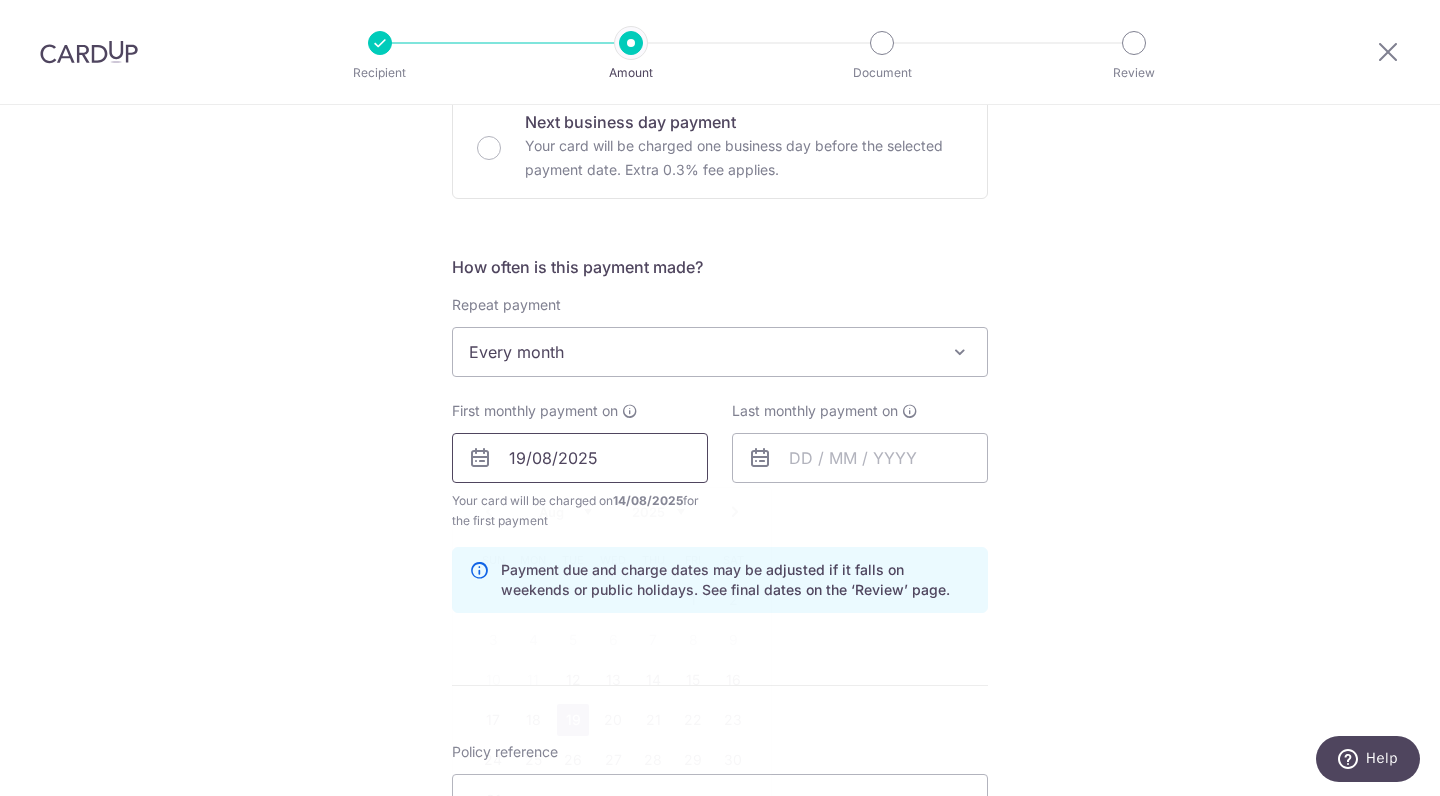 click on "19/08/2025" at bounding box center (580, 458) 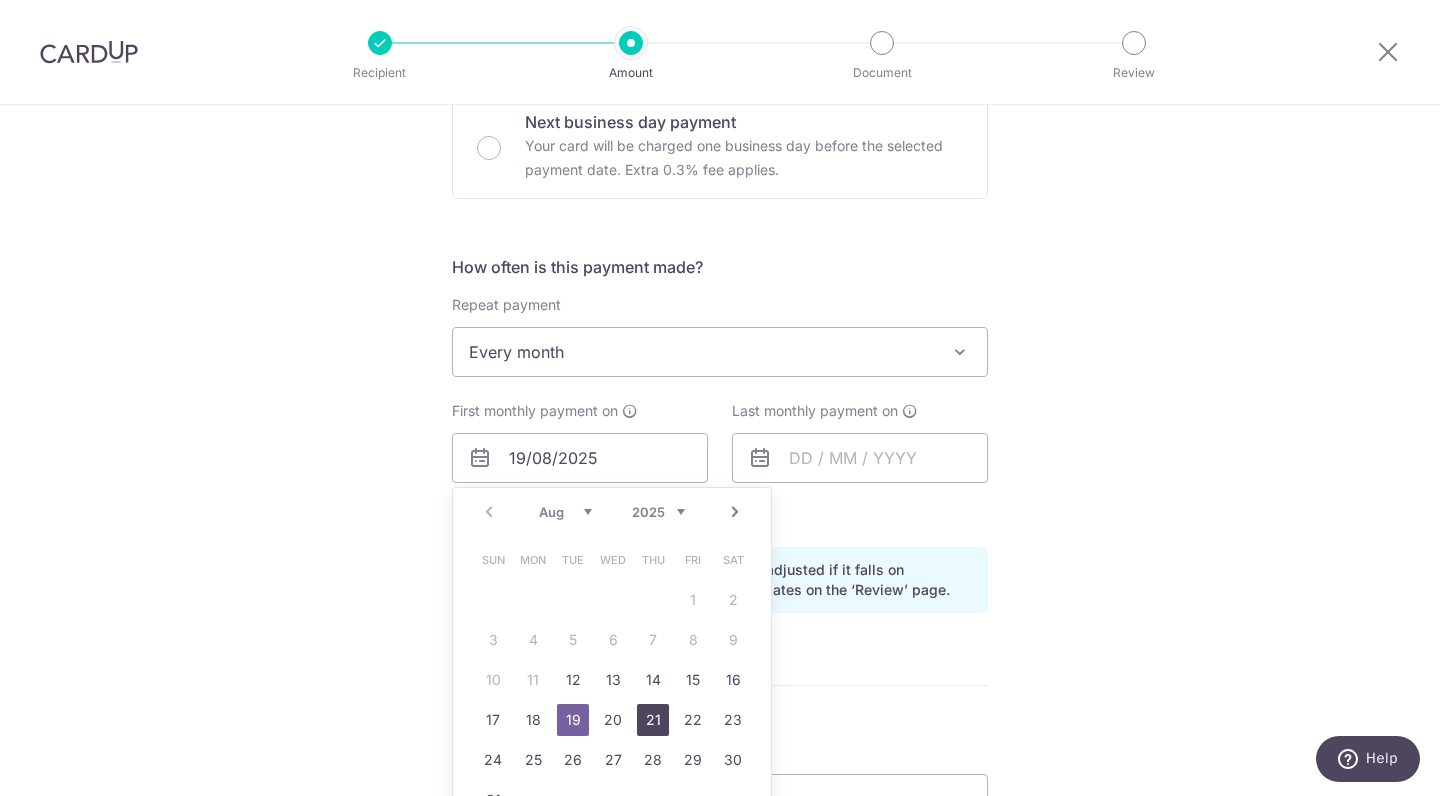 click on "21" at bounding box center (653, 720) 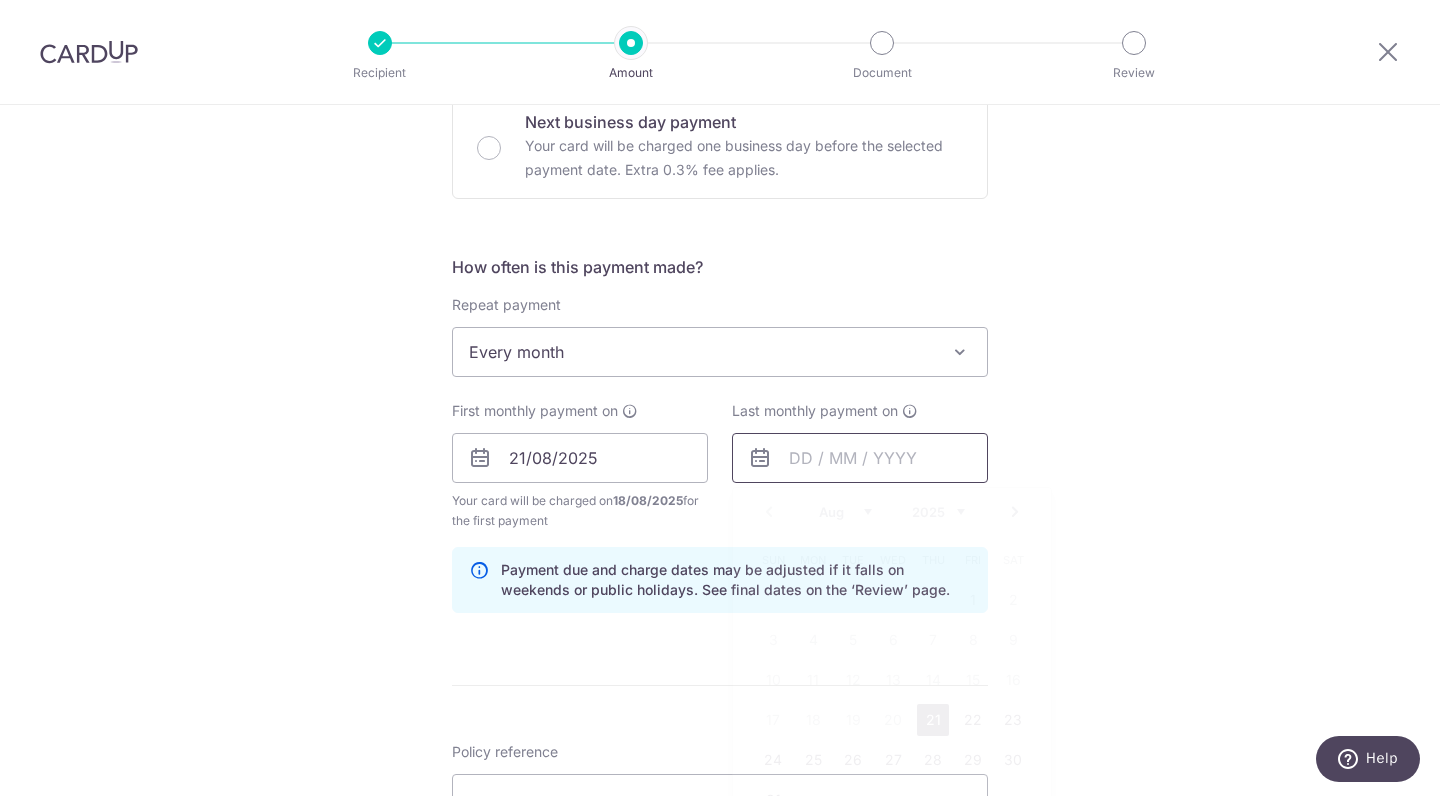 click at bounding box center (860, 458) 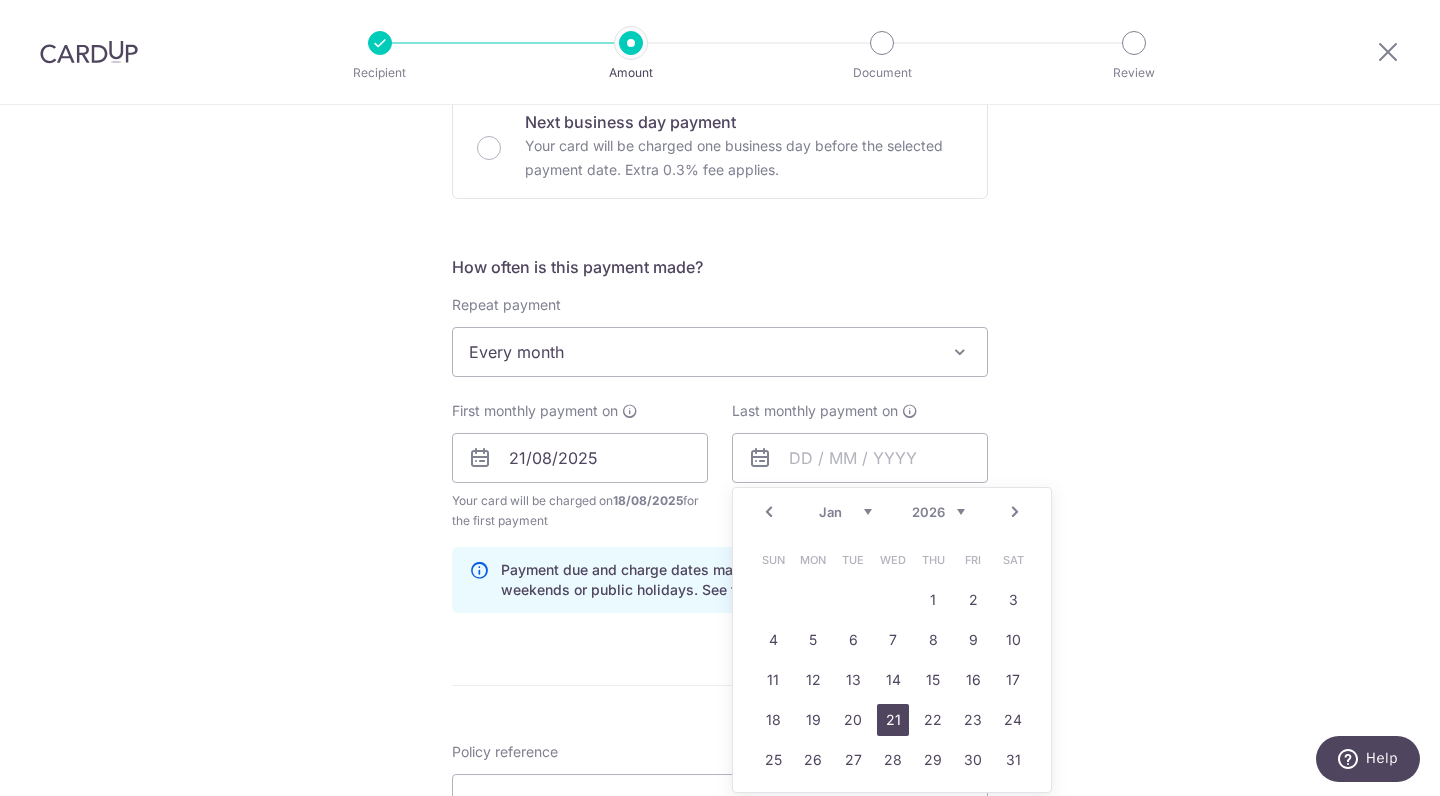 click on "21" at bounding box center [893, 720] 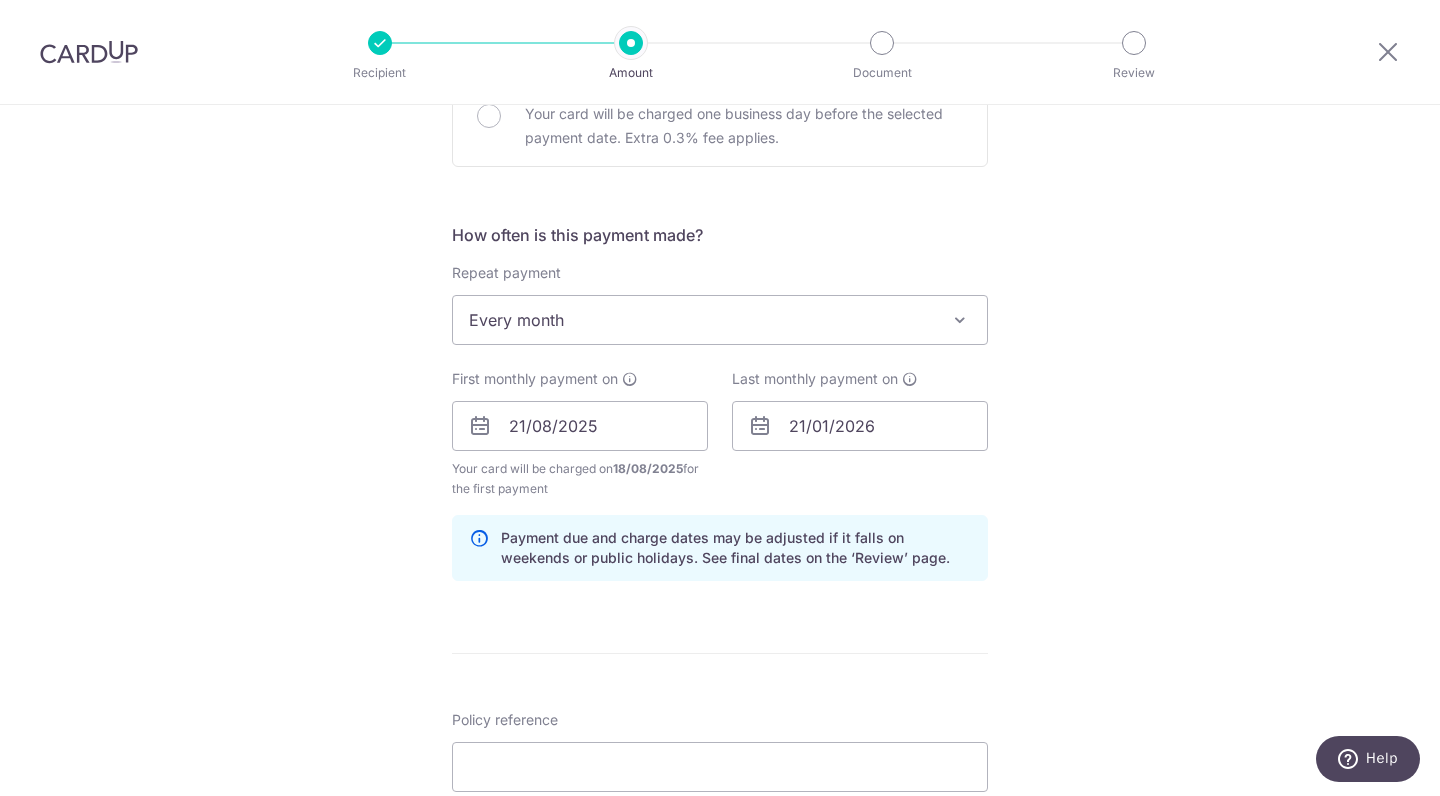 scroll, scrollTop: 746, scrollLeft: 0, axis: vertical 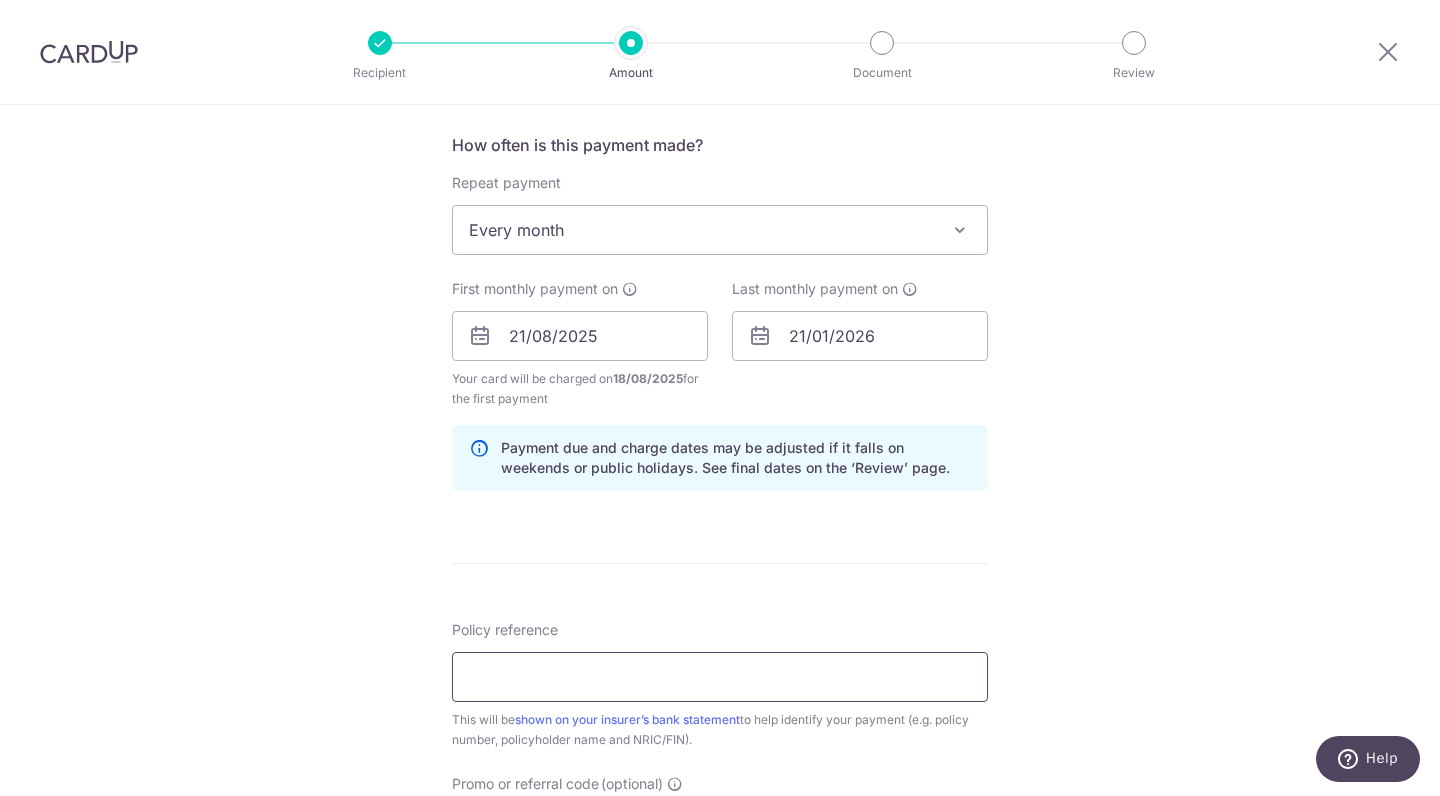 click on "Policy reference" at bounding box center (720, 677) 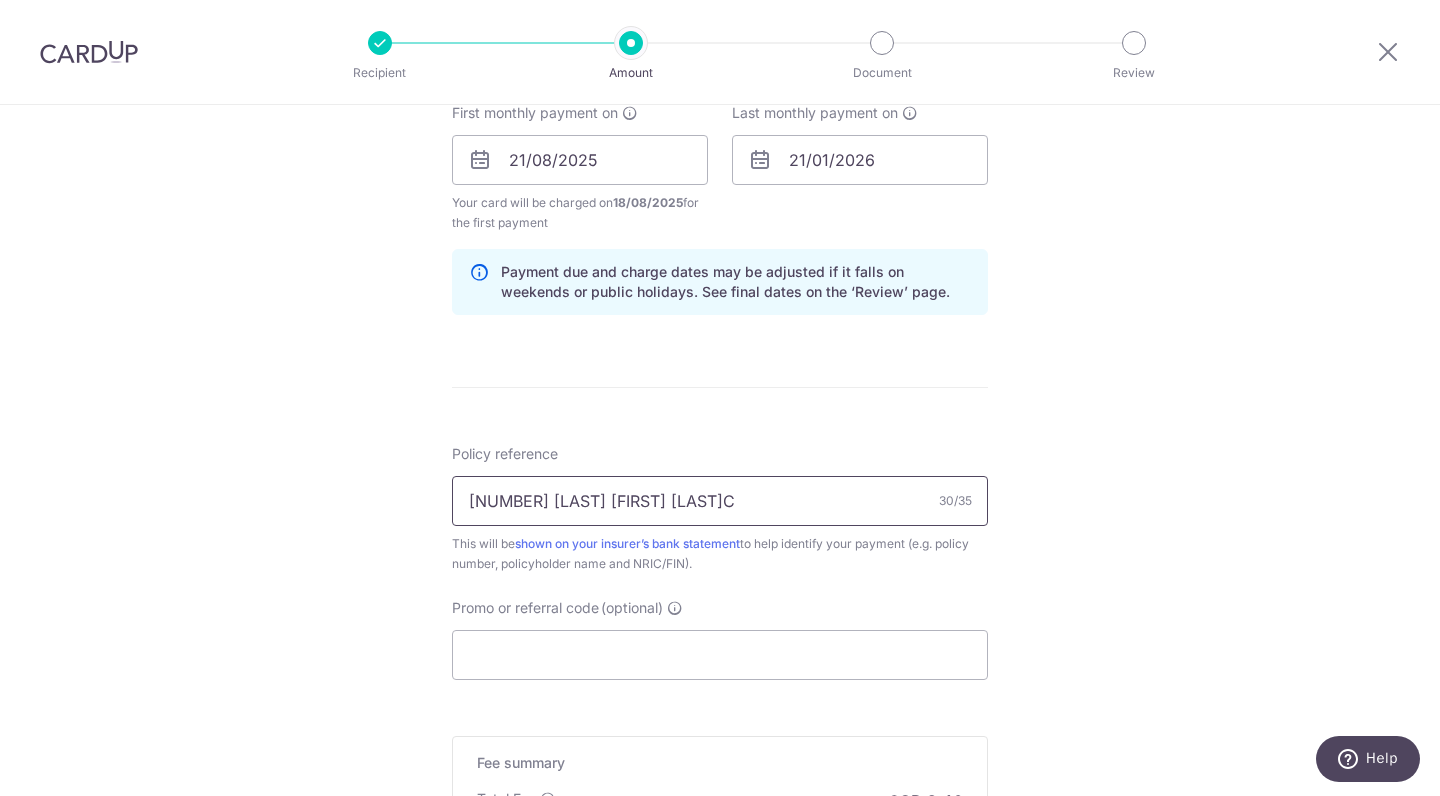 scroll, scrollTop: 926, scrollLeft: 0, axis: vertical 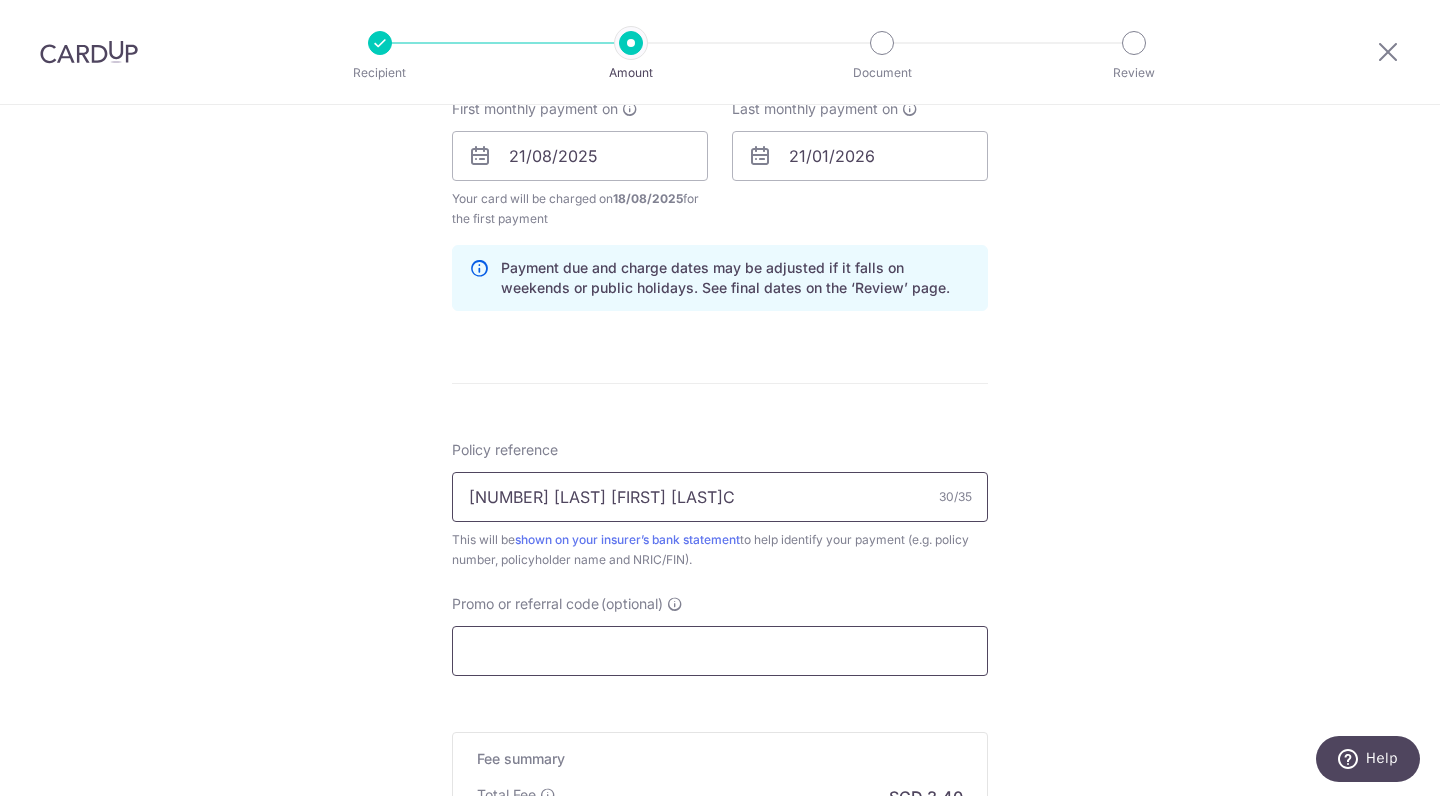 type on "59982745 LEE SHU KIM S9709910C" 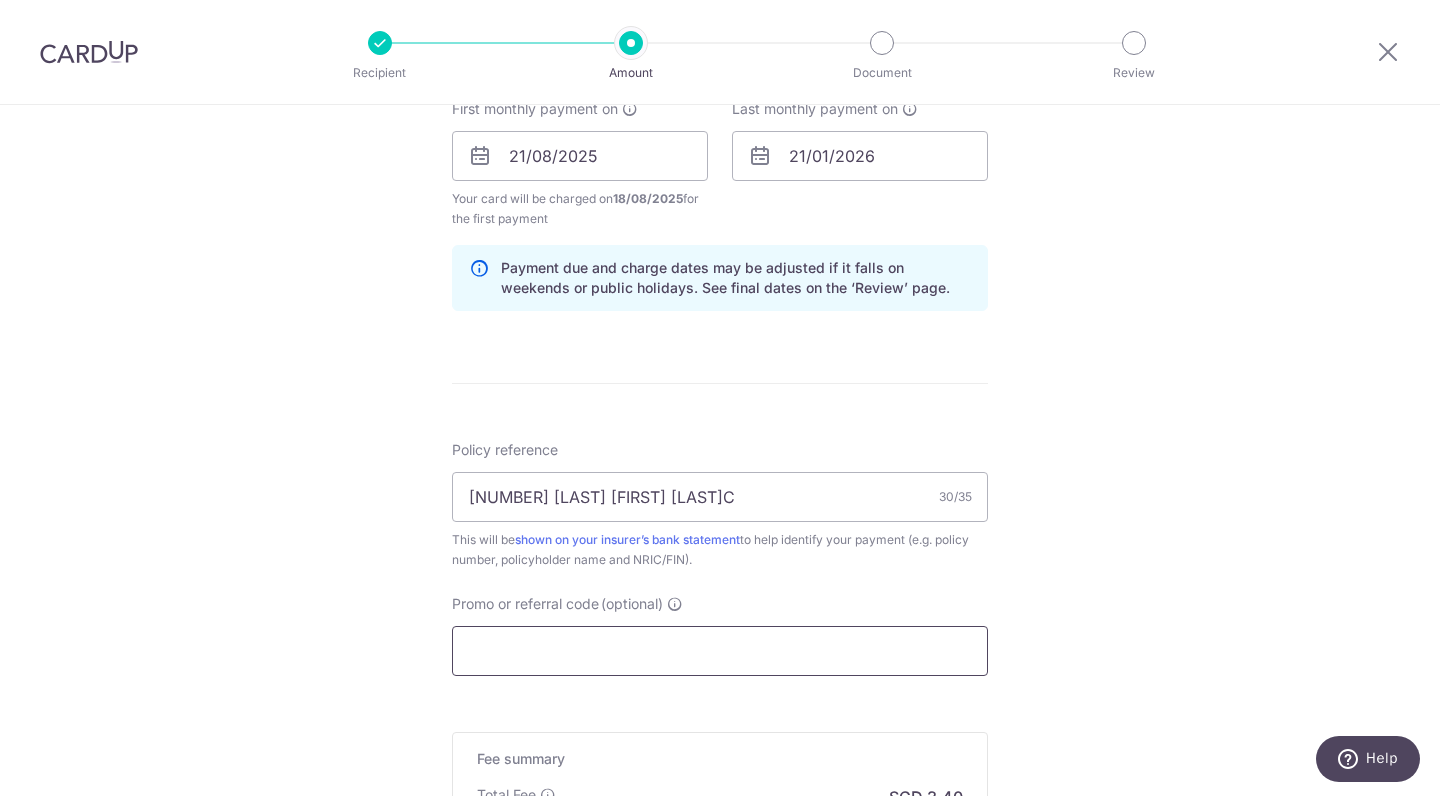 click on "Promo or referral code
(optional)" at bounding box center (720, 651) 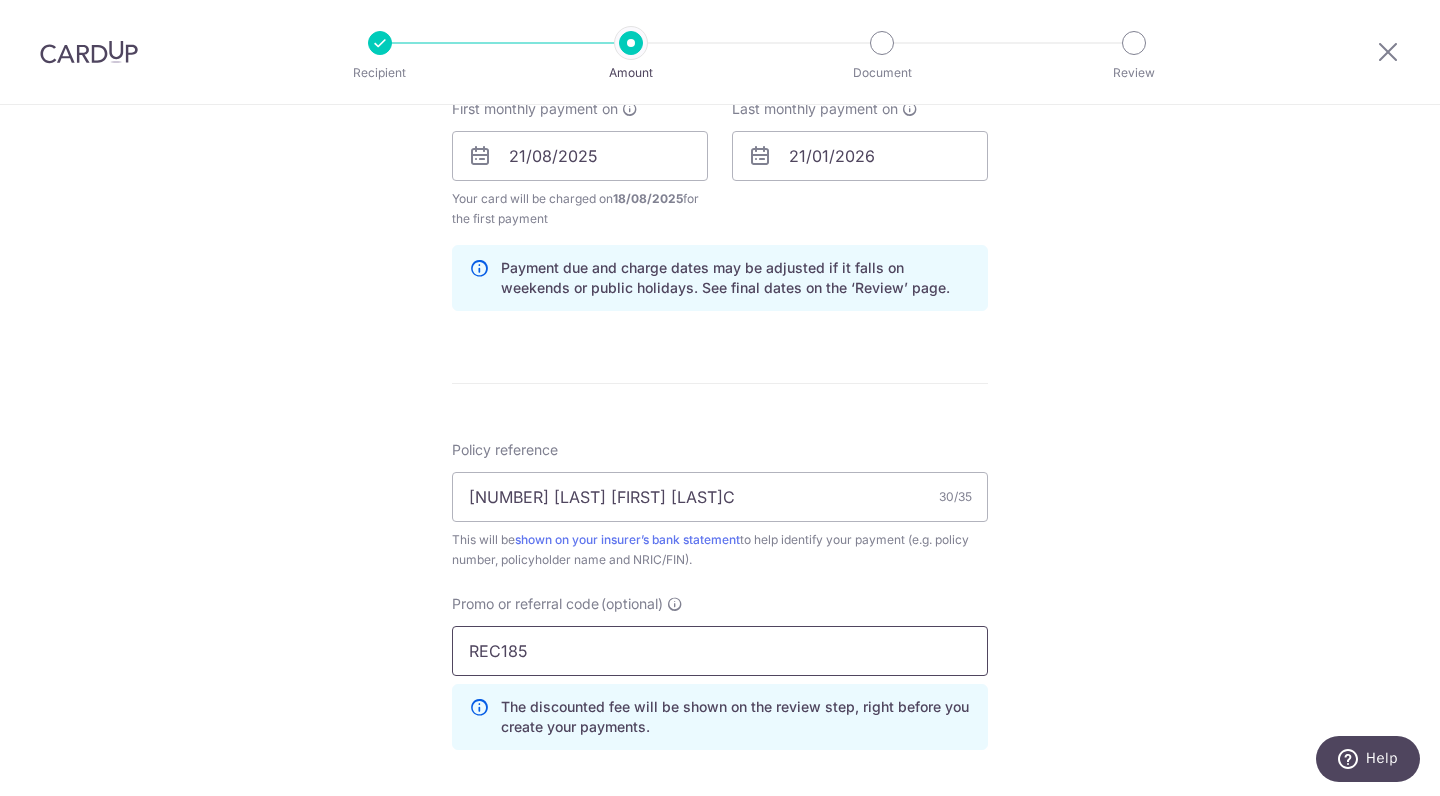 scroll, scrollTop: 1061, scrollLeft: 0, axis: vertical 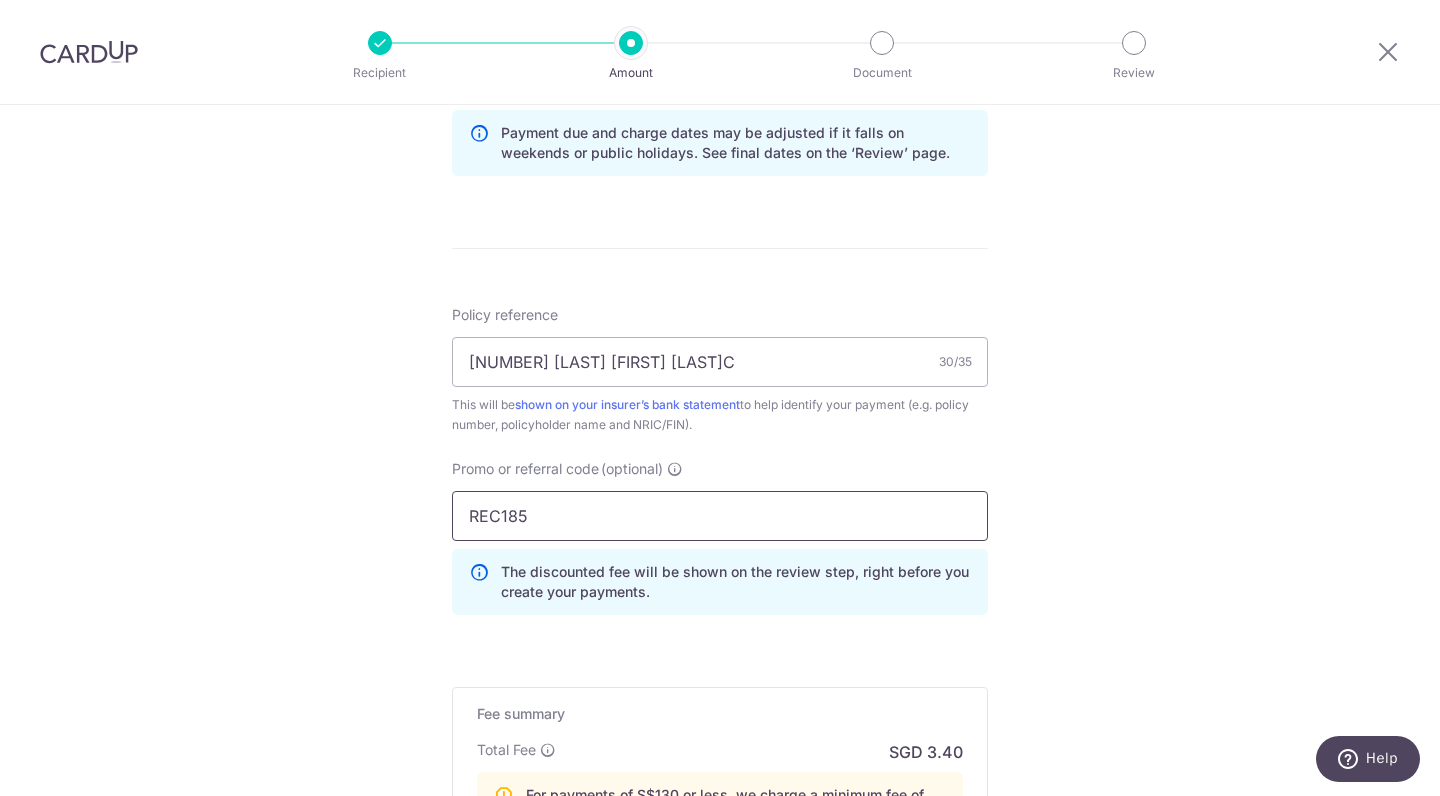 type on "REC185" 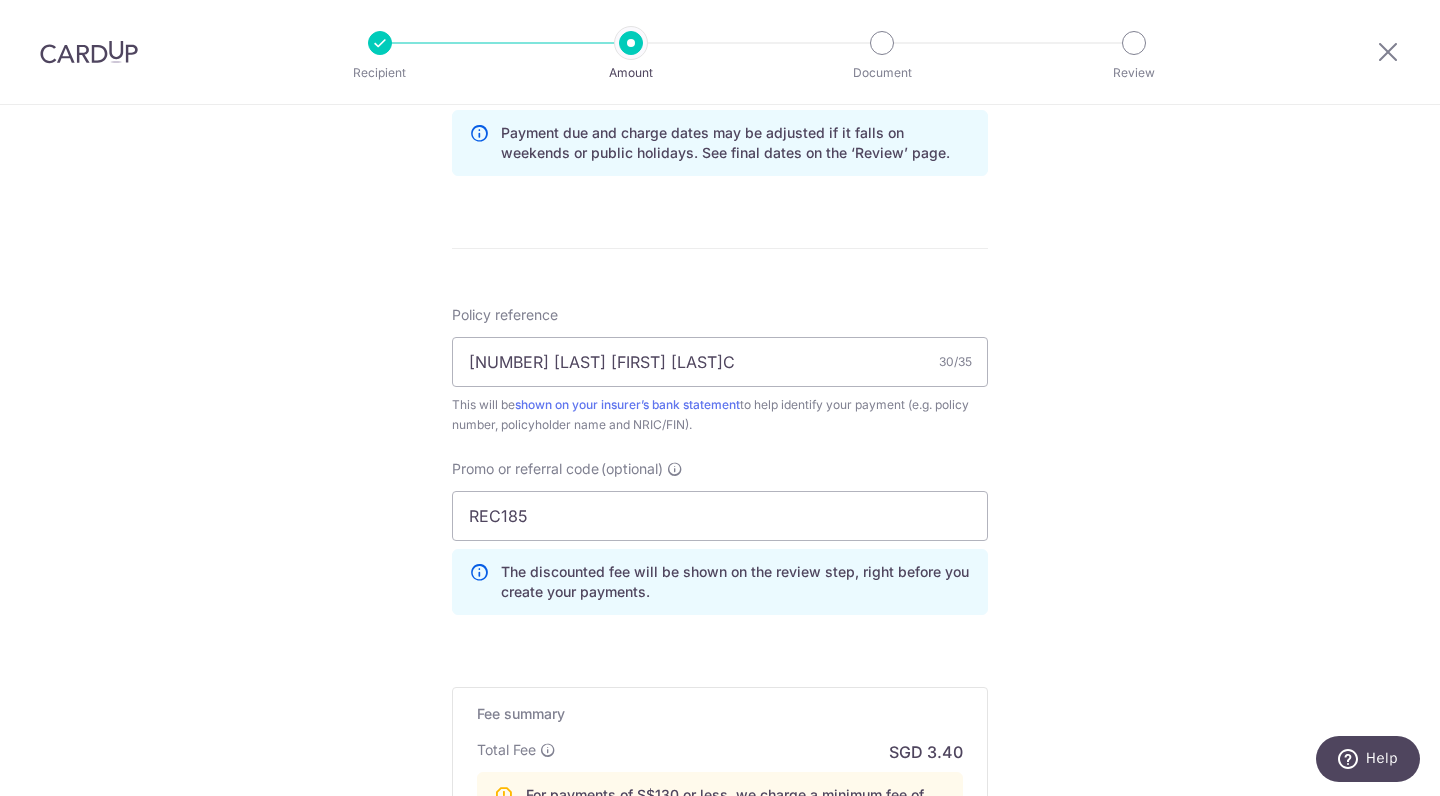 click on "Enter payment amount
SGD
95.57
95.57
Select Card
**** 0193
Add credit card
Your Cards
**** 0193
Secure 256-bit SSL
Text
New card details
Card
Secure 256-bit SSL" at bounding box center (720, 104) 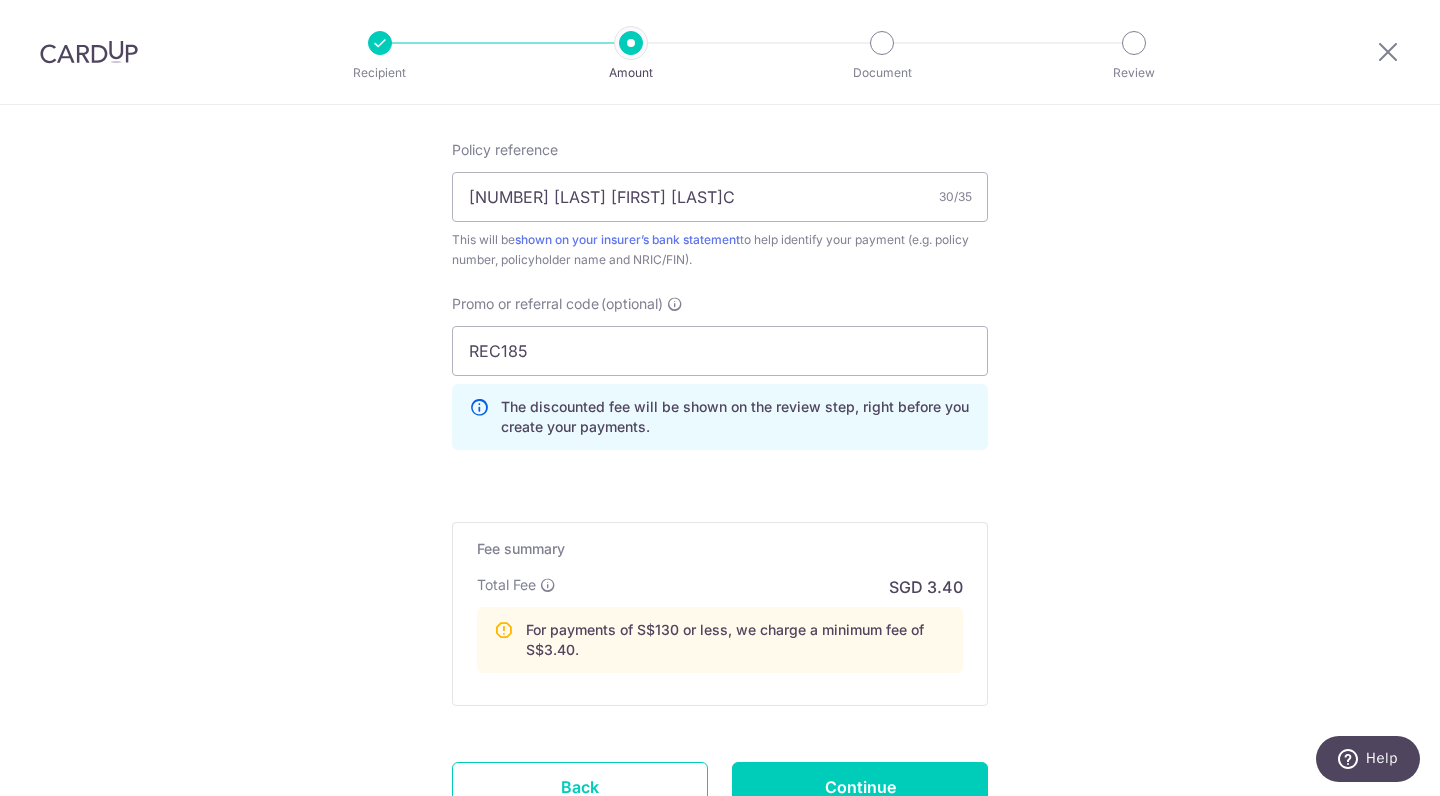 scroll, scrollTop: 1222, scrollLeft: 0, axis: vertical 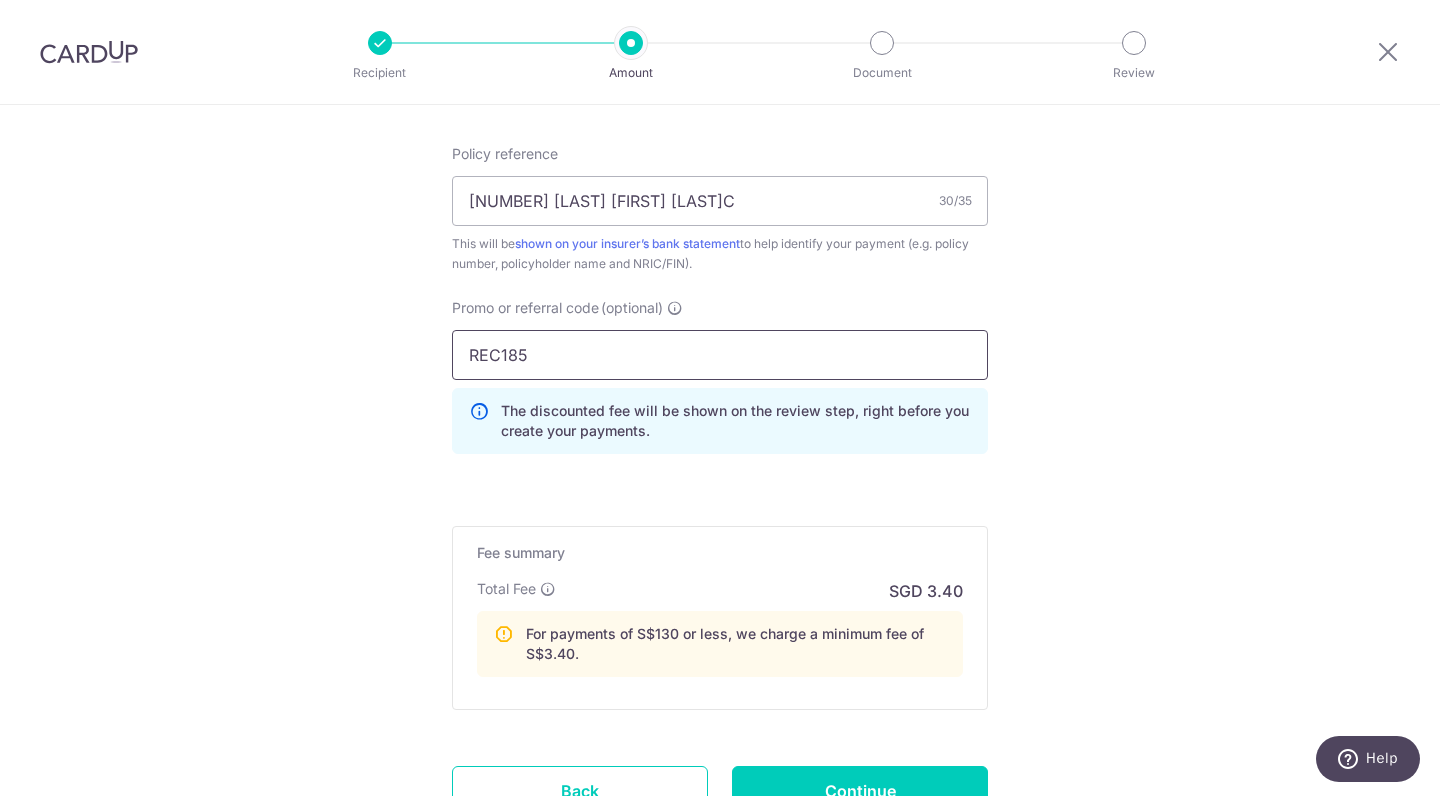 drag, startPoint x: 534, startPoint y: 367, endPoint x: 436, endPoint y: 361, distance: 98.1835 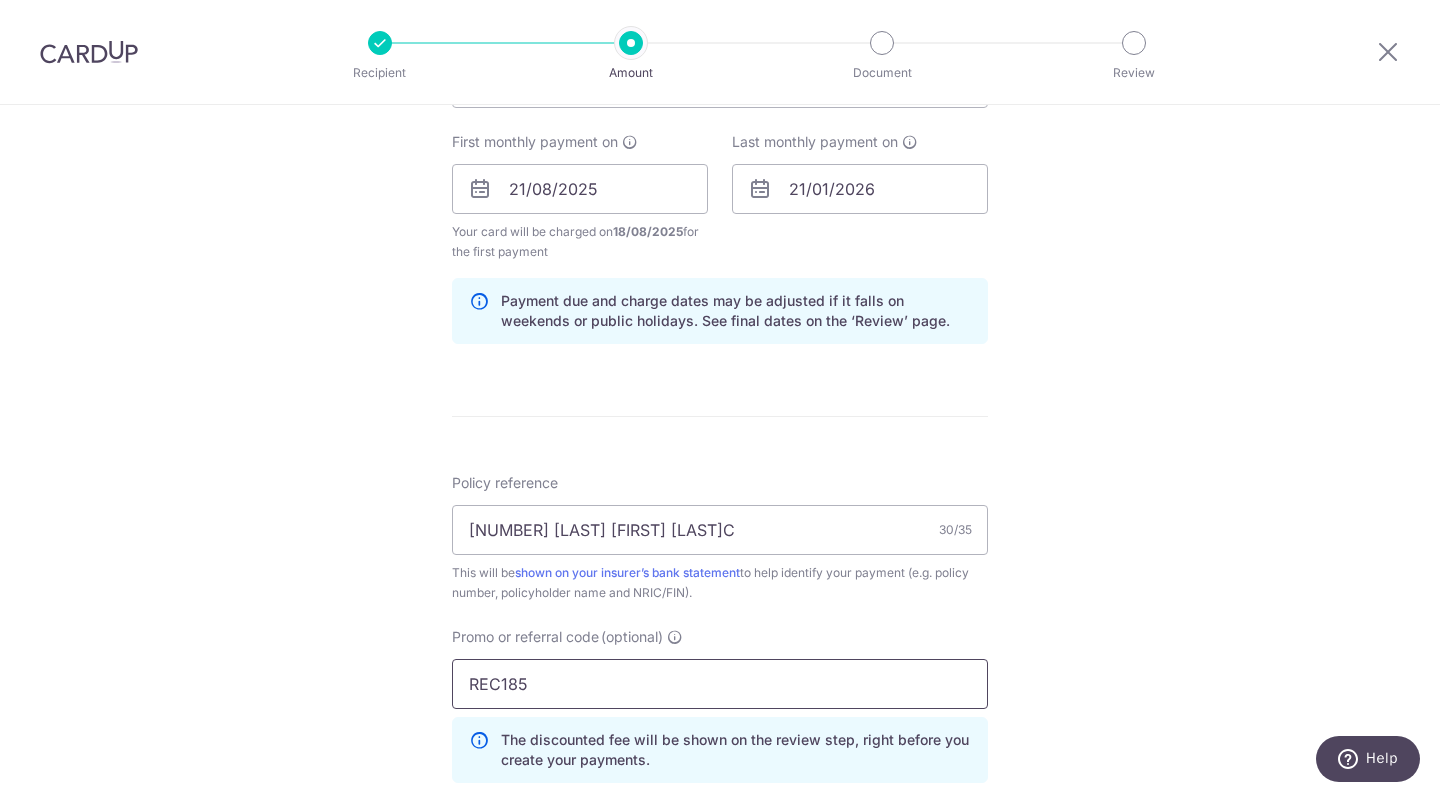 scroll, scrollTop: 1392, scrollLeft: 0, axis: vertical 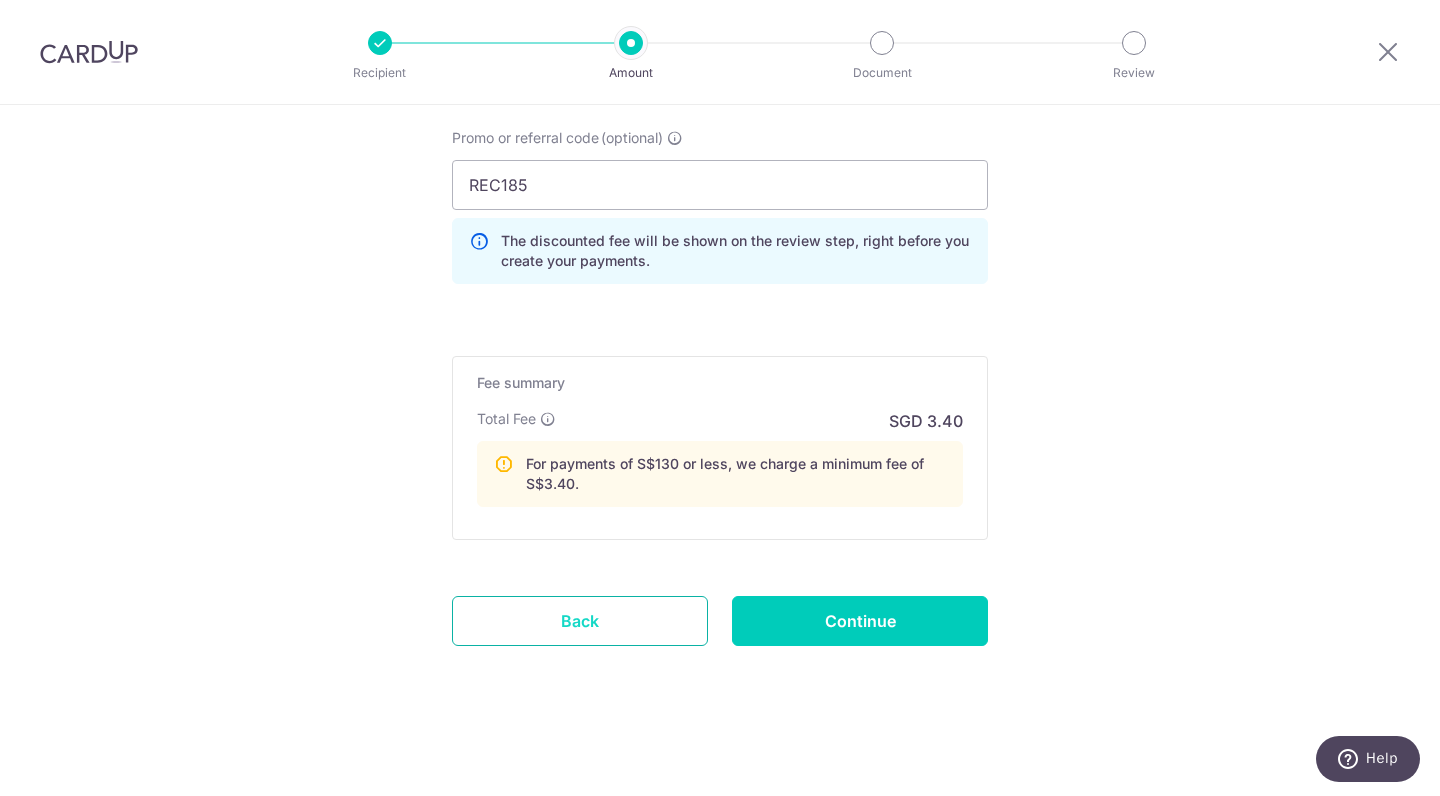 click on "Back" at bounding box center [580, 621] 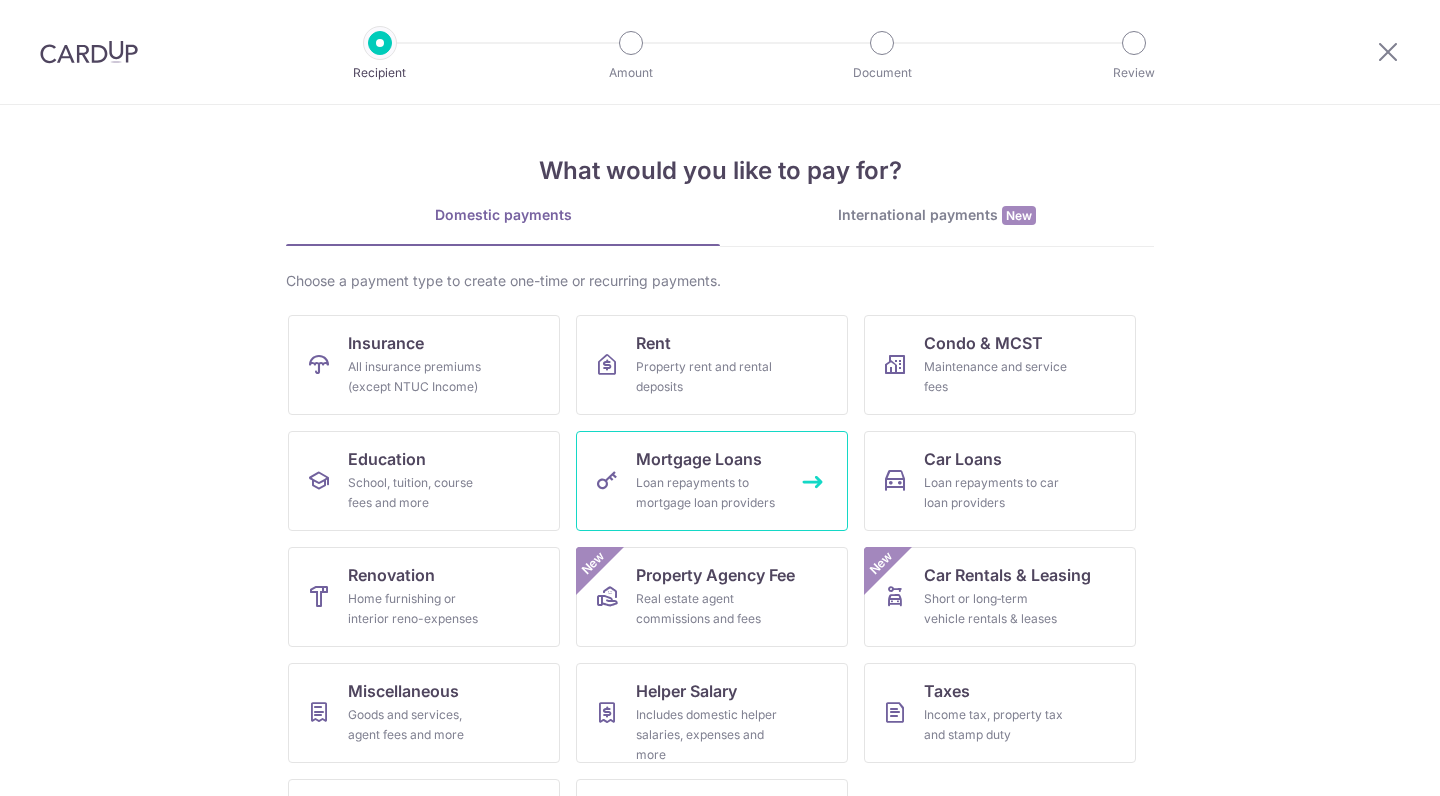 scroll, scrollTop: 4, scrollLeft: 0, axis: vertical 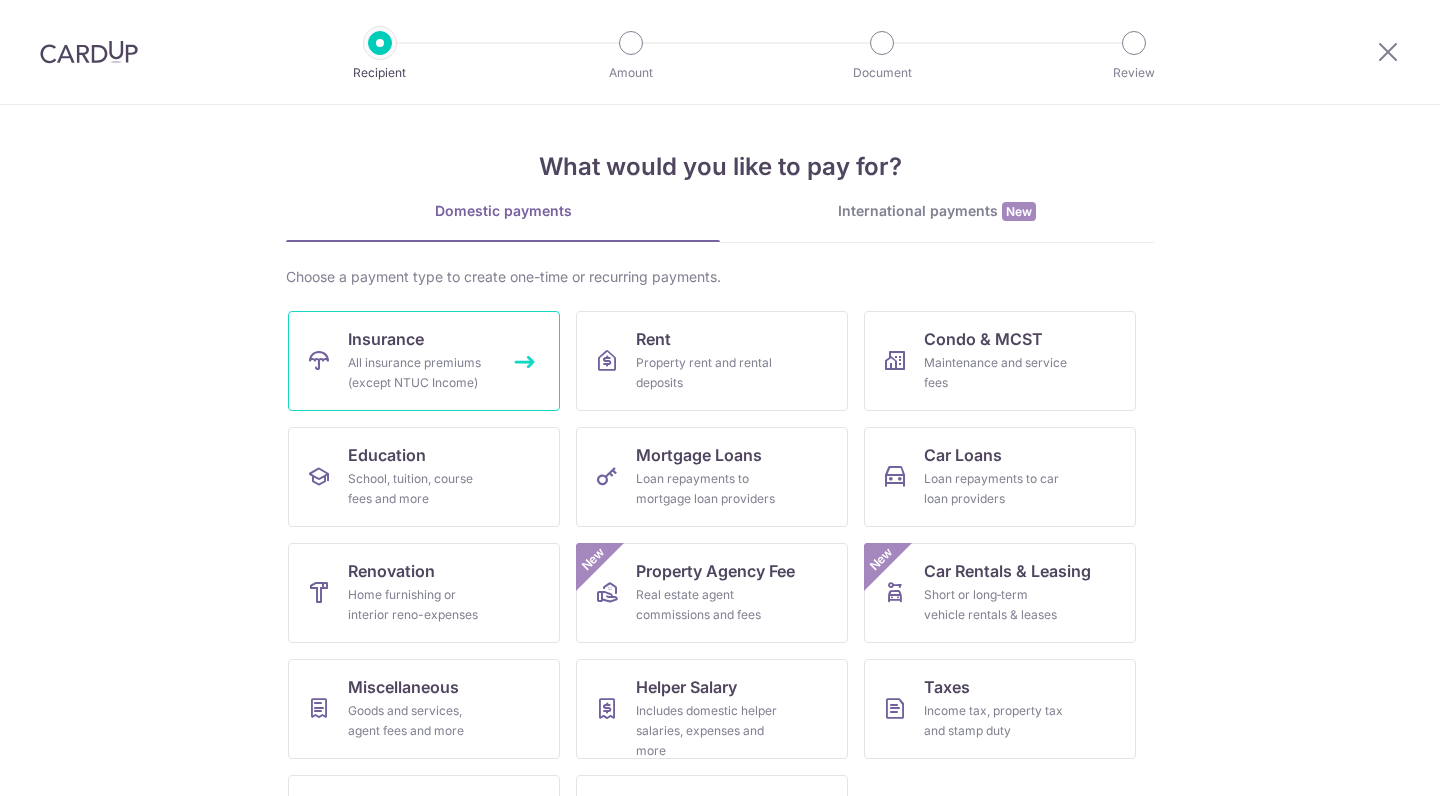 click on "All insurance premiums (except NTUC Income)" at bounding box center (420, 373) 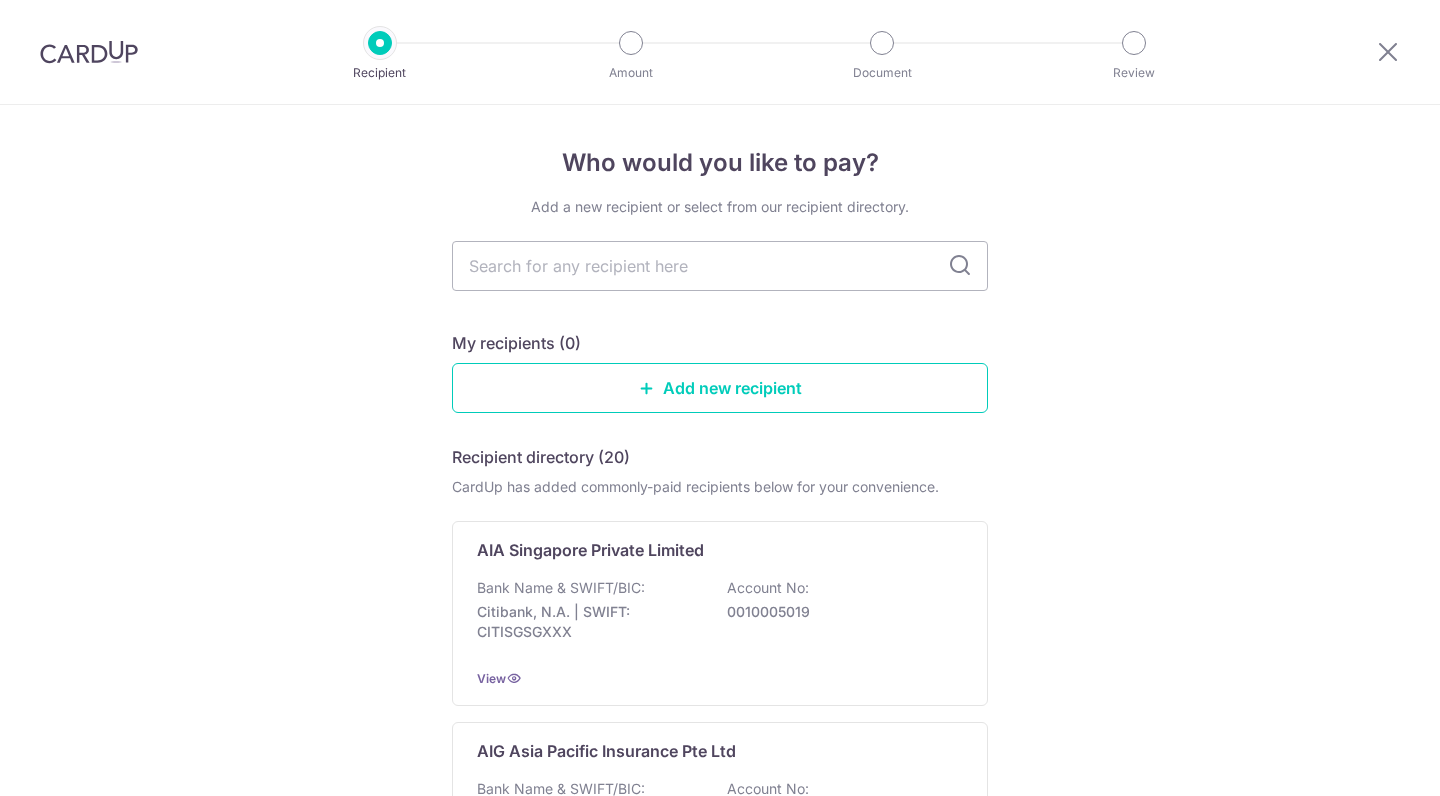 scroll, scrollTop: 0, scrollLeft: 0, axis: both 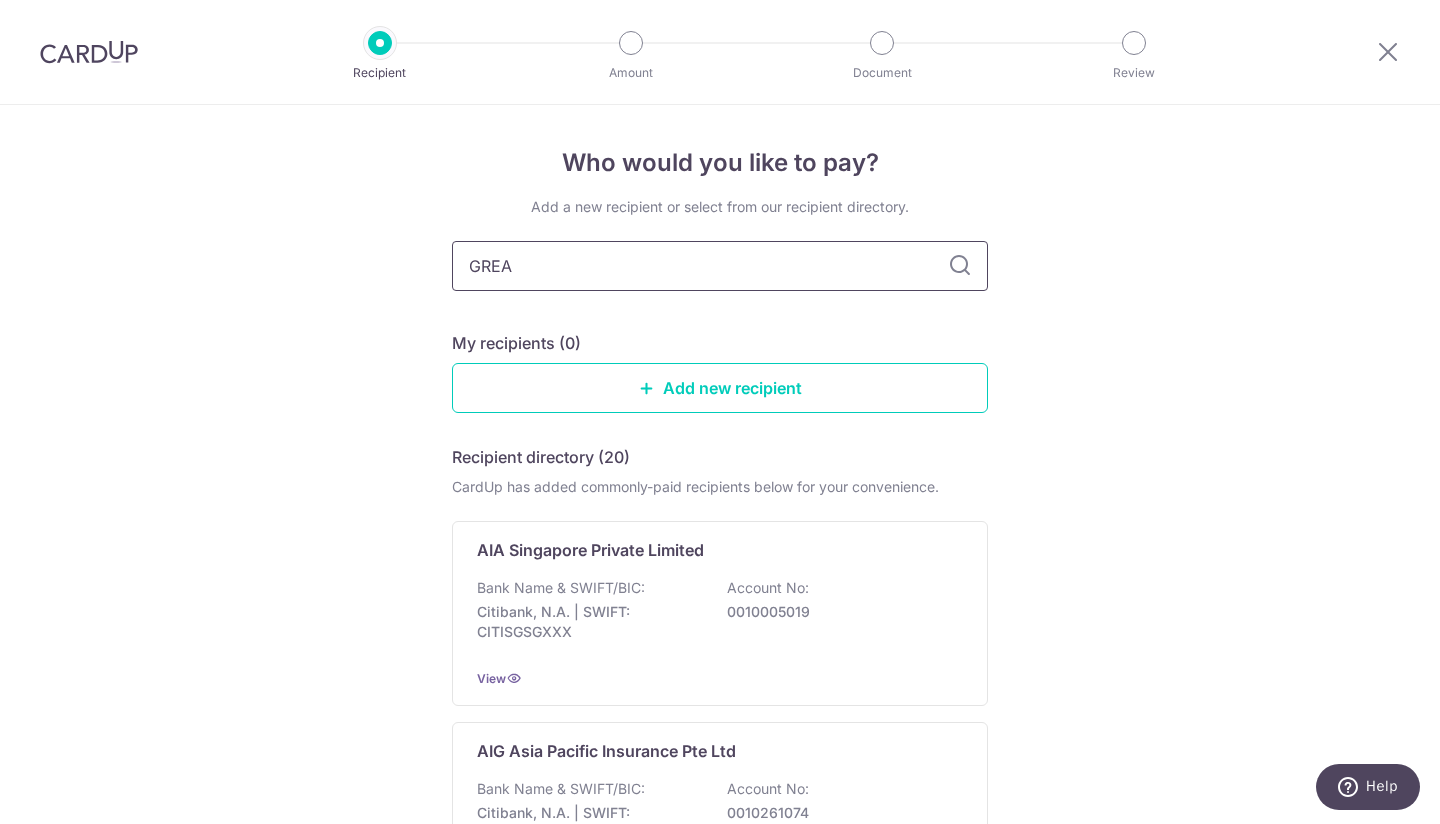 type on "GREAT" 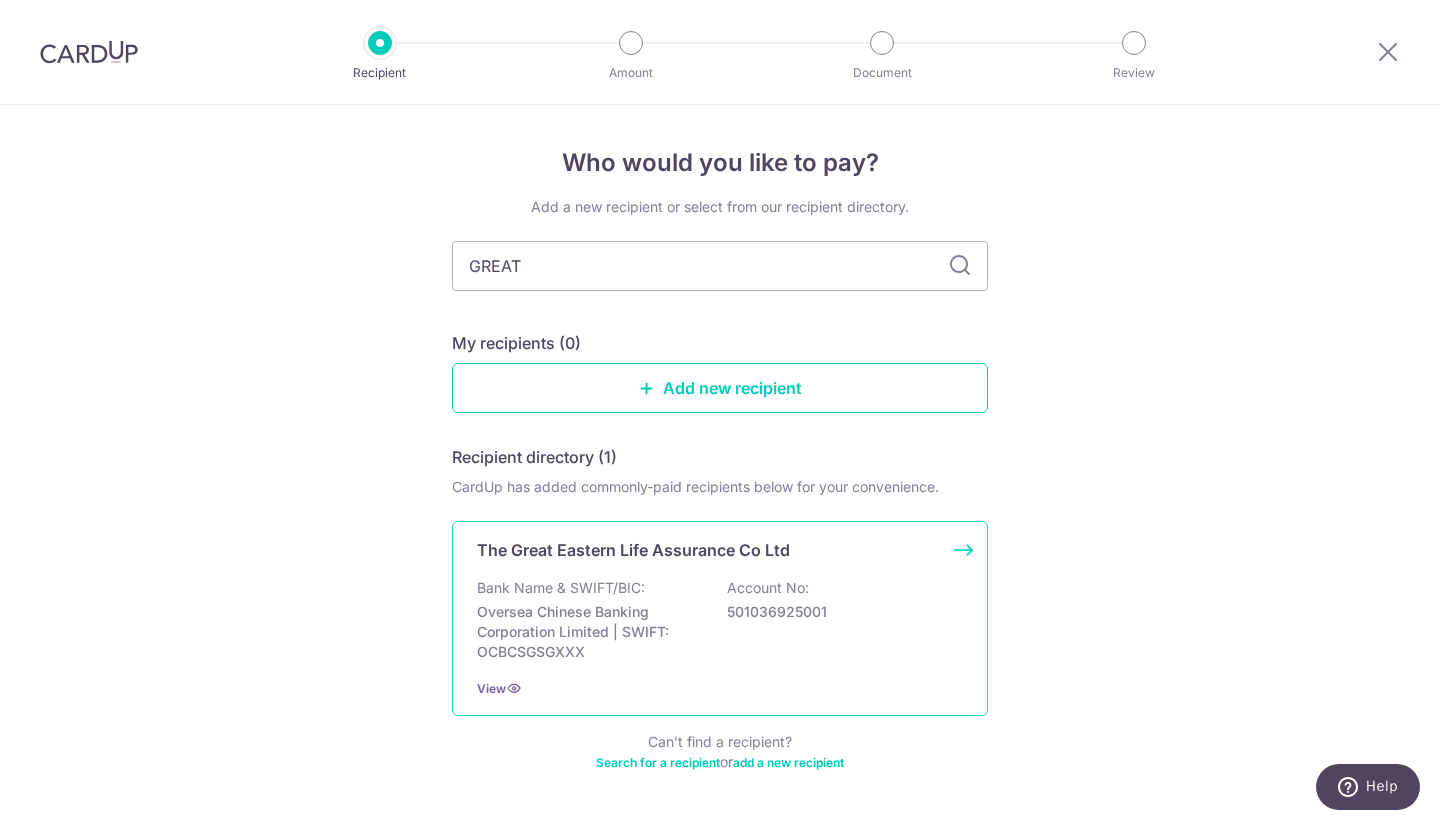 click on "The Great Eastern Life Assurance Co Ltd" at bounding box center [633, 550] 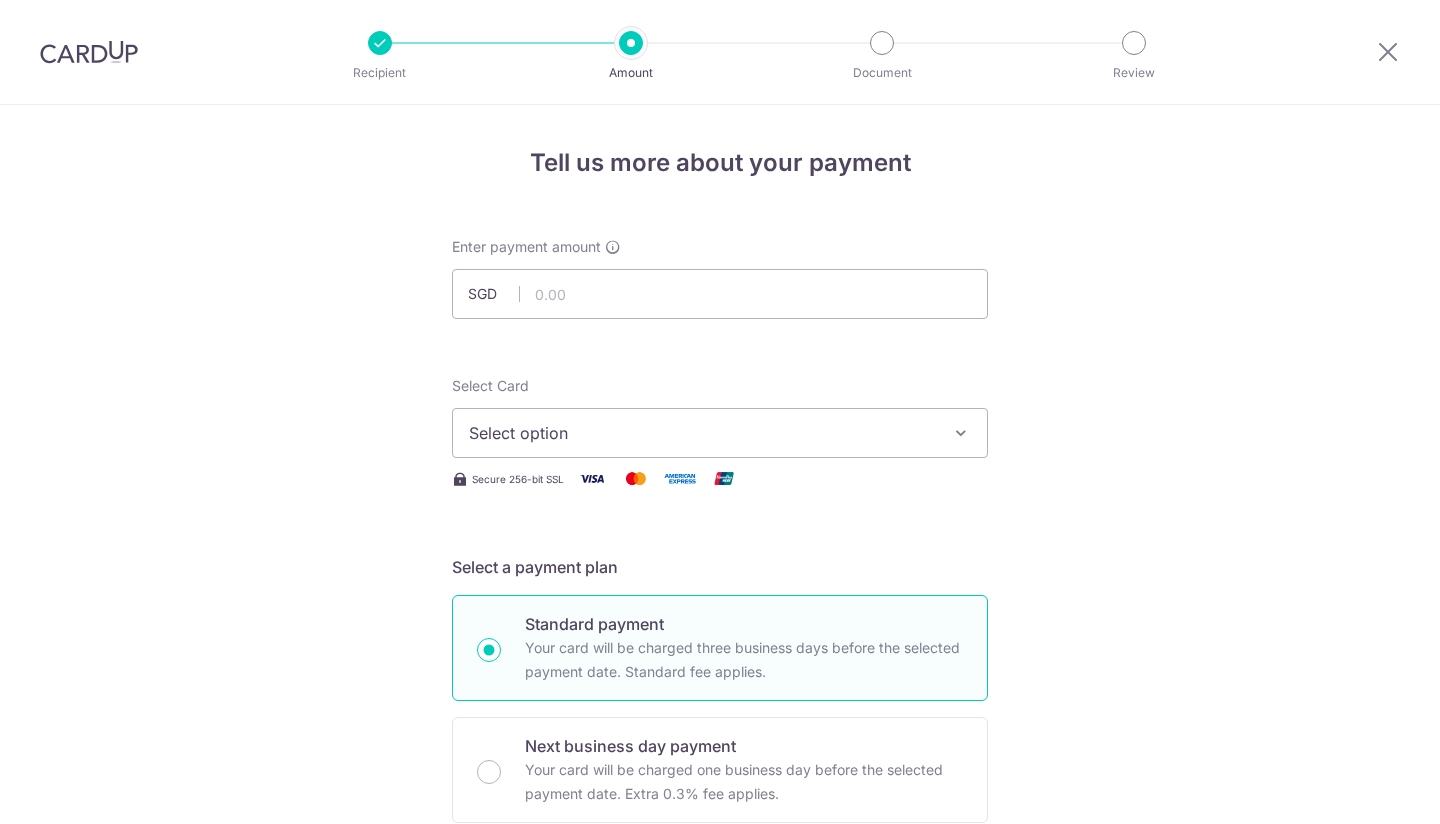 scroll, scrollTop: 0, scrollLeft: 0, axis: both 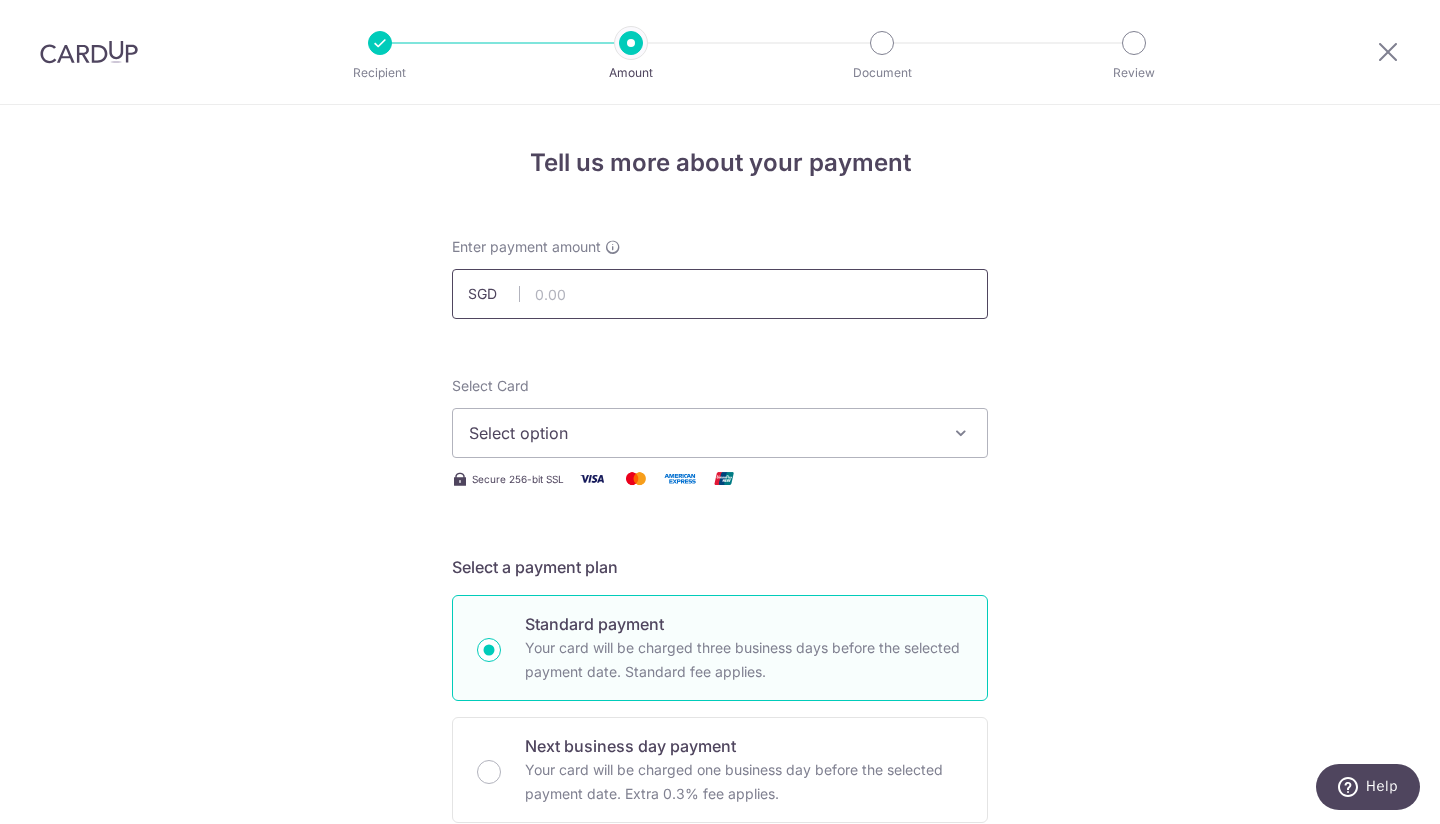 click at bounding box center [720, 294] 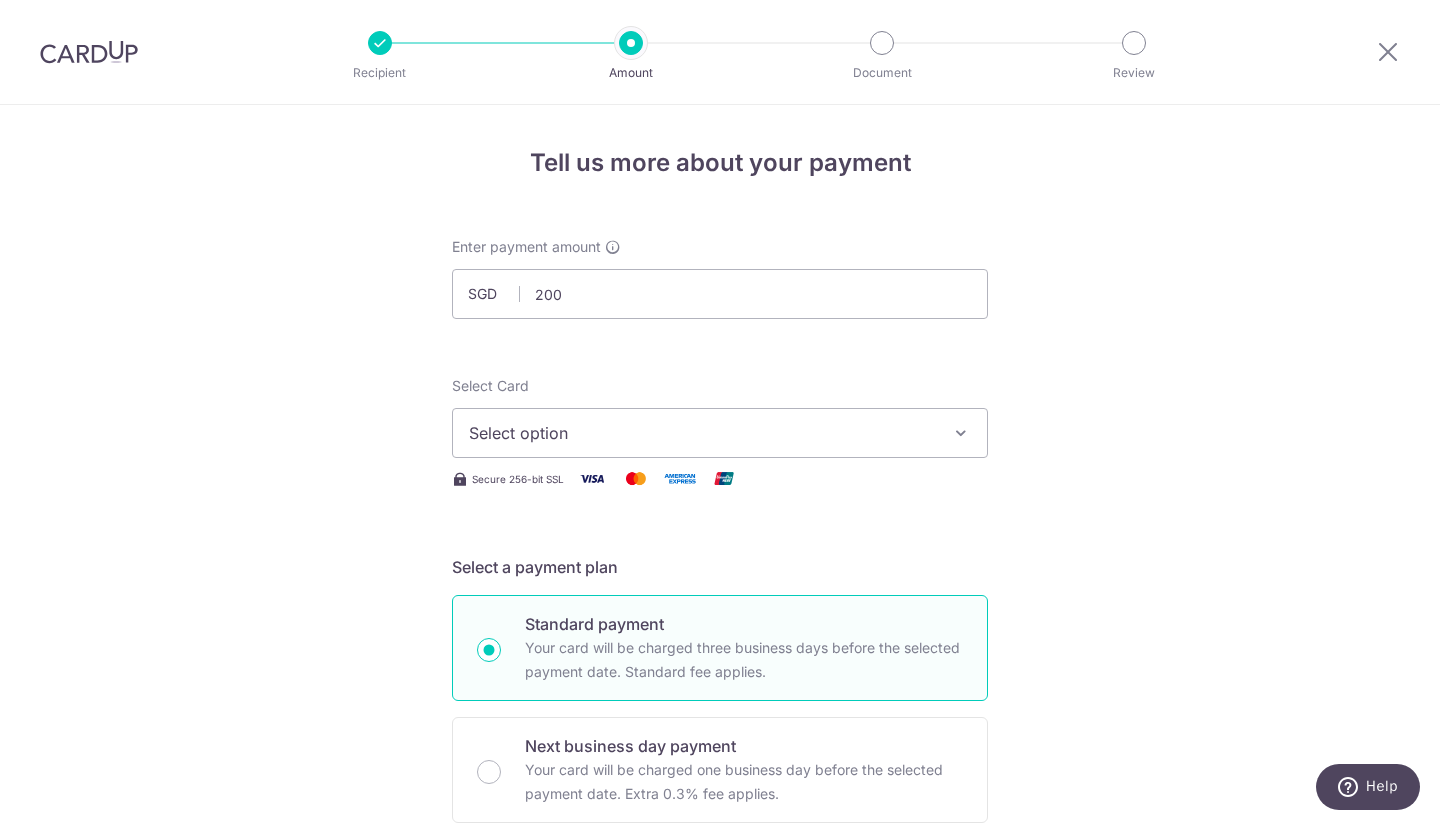 type on "200.00" 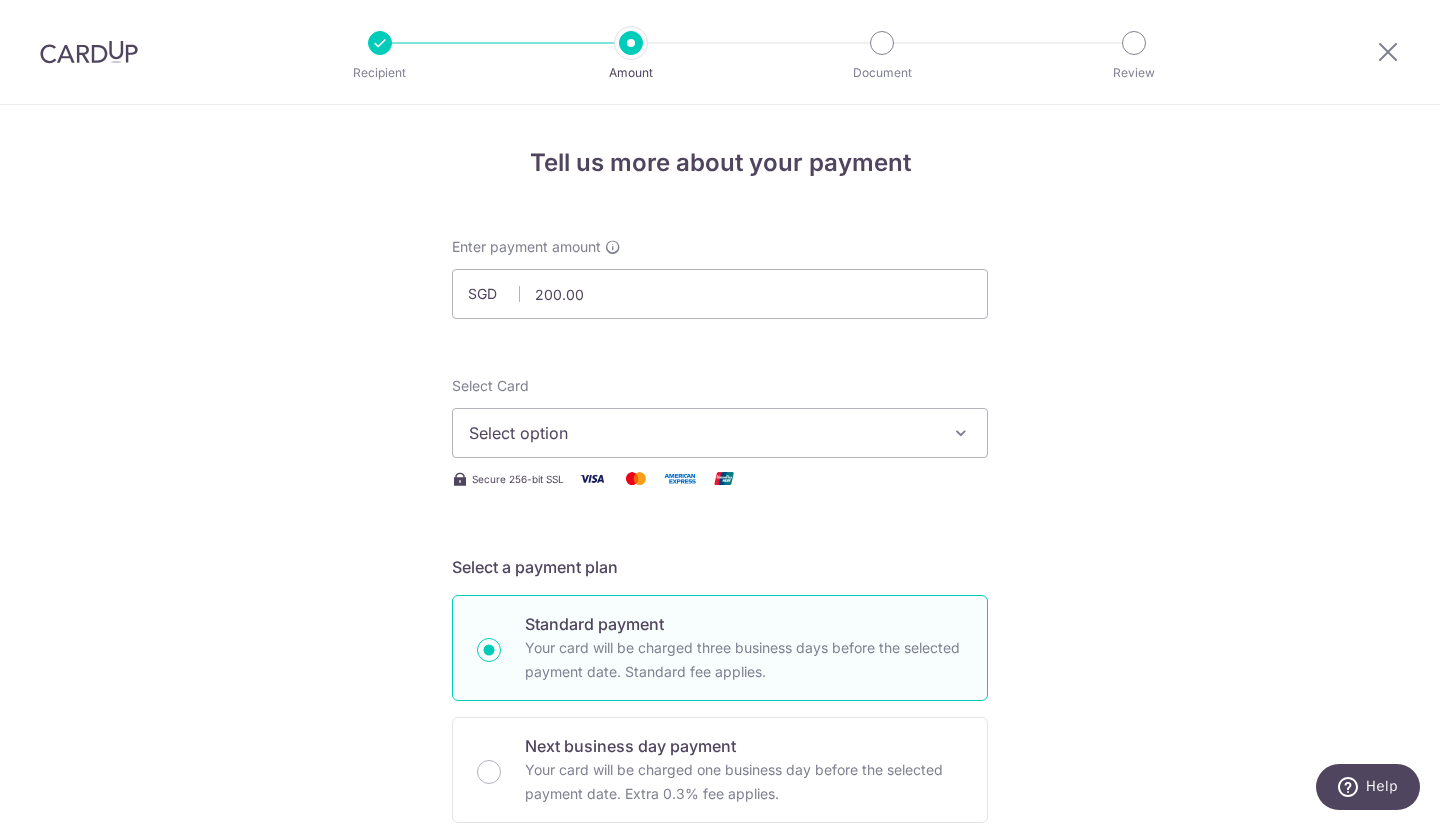 click on "Select option" at bounding box center (702, 433) 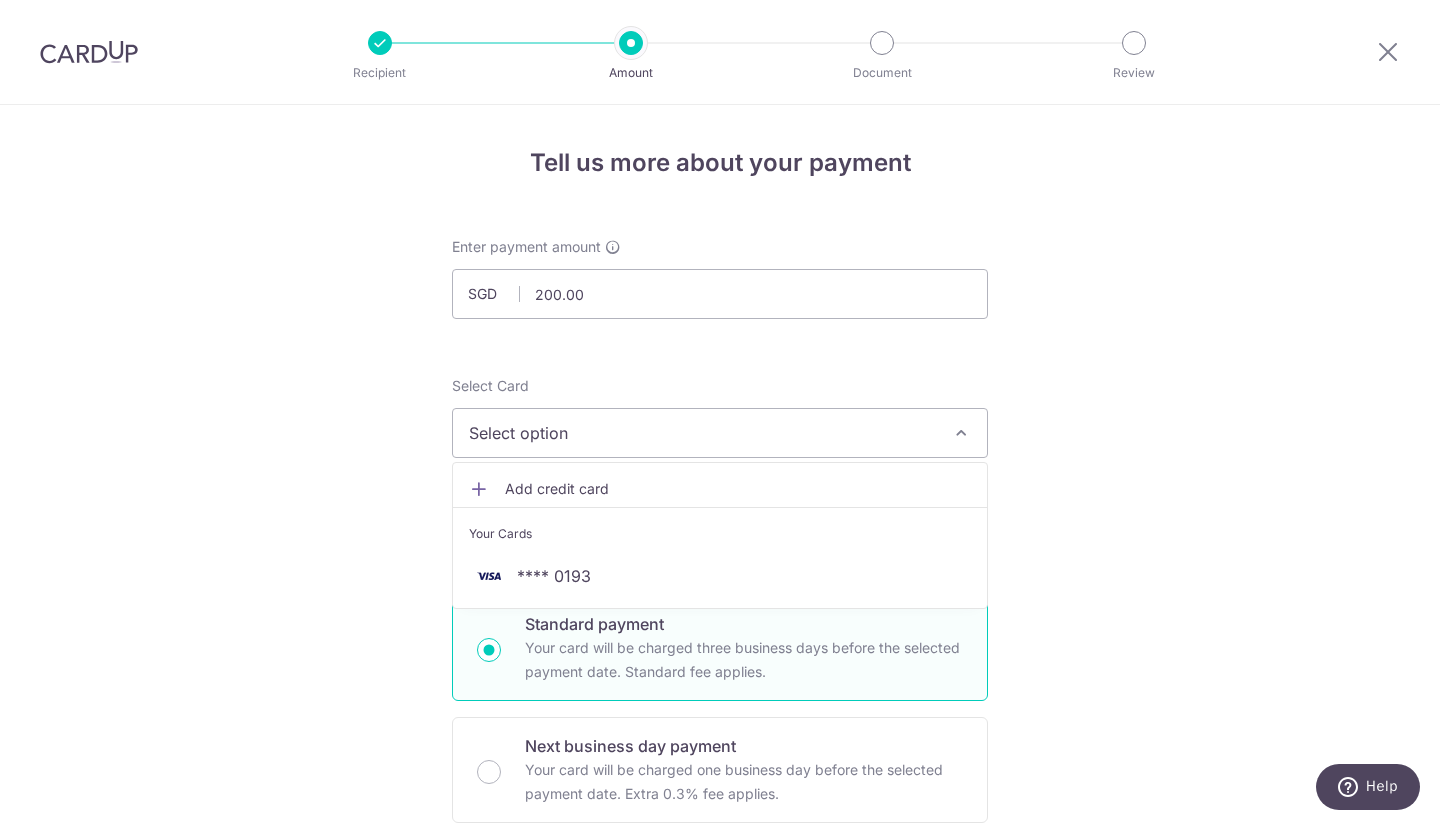 click on "Your Cards" at bounding box center [720, 534] 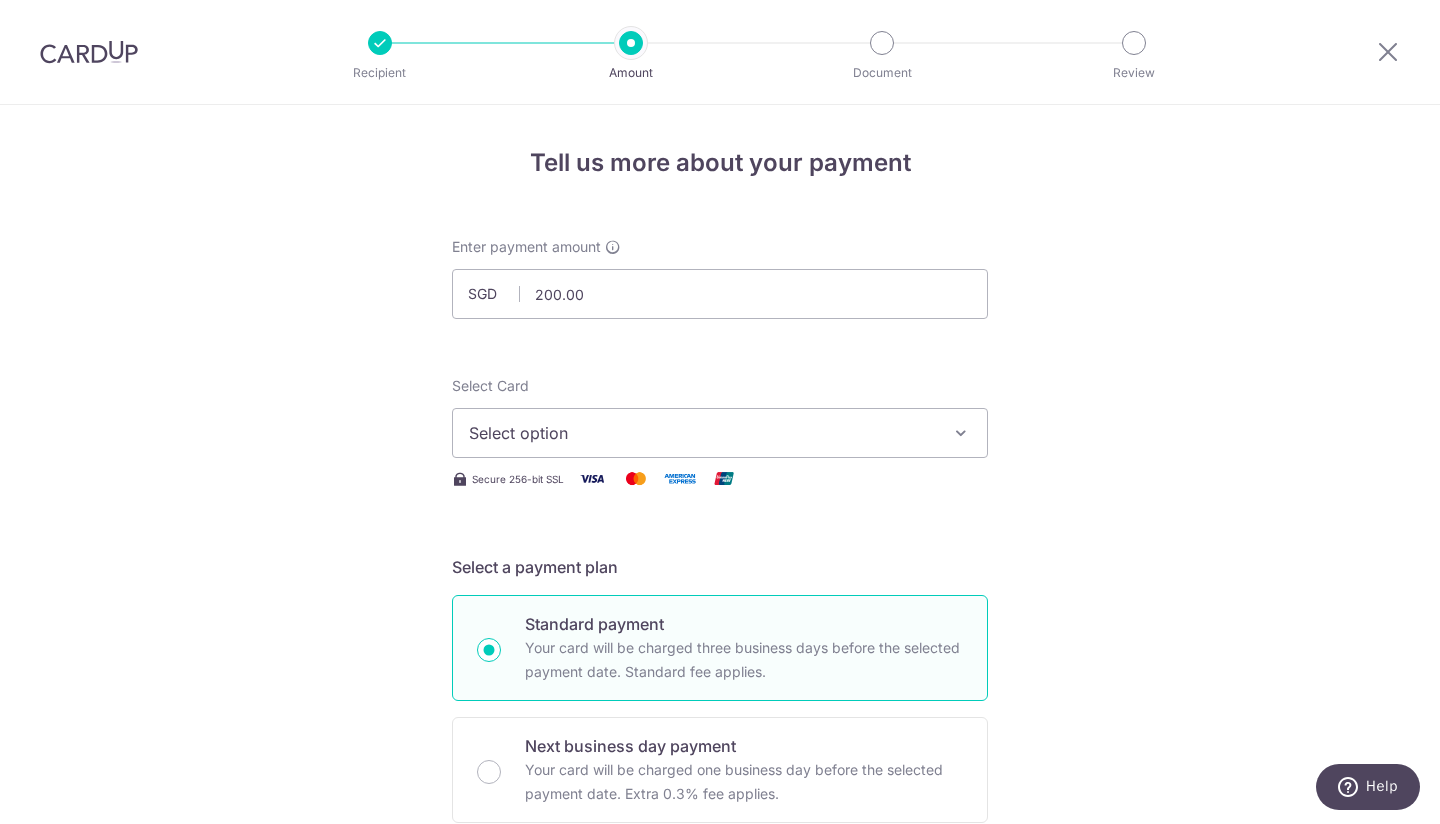 click on "Select option" at bounding box center [702, 433] 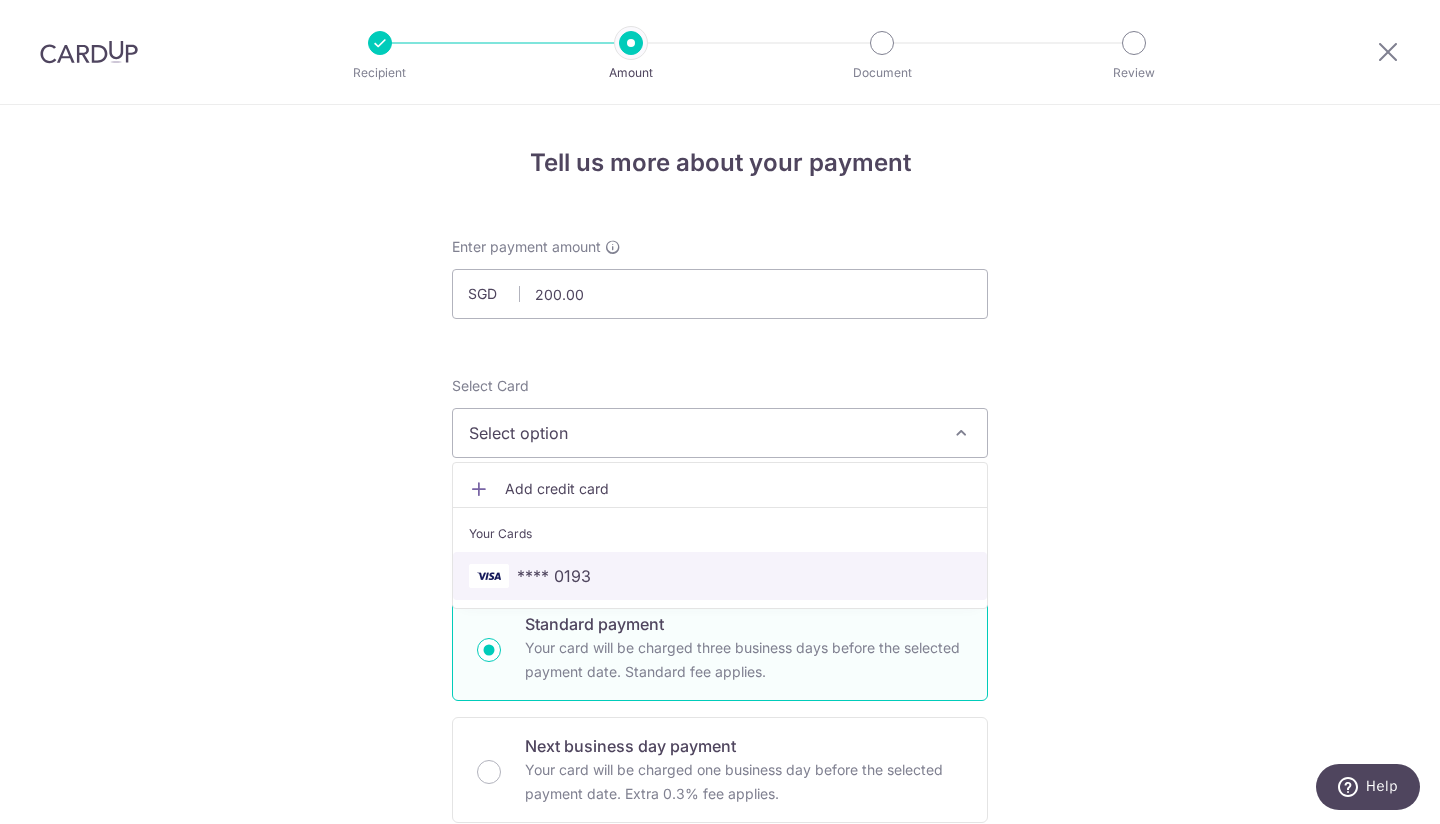 click on "**** 0193" at bounding box center [720, 576] 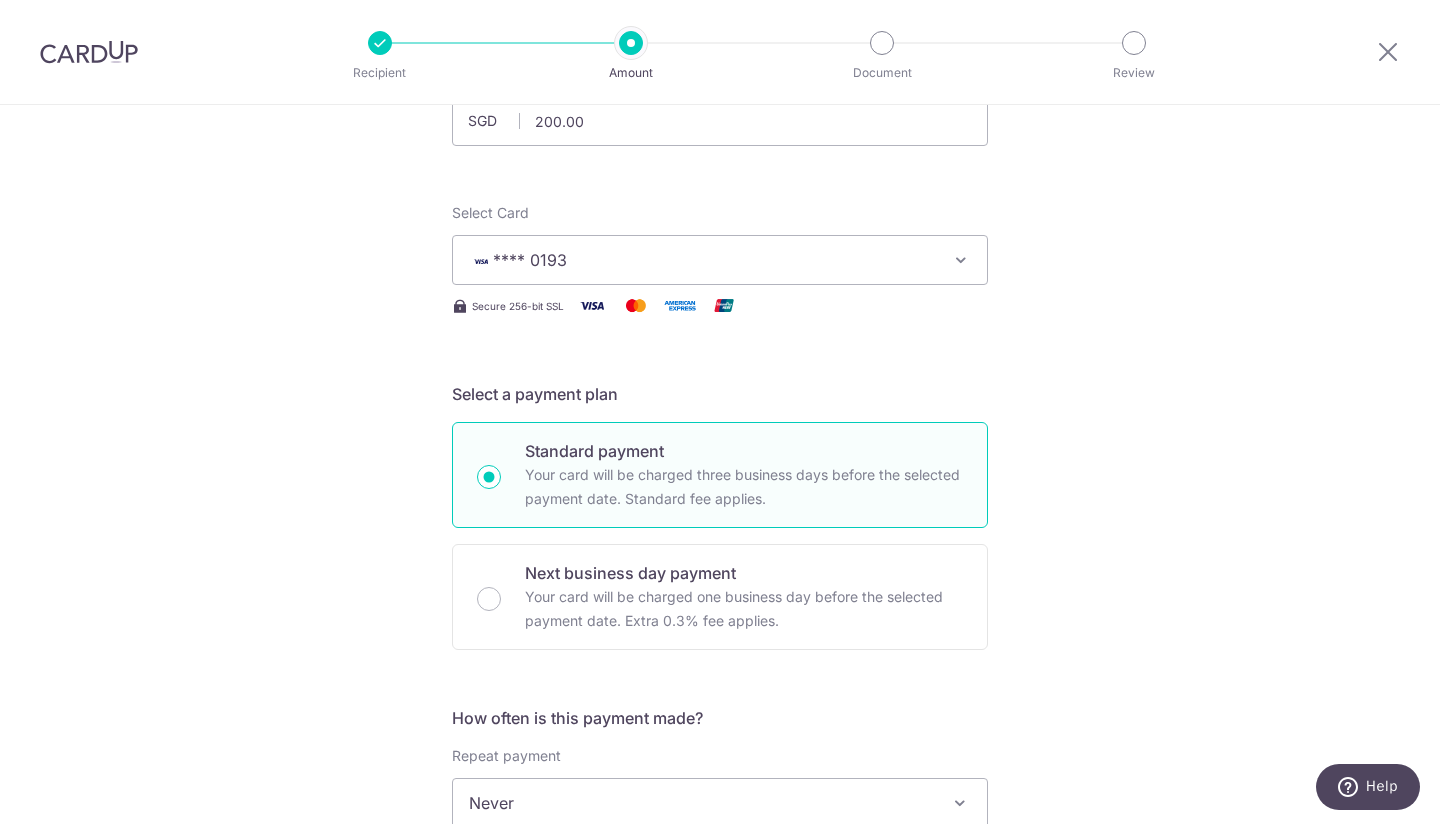 scroll, scrollTop: 334, scrollLeft: 0, axis: vertical 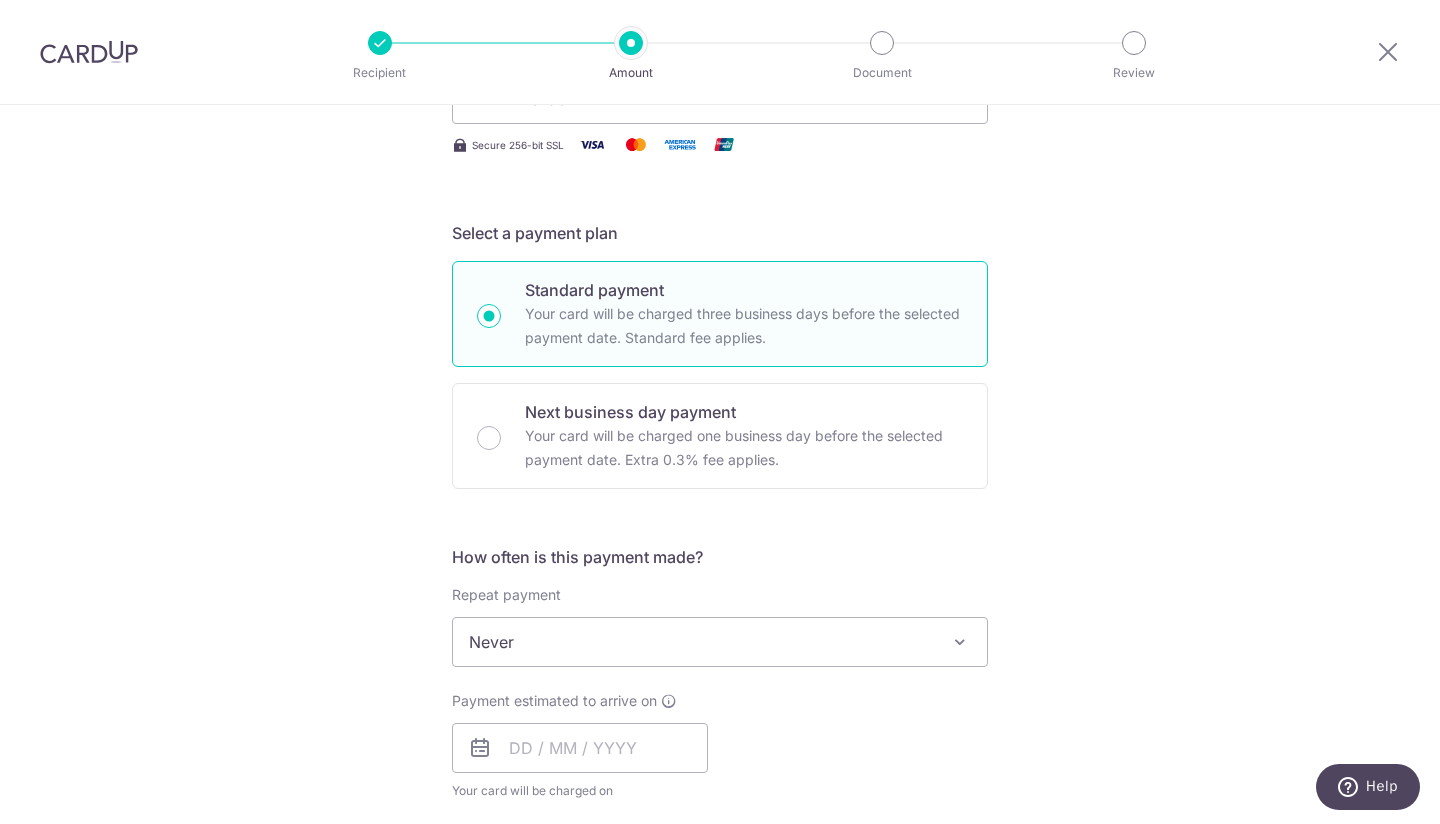 click on "Never" at bounding box center (720, 642) 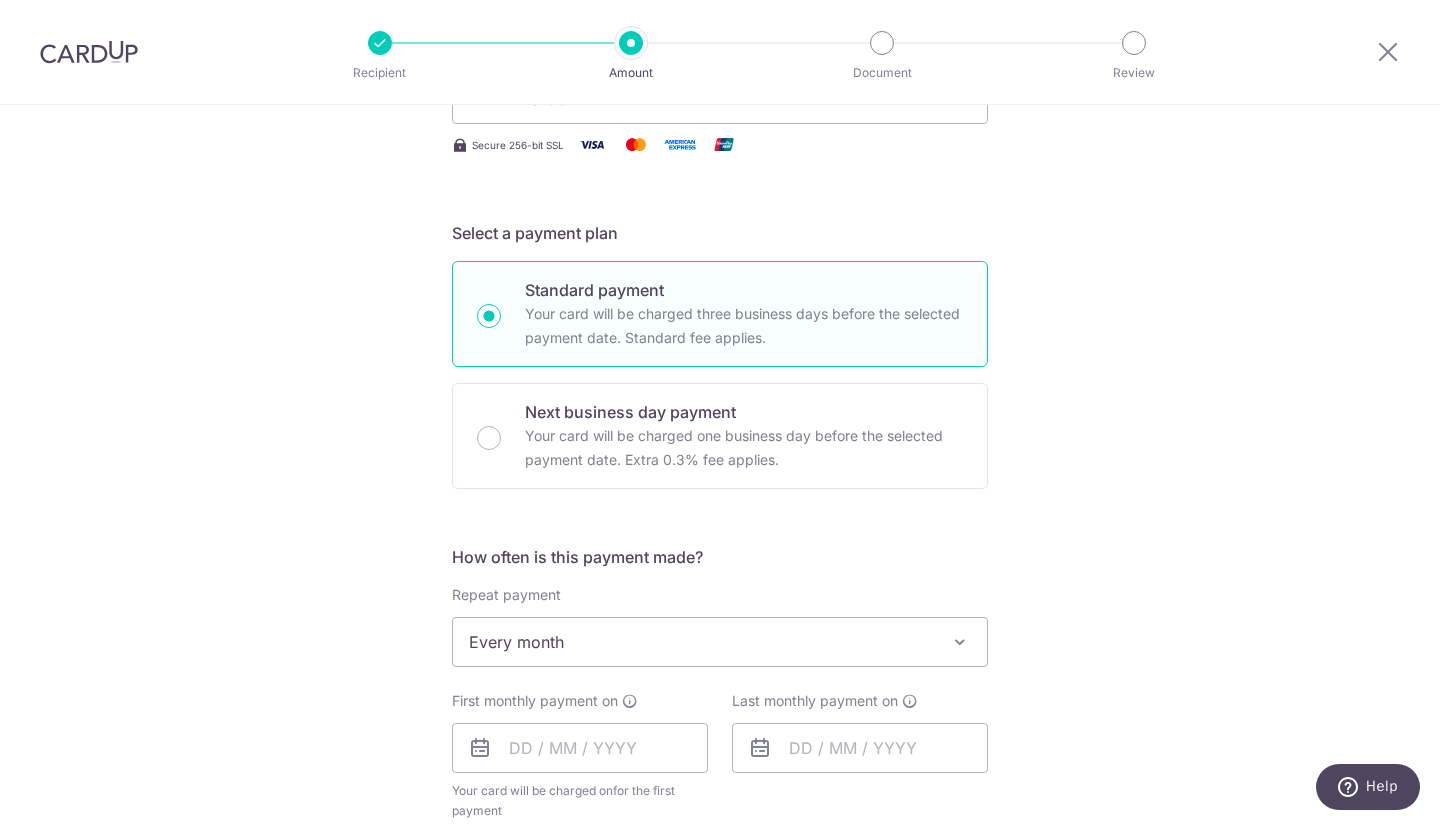 select on "3" 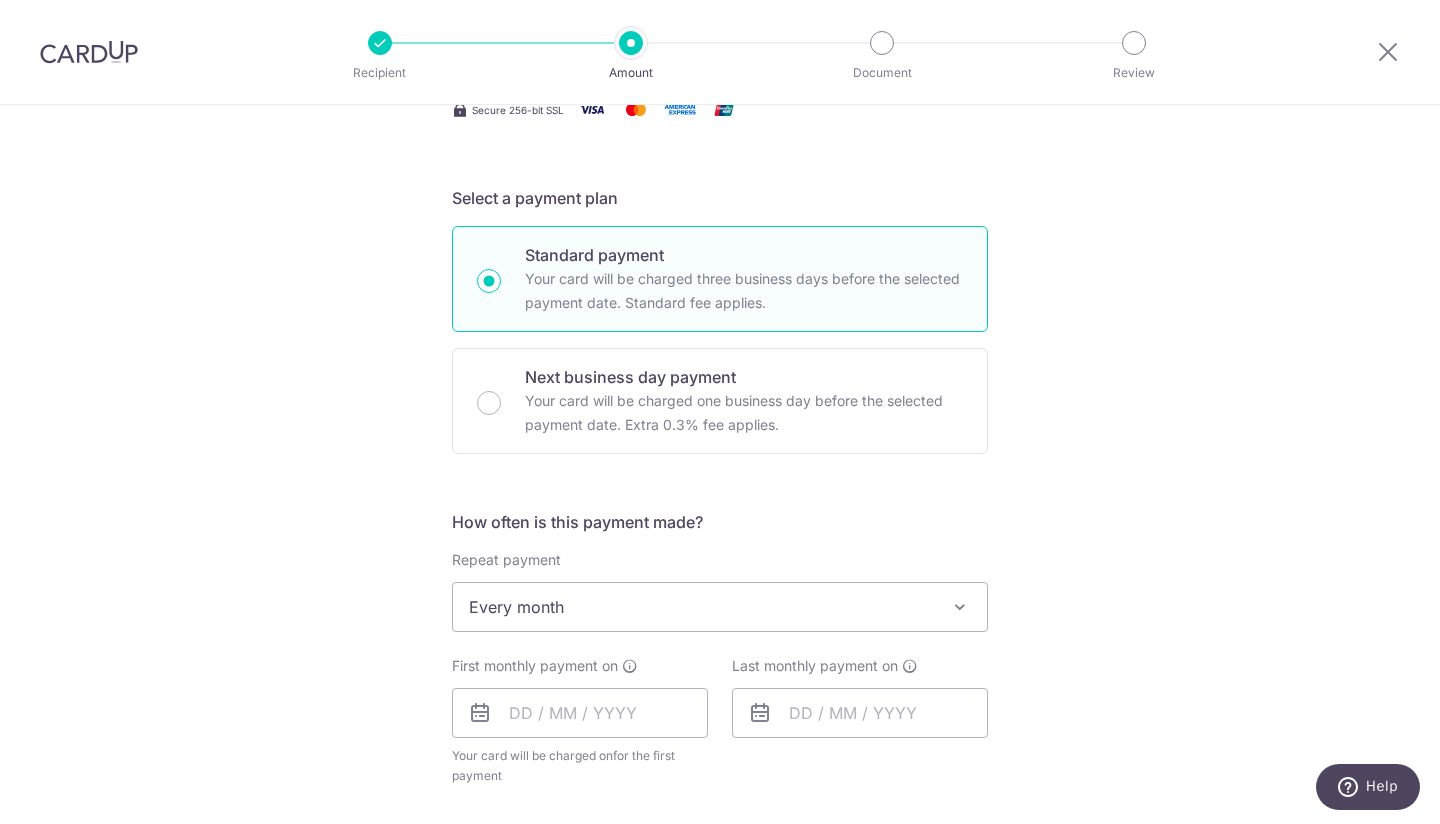 scroll, scrollTop: 502, scrollLeft: 0, axis: vertical 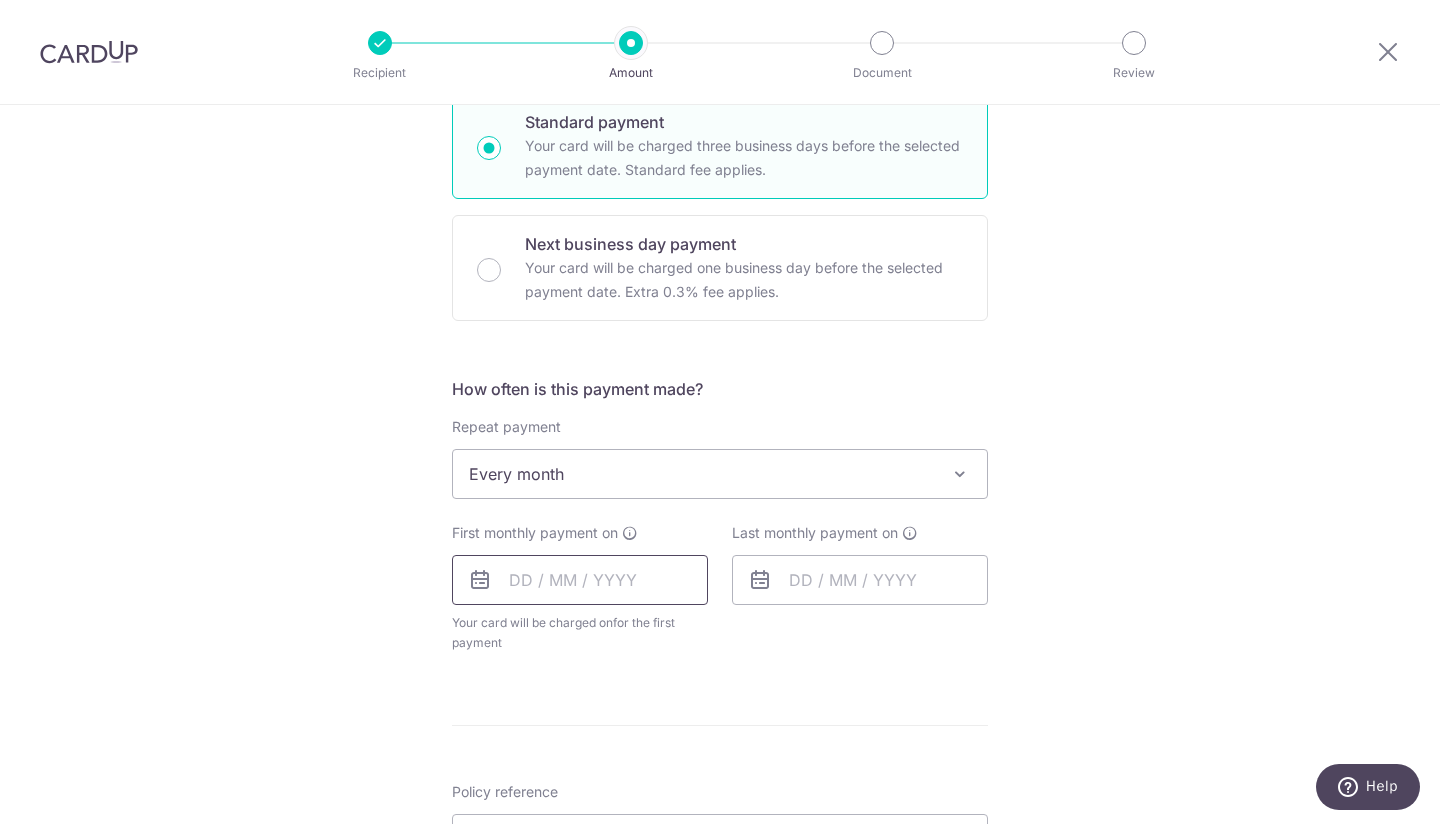 click at bounding box center [580, 580] 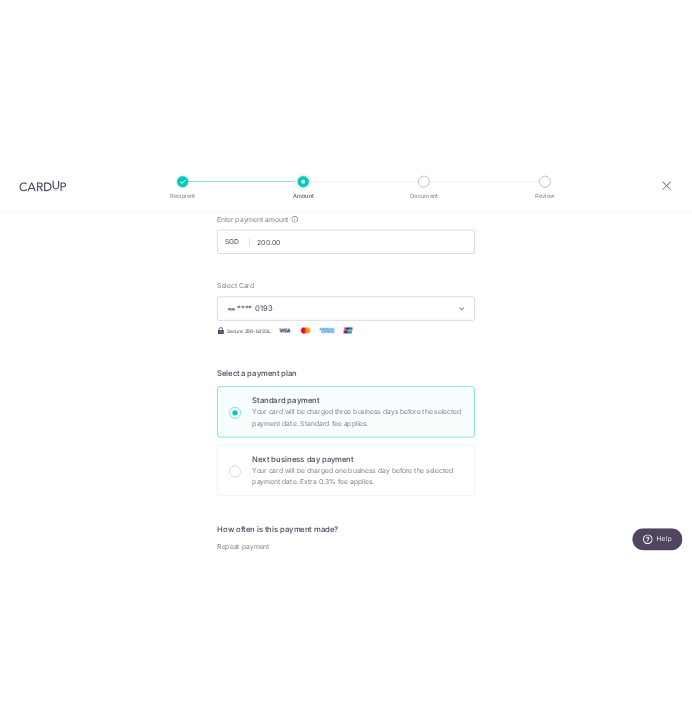 scroll, scrollTop: 0, scrollLeft: 0, axis: both 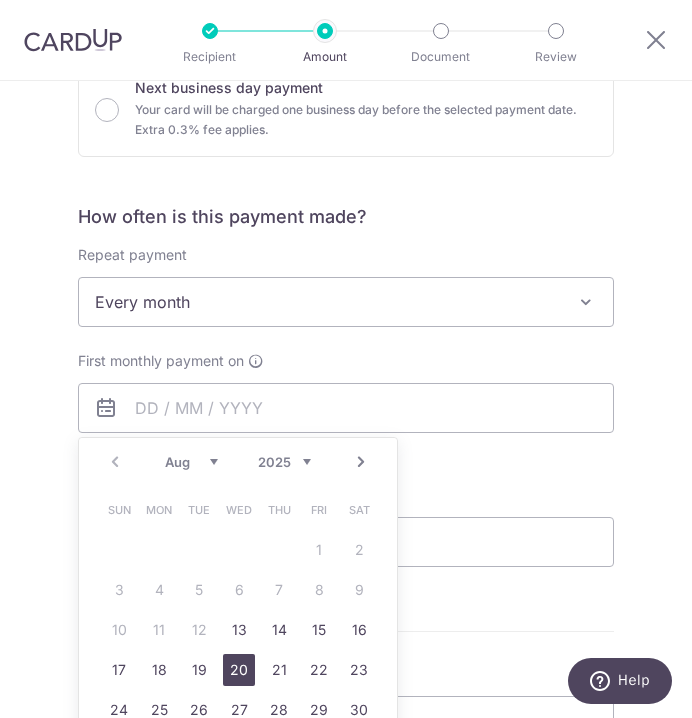 click on "20" at bounding box center [239, 670] 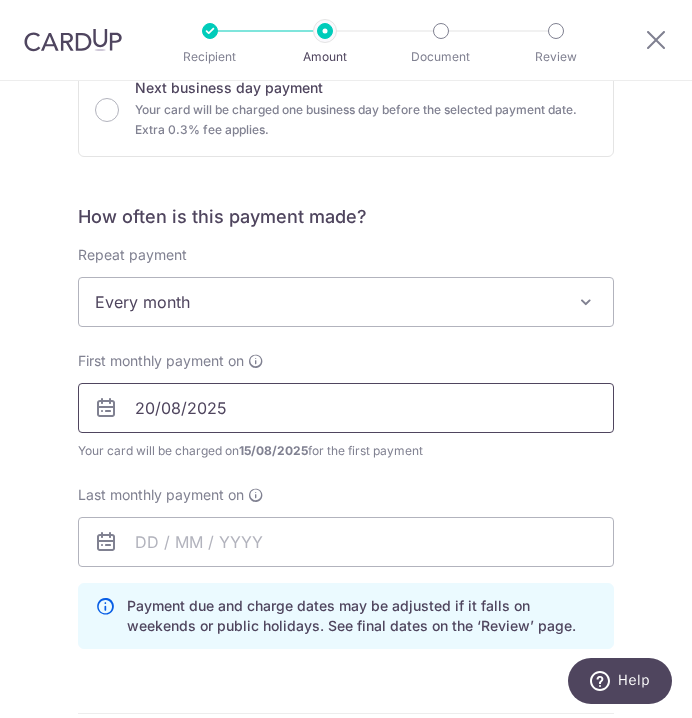 click on "20/08/2025" at bounding box center [346, 408] 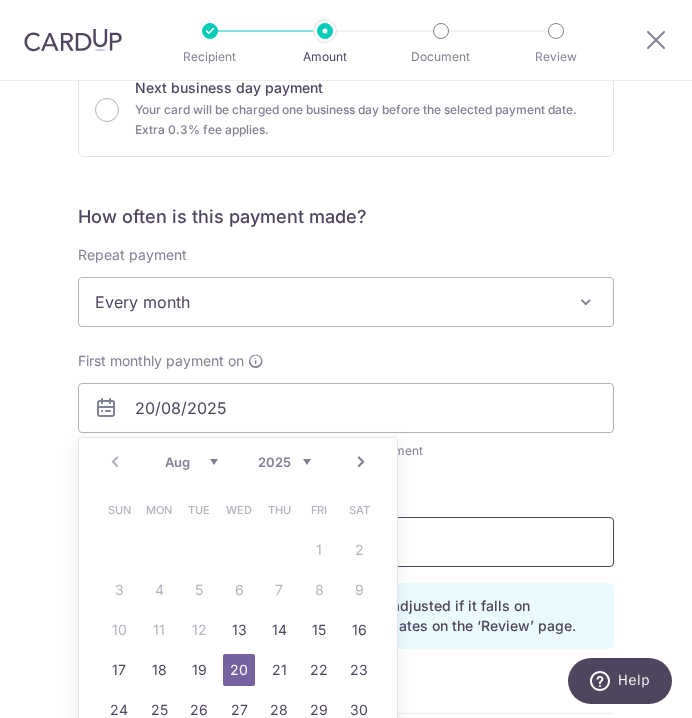 click at bounding box center (346, 542) 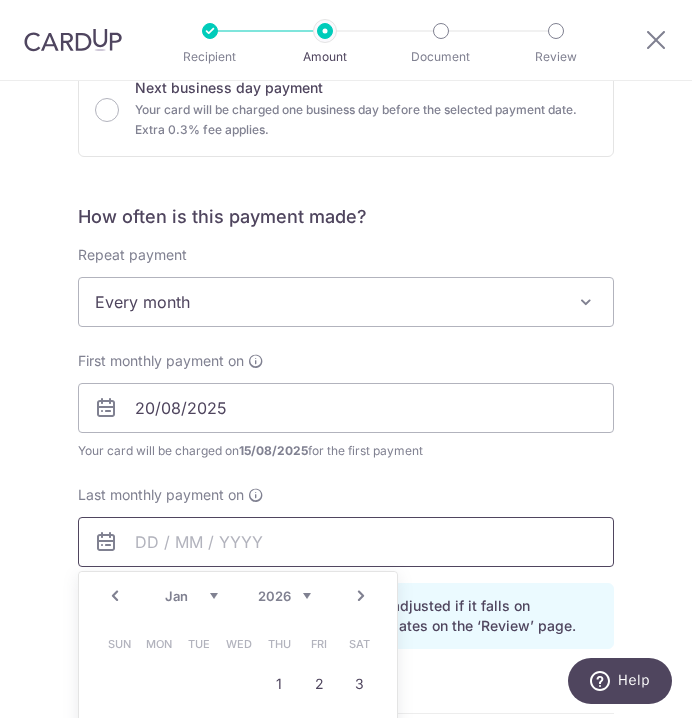 scroll, scrollTop: 765, scrollLeft: 0, axis: vertical 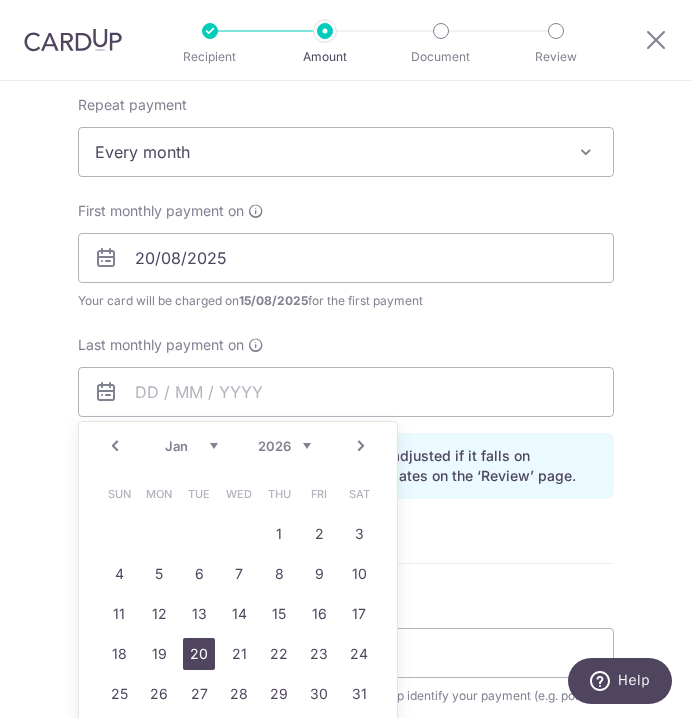click on "20" at bounding box center (199, 654) 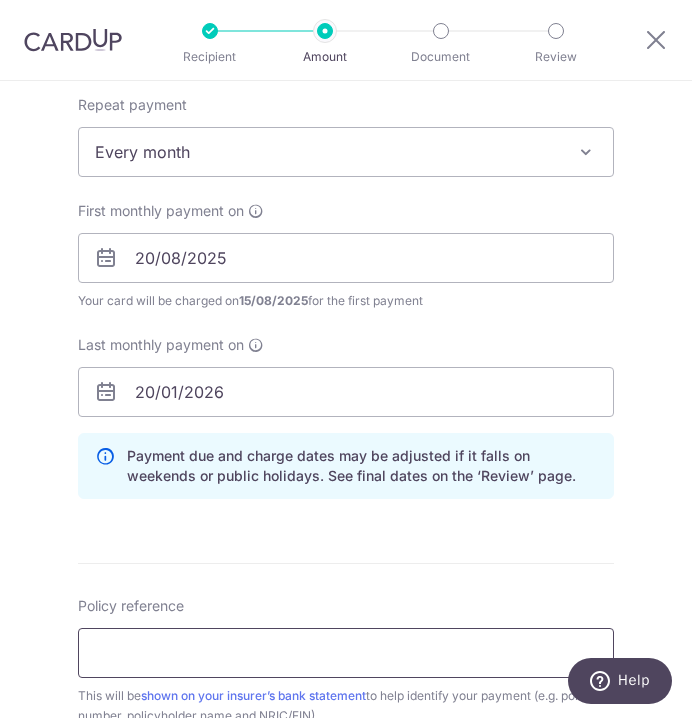 click on "Policy reference" at bounding box center [346, 653] 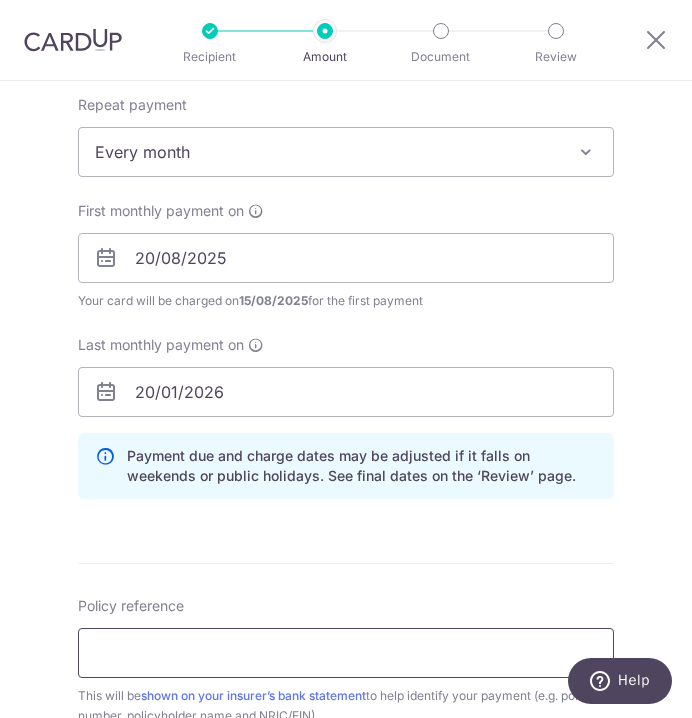 paste on "0235310519" 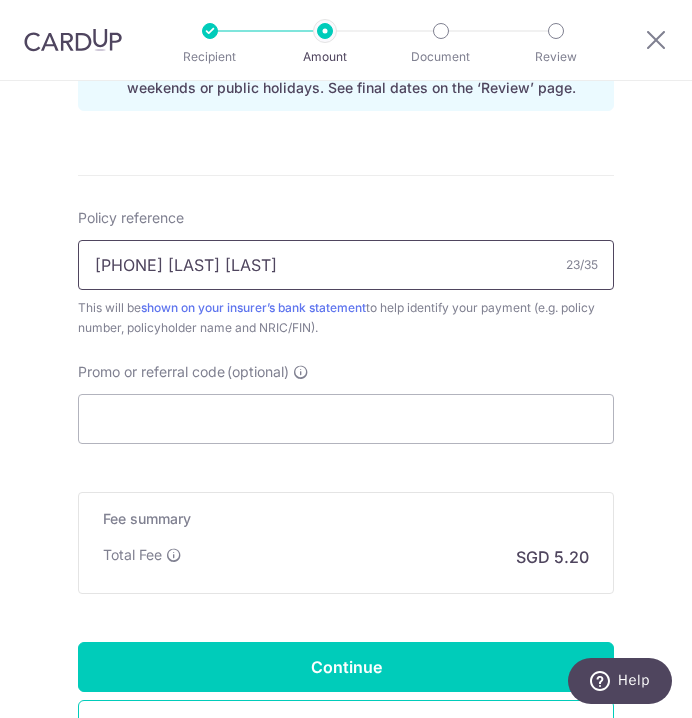 scroll, scrollTop: 1153, scrollLeft: 0, axis: vertical 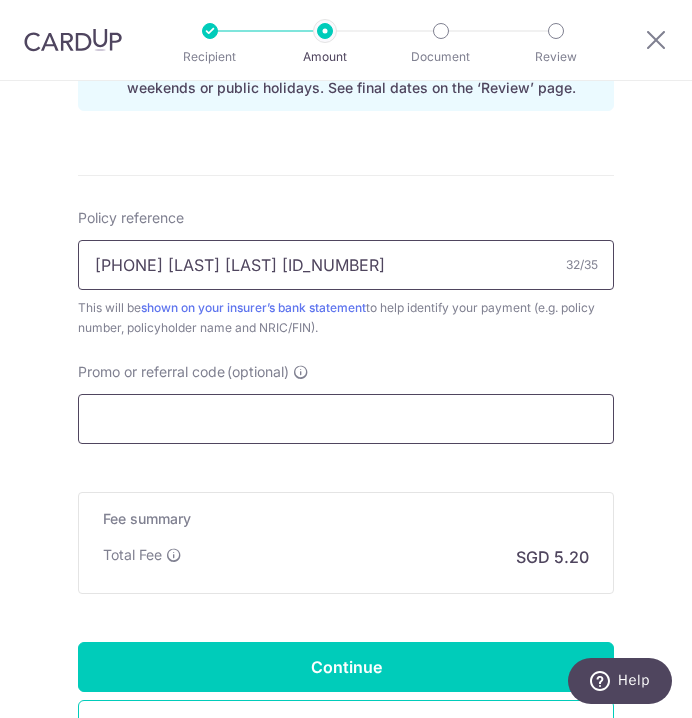 type on "[NUMBER] [FIRST] [LAST] [PASSPORT]" 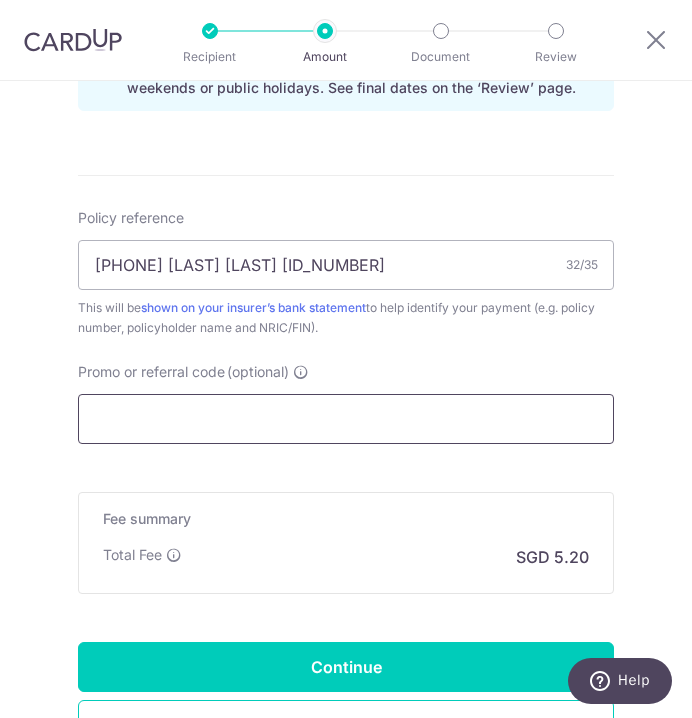 click on "Promo or referral code
(optional)" at bounding box center (346, 419) 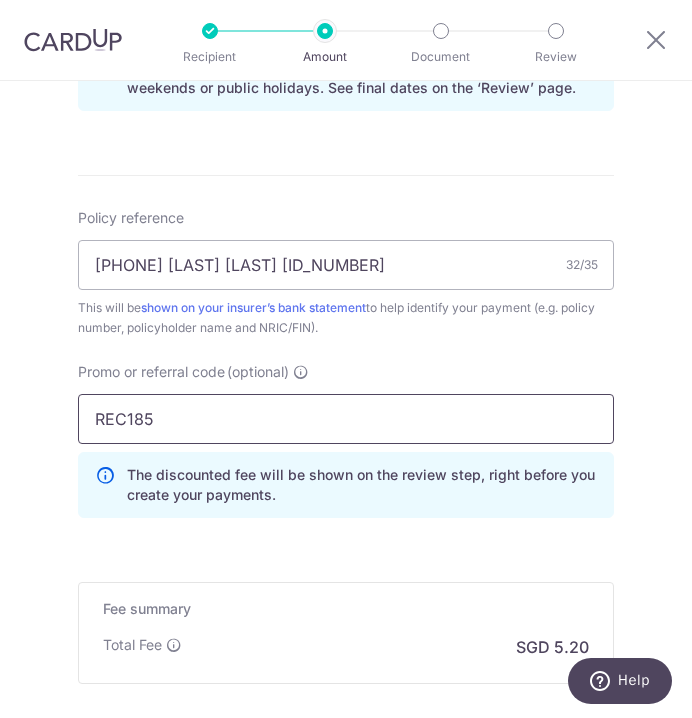 type on "REC185" 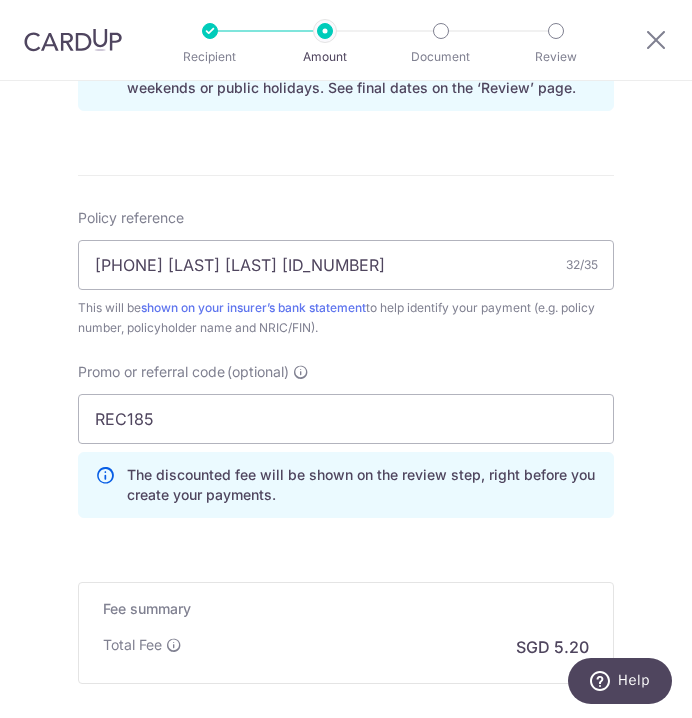 click on "Promo or referral code
(optional)
REC185
The discounted fee will be shown on the review step, right before you create your payments.
Add" at bounding box center [346, 448] 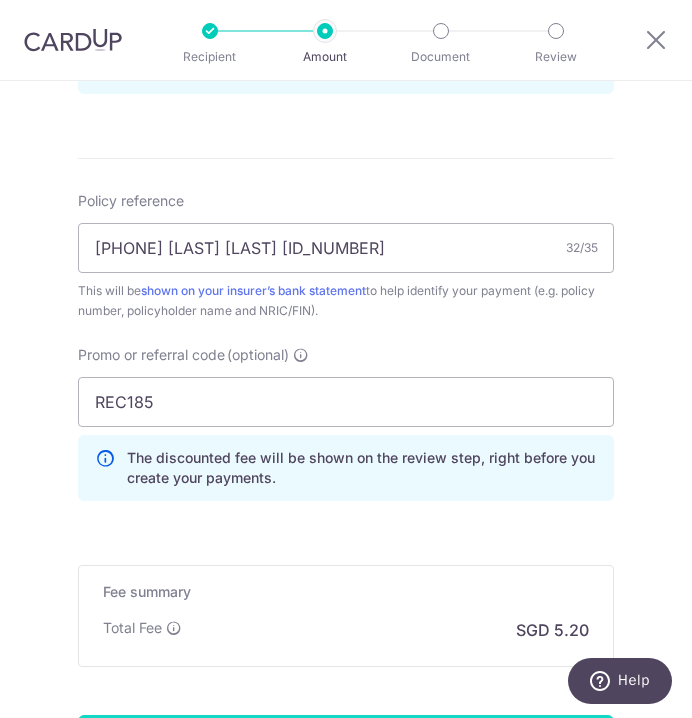scroll, scrollTop: 1365, scrollLeft: 0, axis: vertical 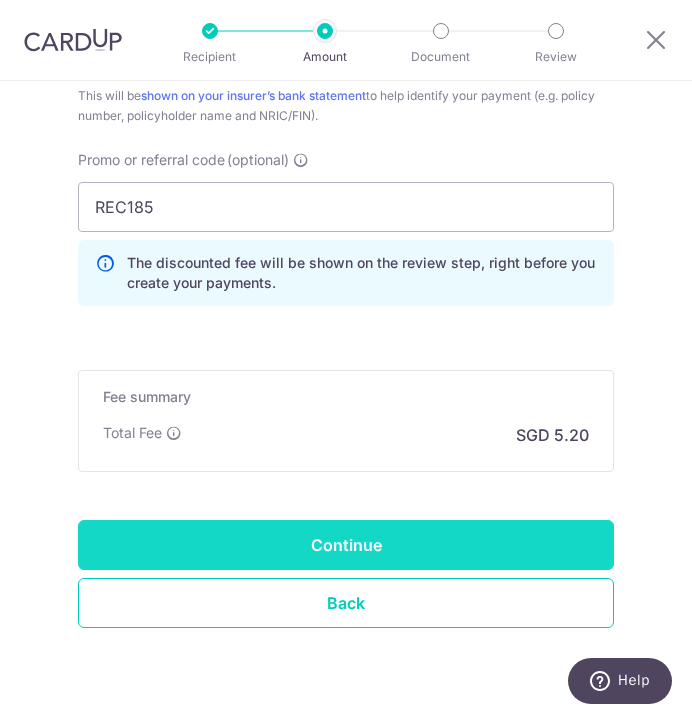 click on "Continue" at bounding box center (346, 545) 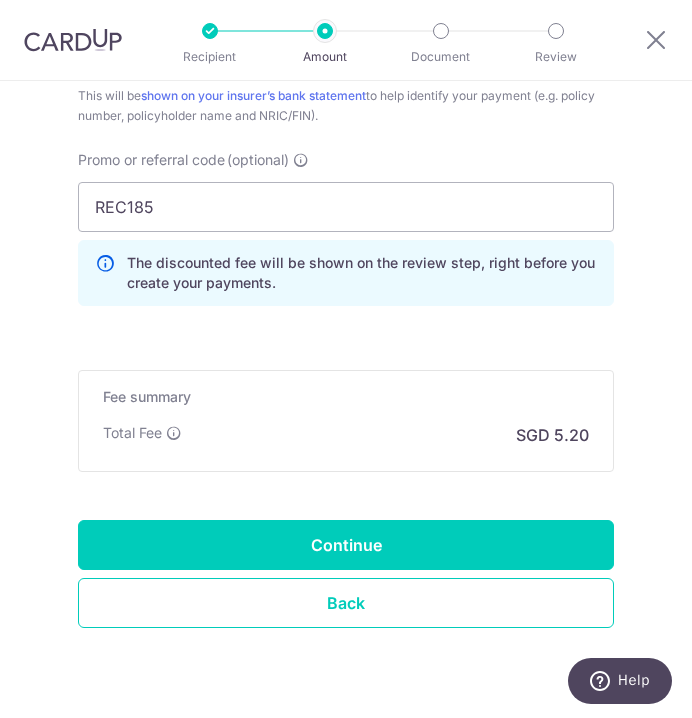 type on "Create Schedule" 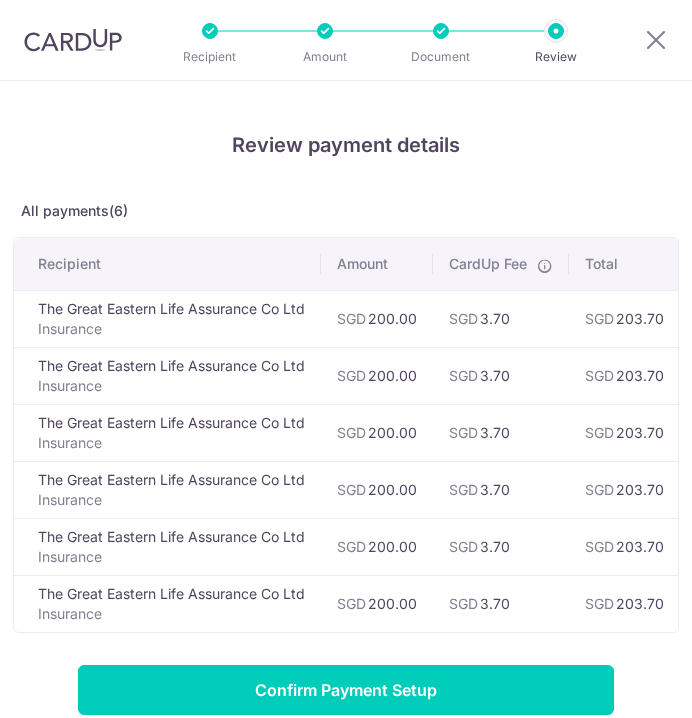 scroll, scrollTop: 0, scrollLeft: 0, axis: both 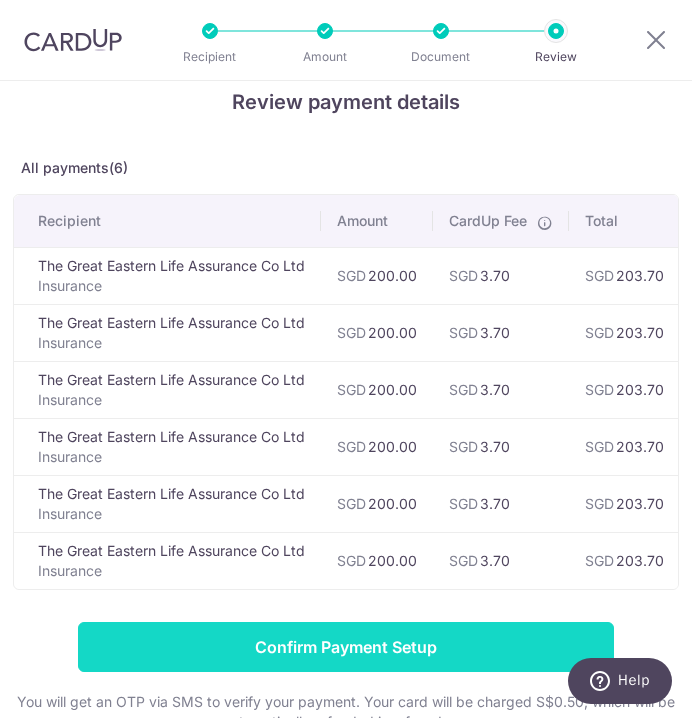 click on "Confirm Payment Setup" at bounding box center (346, 647) 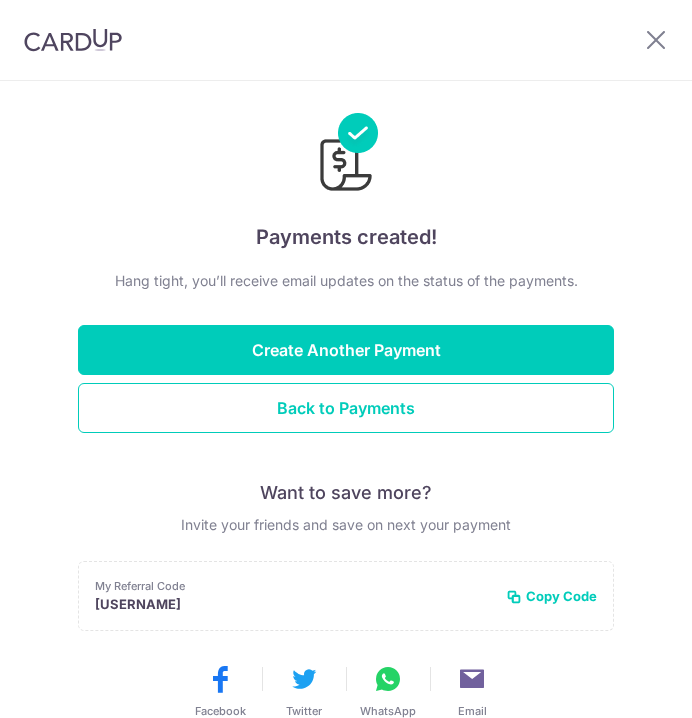 scroll, scrollTop: 0, scrollLeft: 0, axis: both 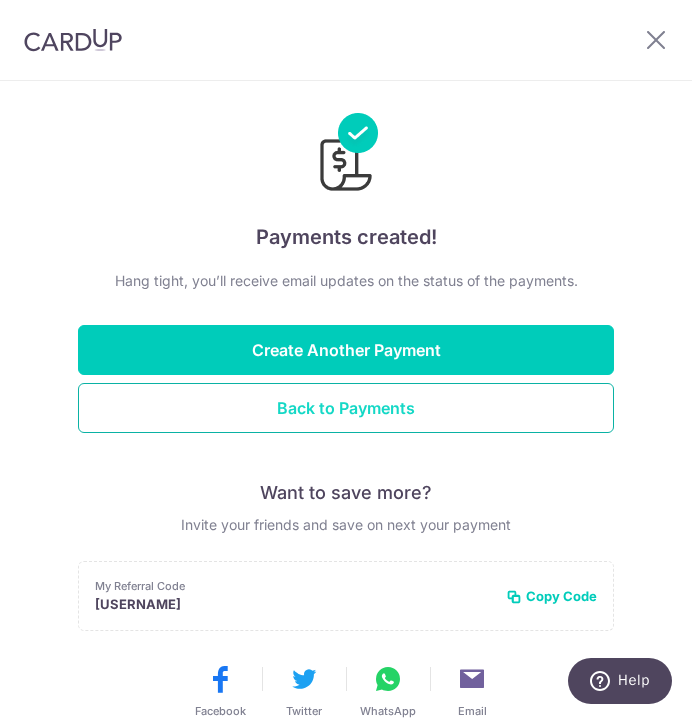 click on "Back to Payments" at bounding box center (346, 408) 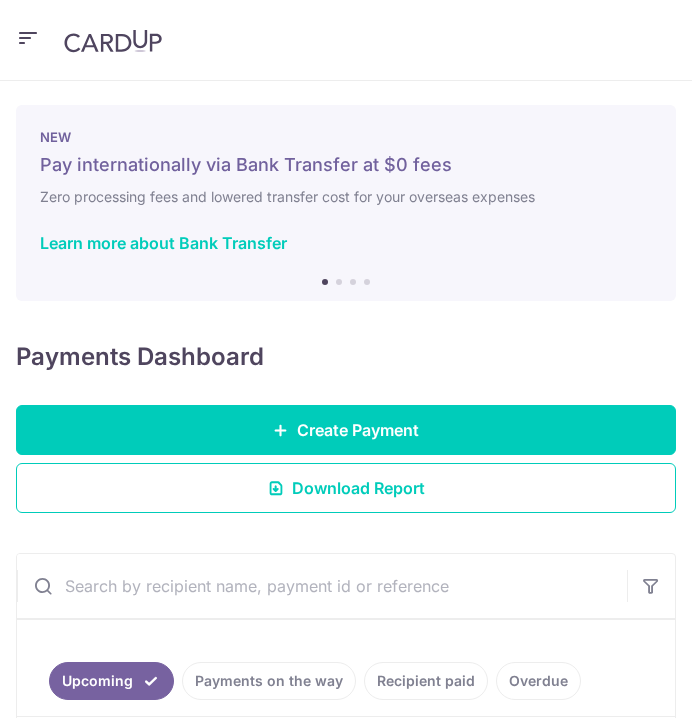 scroll, scrollTop: 0, scrollLeft: 0, axis: both 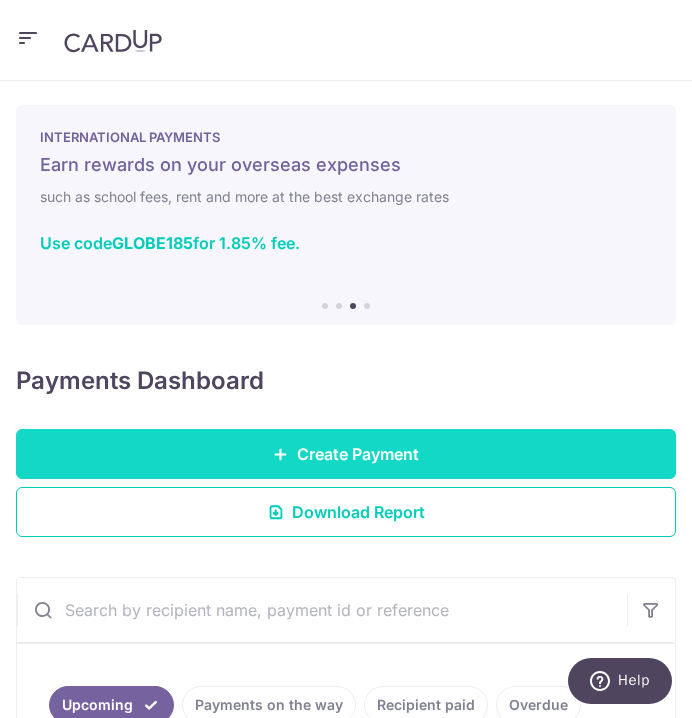 click on "Create Payment" at bounding box center [346, 454] 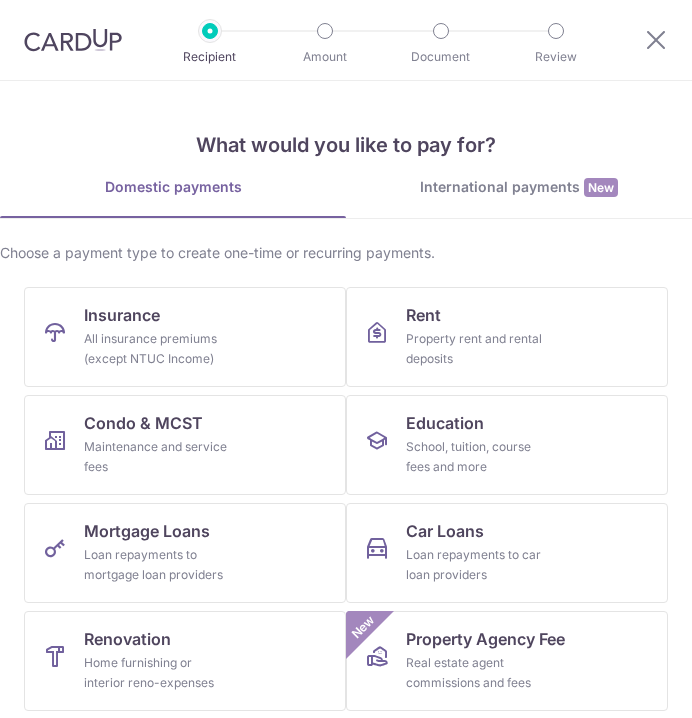 scroll, scrollTop: 0, scrollLeft: 0, axis: both 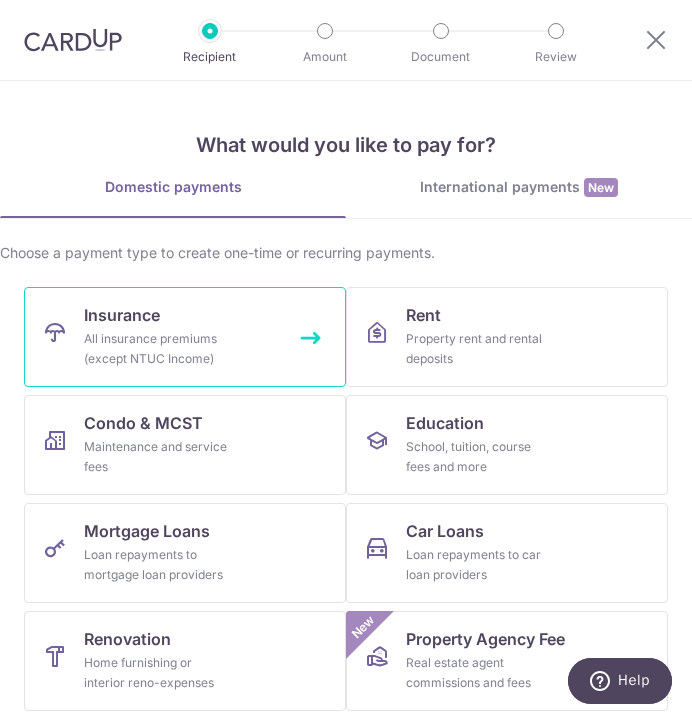 click on "Insurance All insurance premiums (except NTUC Income)" at bounding box center (185, 337) 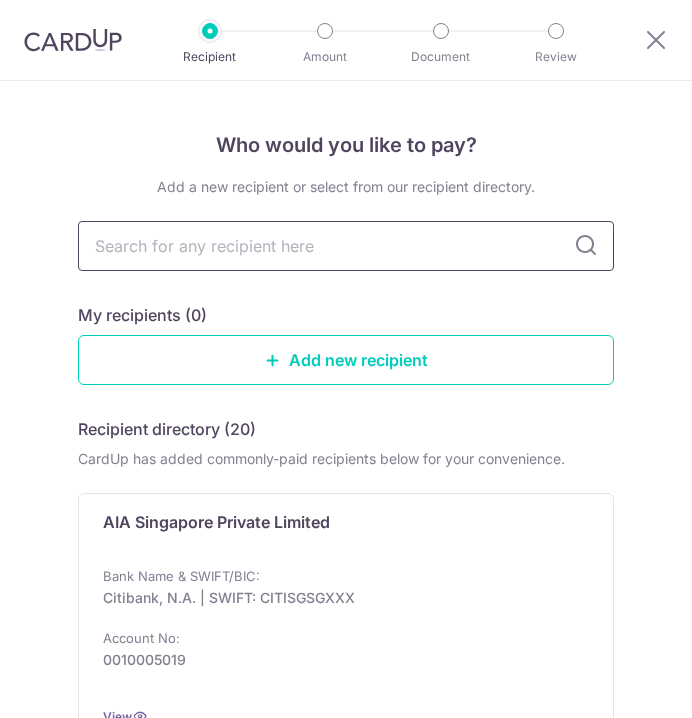 scroll, scrollTop: 0, scrollLeft: 0, axis: both 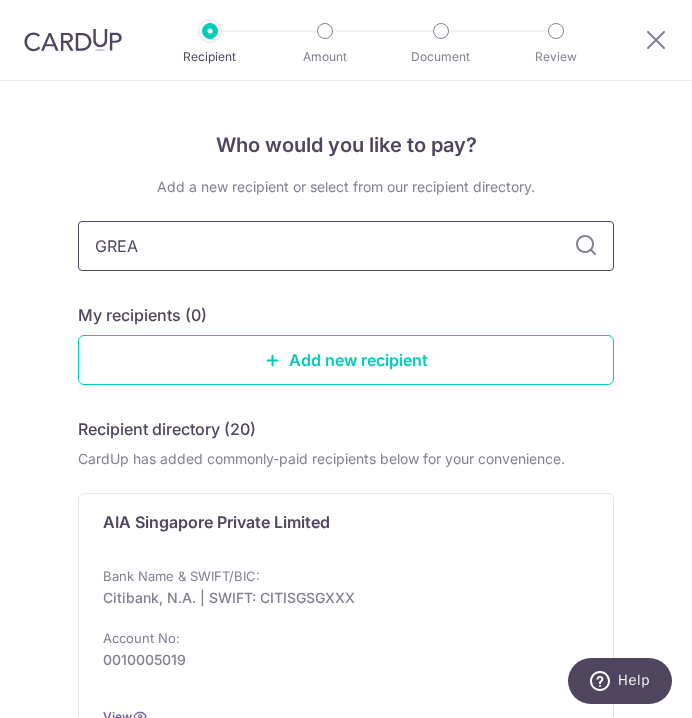 type on "GREAT" 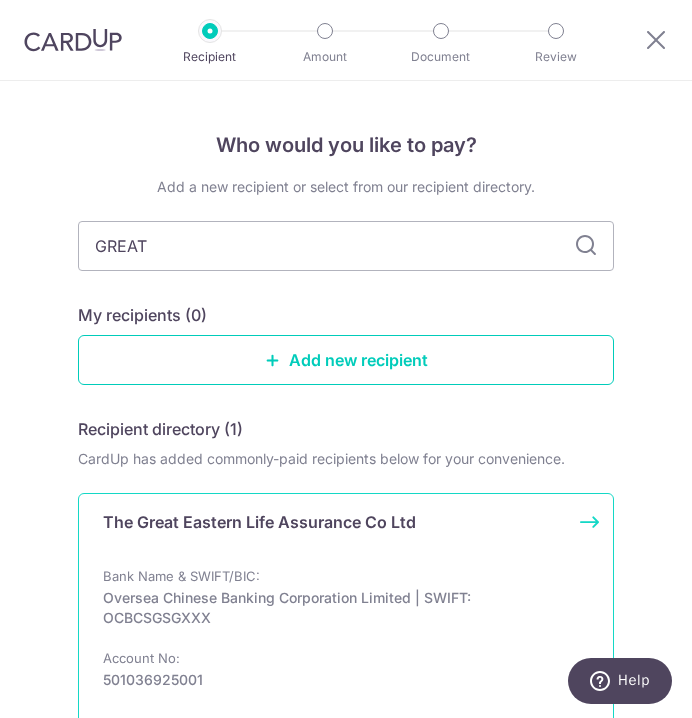 click on "The Great Eastern Life Assurance Co Ltd" at bounding box center [334, 530] 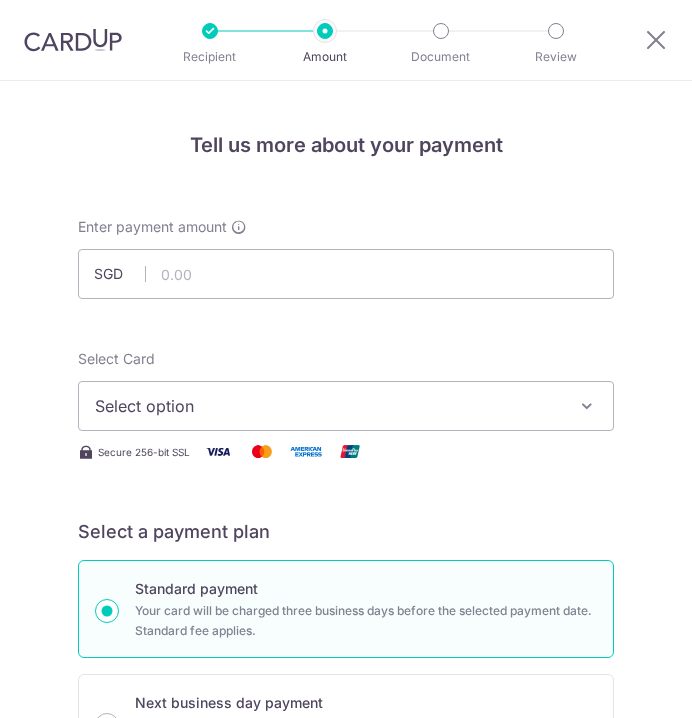 scroll, scrollTop: 0, scrollLeft: 0, axis: both 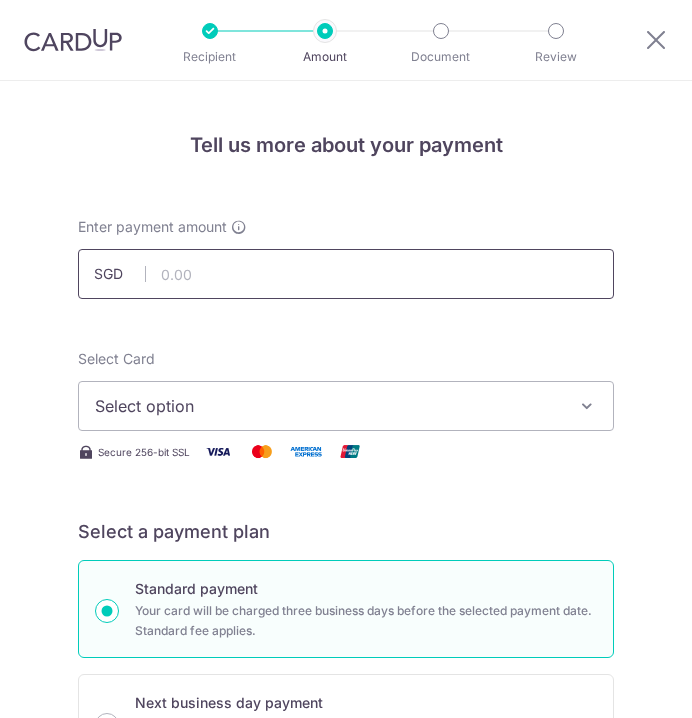 click at bounding box center (346, 274) 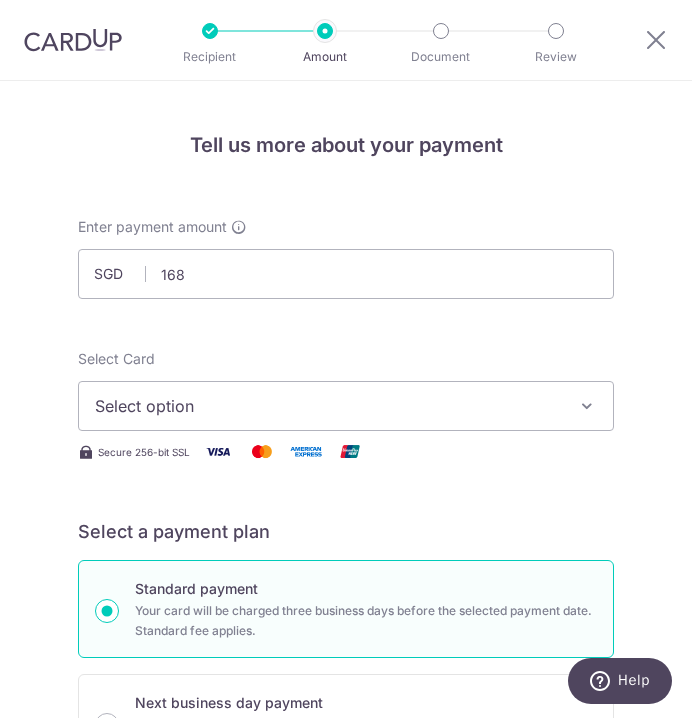 type on "168.00" 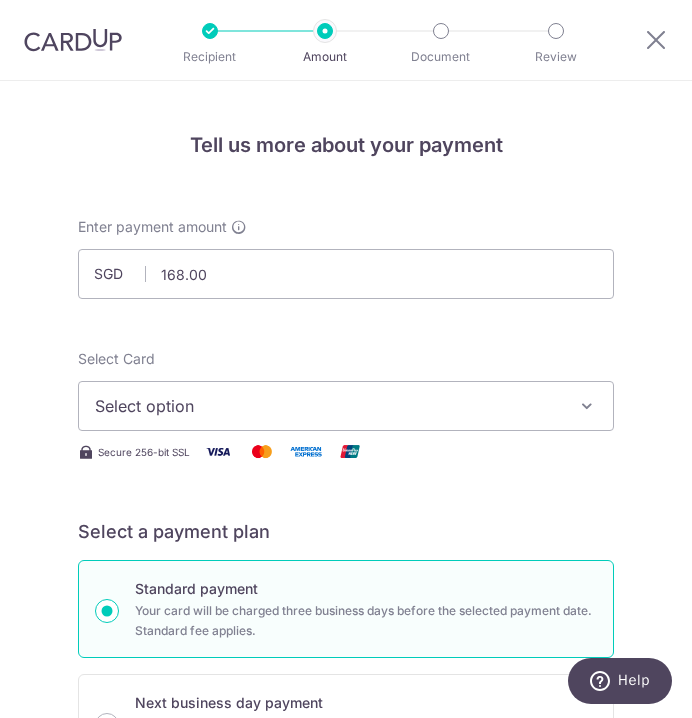 click on "Select option" at bounding box center (332, 406) 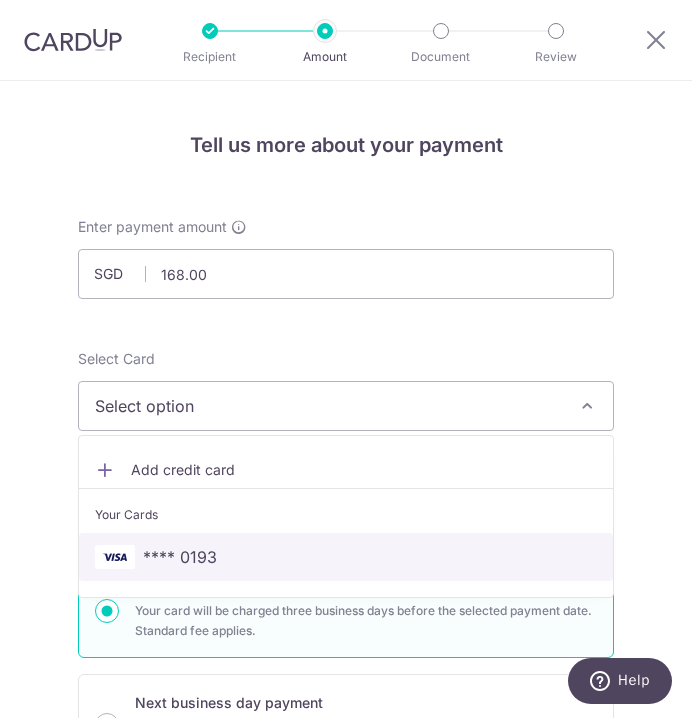 click on "**** 0193" at bounding box center [346, 557] 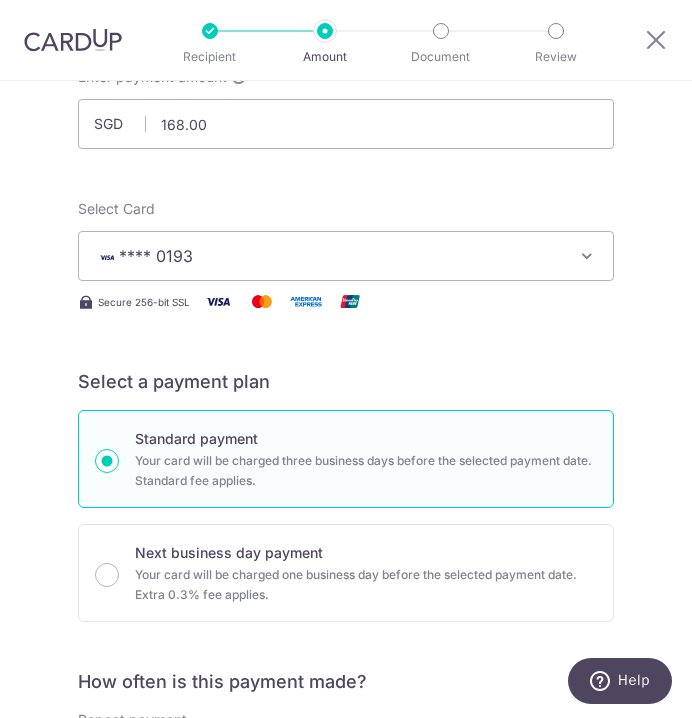 scroll, scrollTop: 550, scrollLeft: 0, axis: vertical 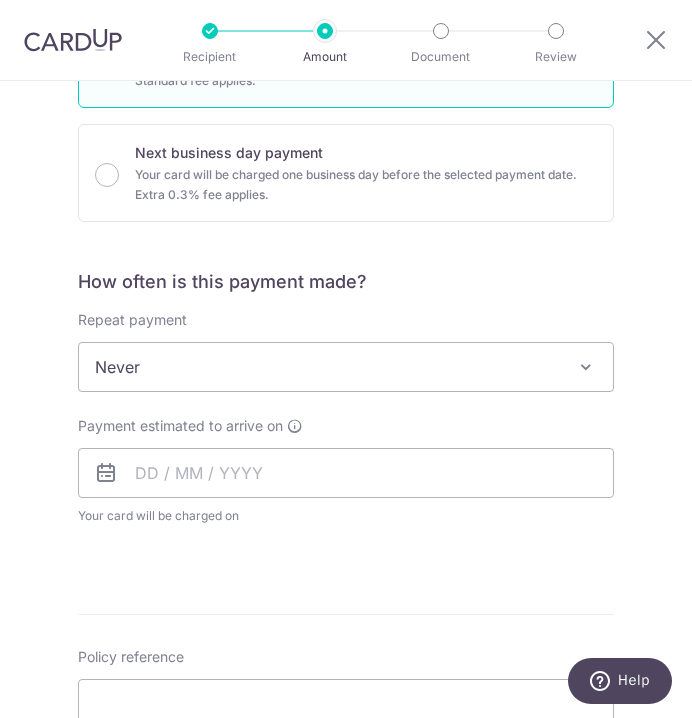 click on "Never" at bounding box center [346, 367] 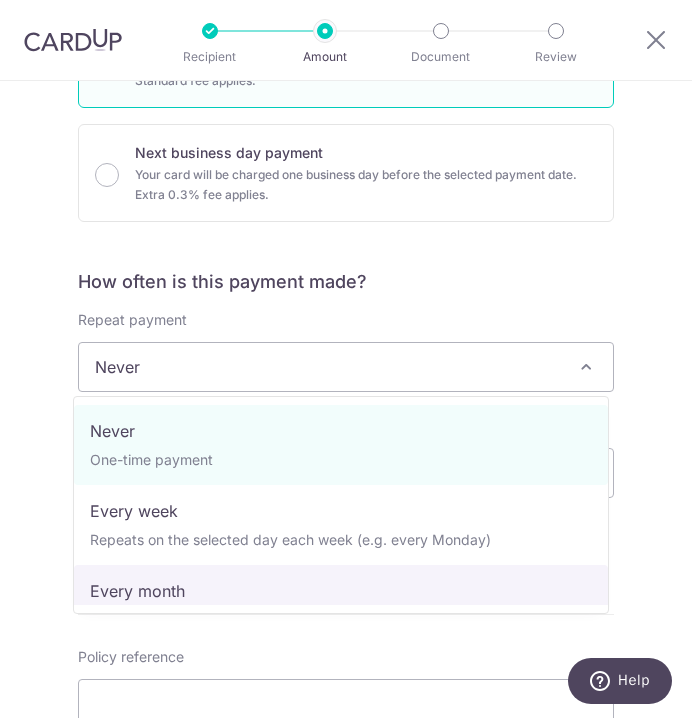select on "3" 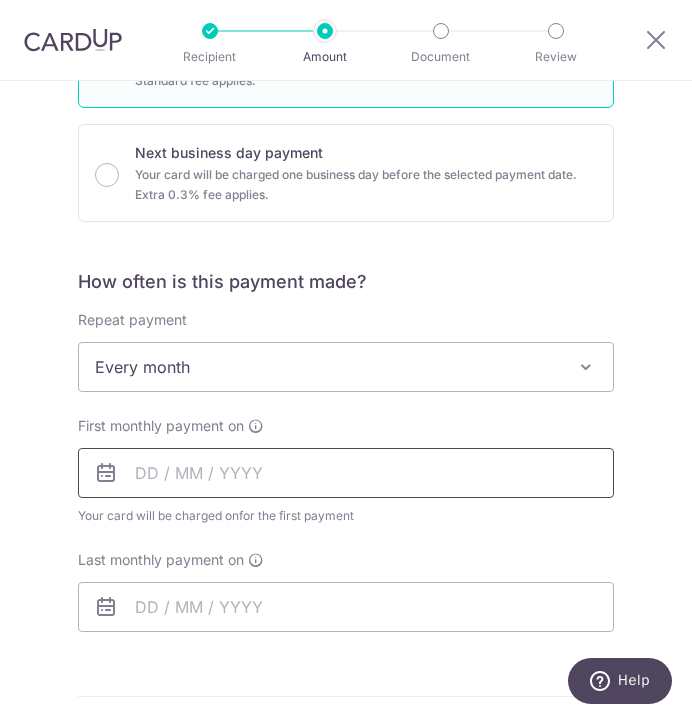 click at bounding box center [346, 473] 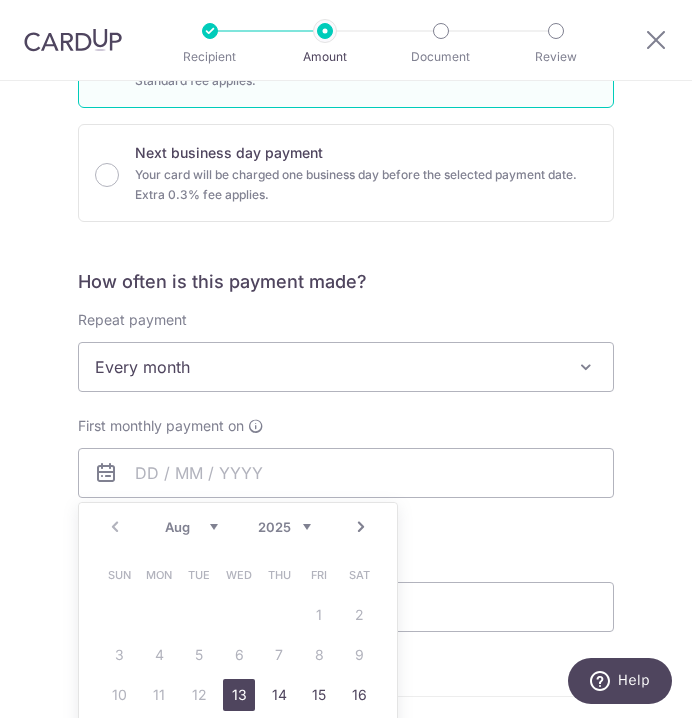 click on "13" at bounding box center (239, 695) 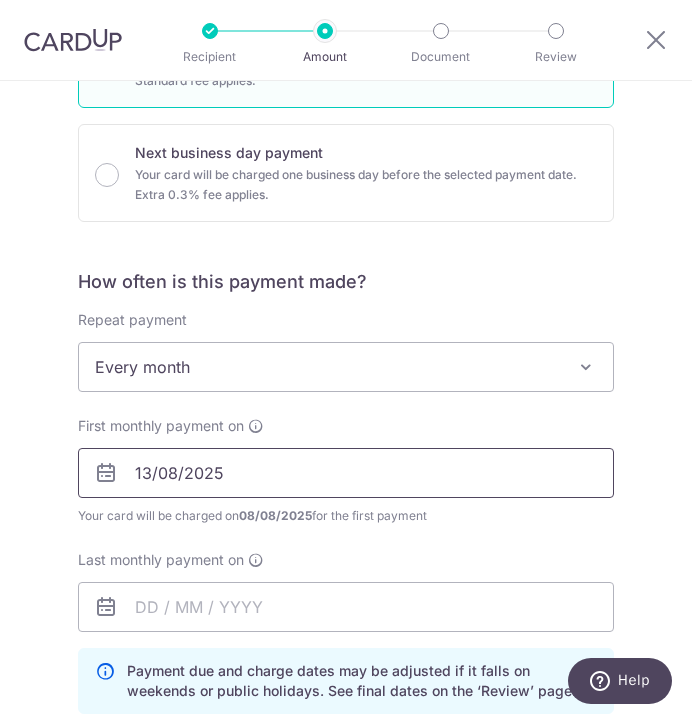 click on "13/08/2025" at bounding box center [346, 473] 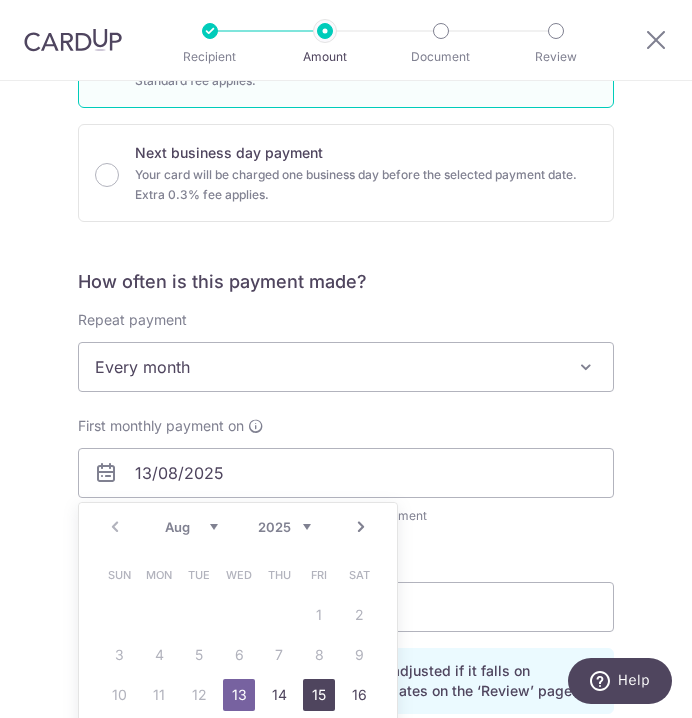 click on "15" at bounding box center (319, 695) 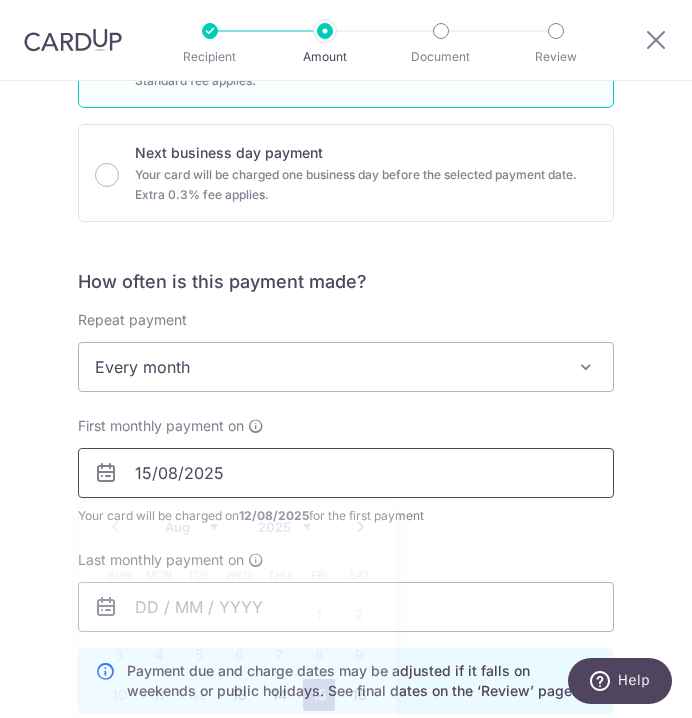 click on "15/08/2025" at bounding box center [346, 473] 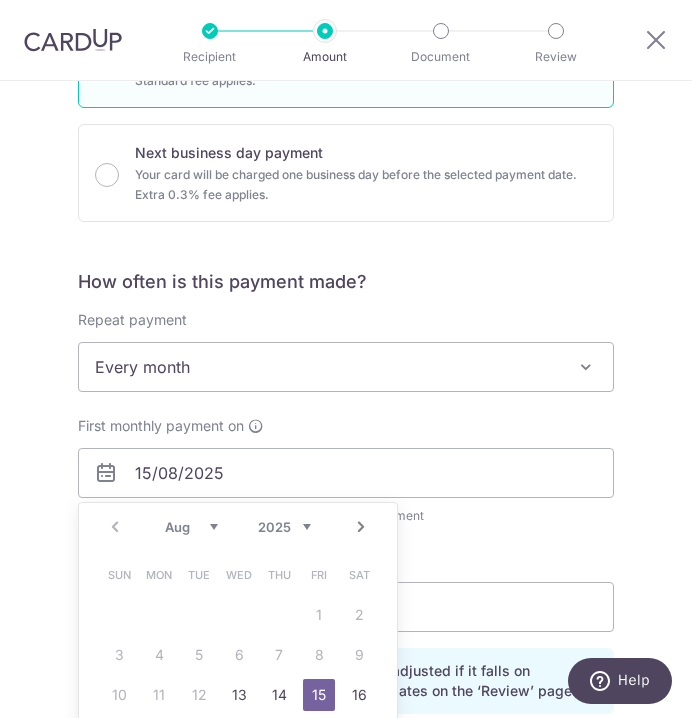 click on "15" at bounding box center (319, 695) 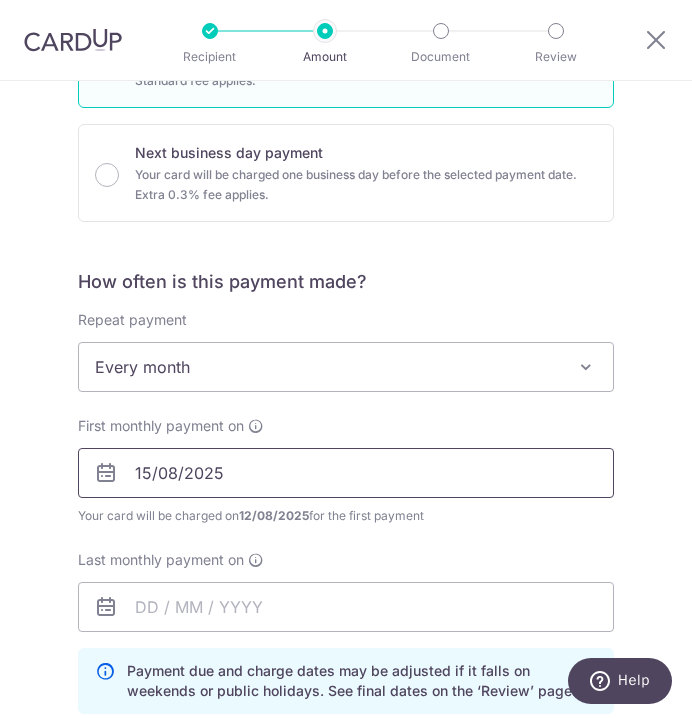 click on "15/08/2025" at bounding box center [346, 473] 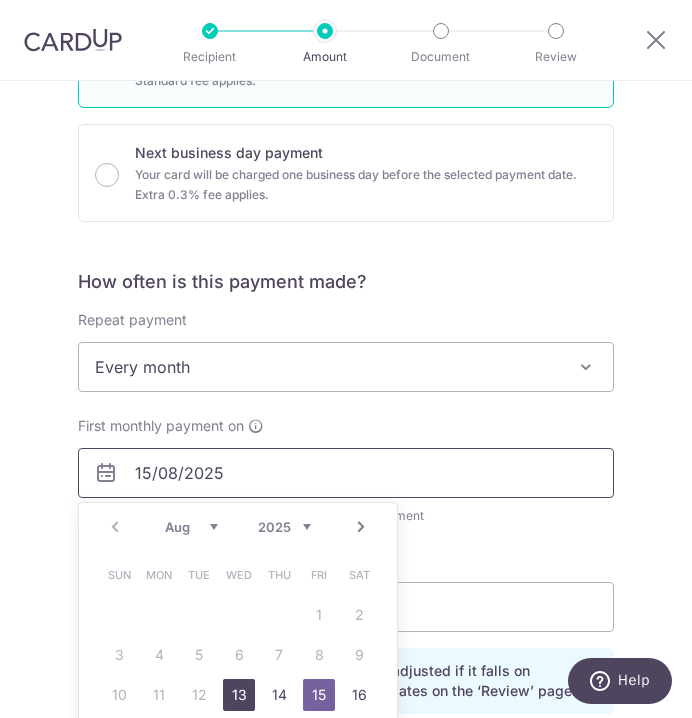 scroll, scrollTop: 588, scrollLeft: 0, axis: vertical 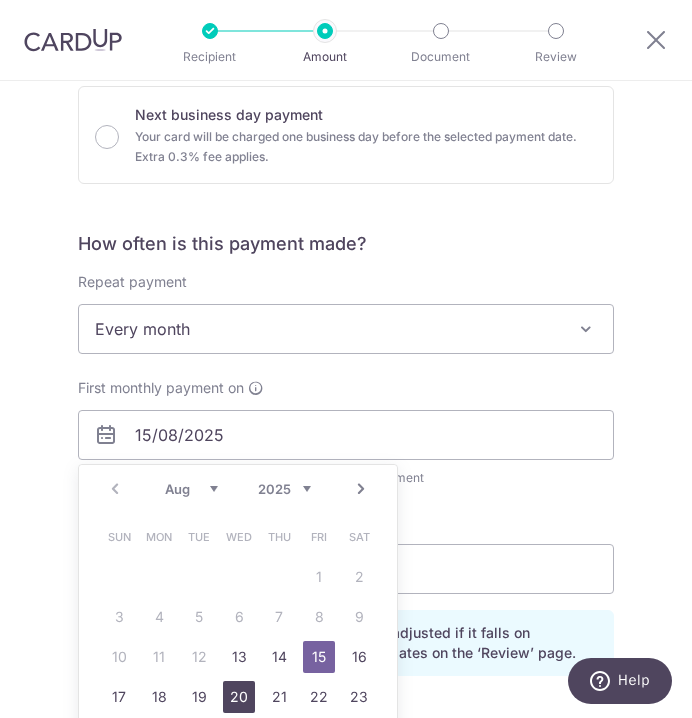 click on "20" at bounding box center (239, 697) 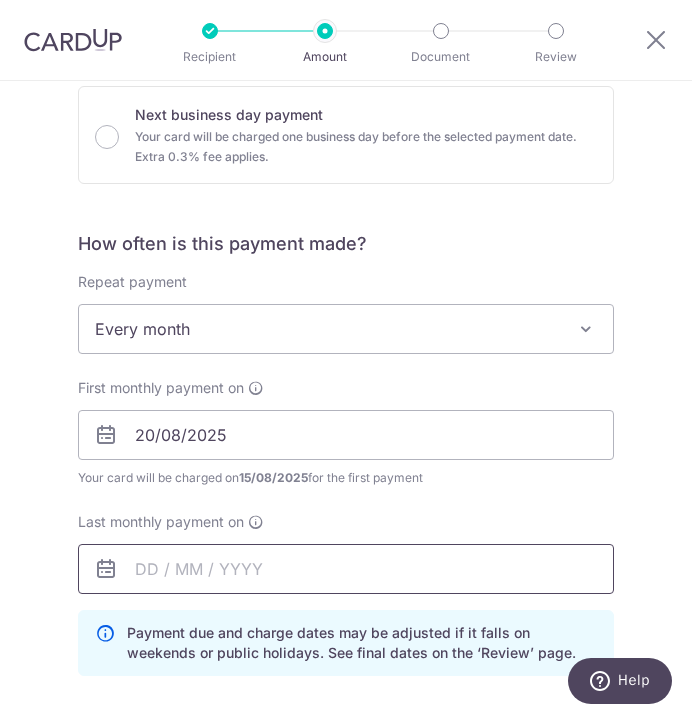 click at bounding box center (346, 569) 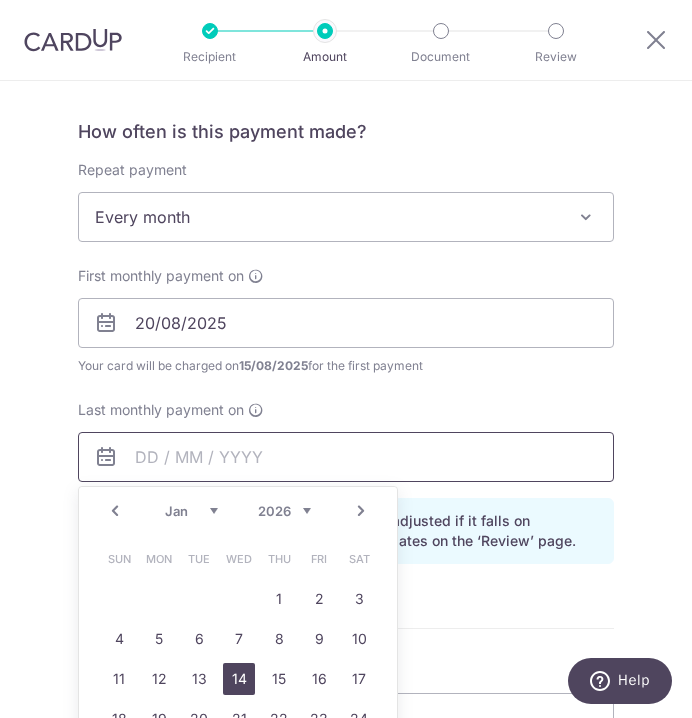 scroll, scrollTop: 732, scrollLeft: 0, axis: vertical 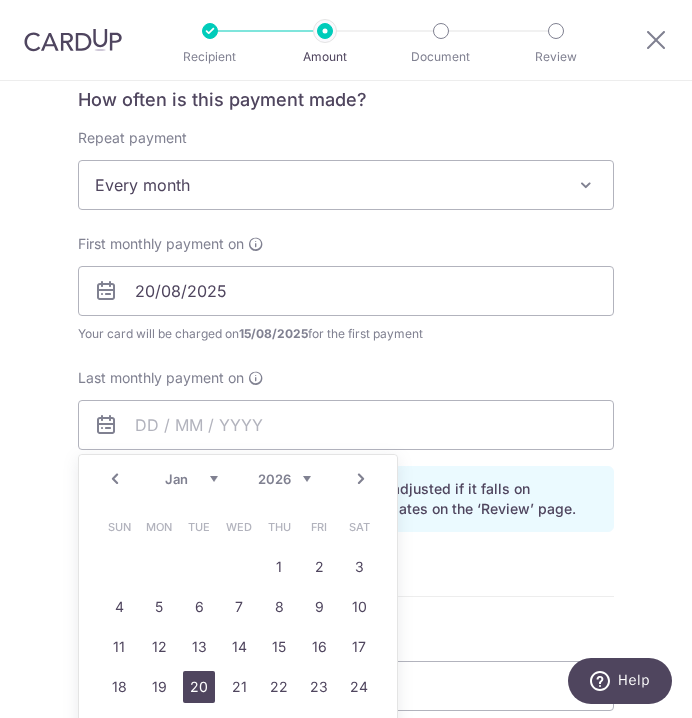 click on "20" at bounding box center [199, 687] 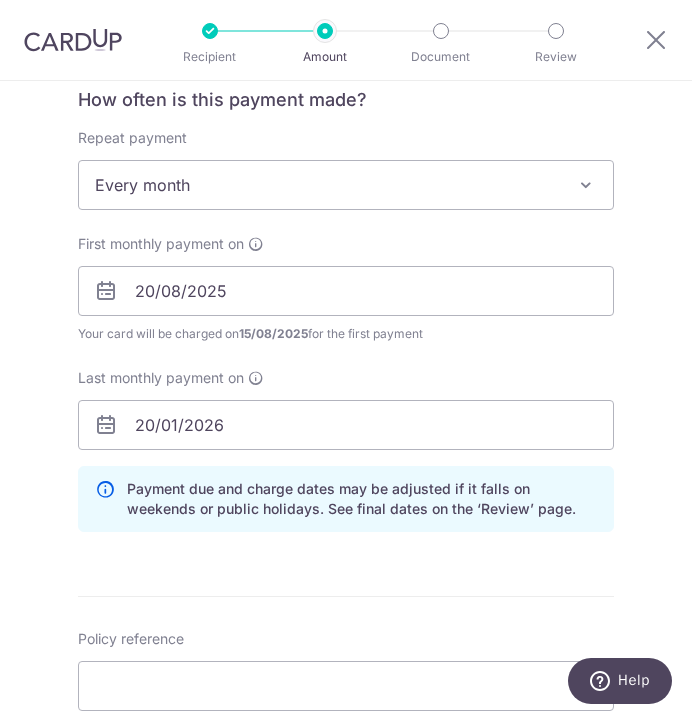 scroll, scrollTop: 899, scrollLeft: 0, axis: vertical 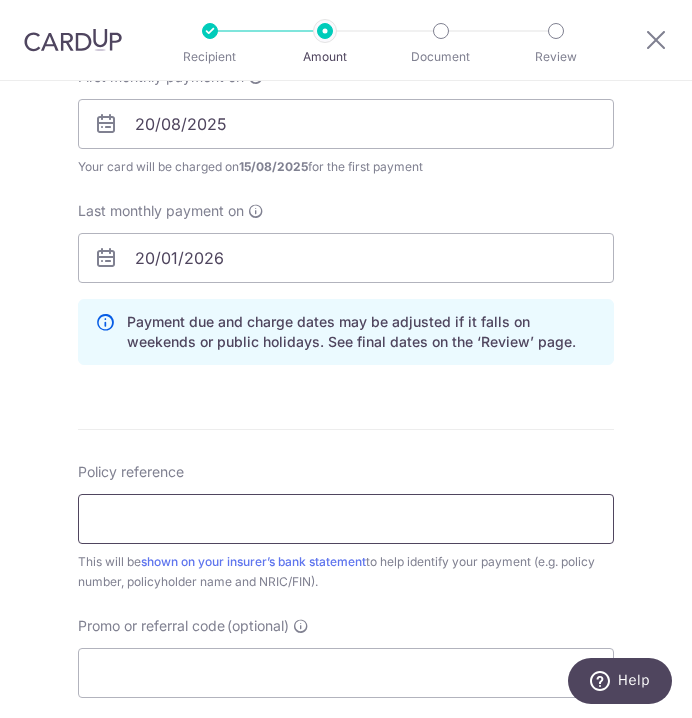 click on "Policy reference" at bounding box center [346, 519] 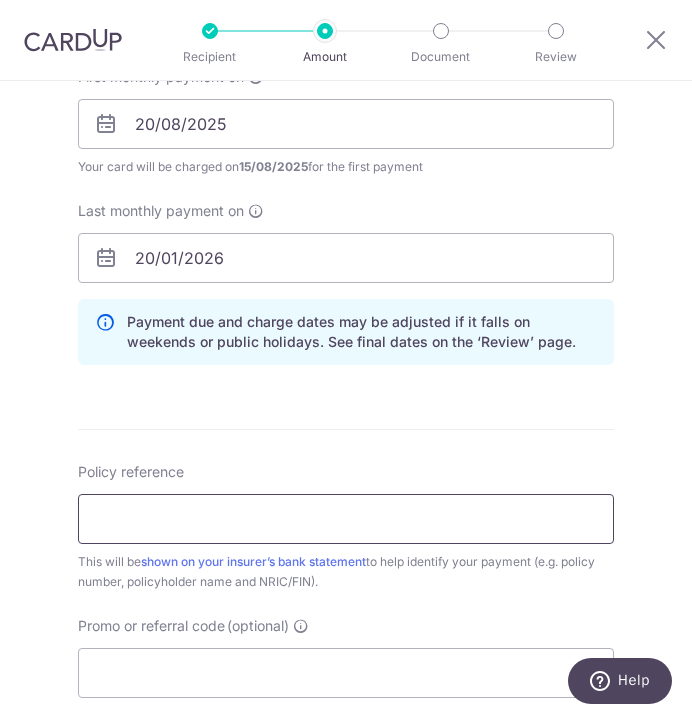 paste on "0242515590" 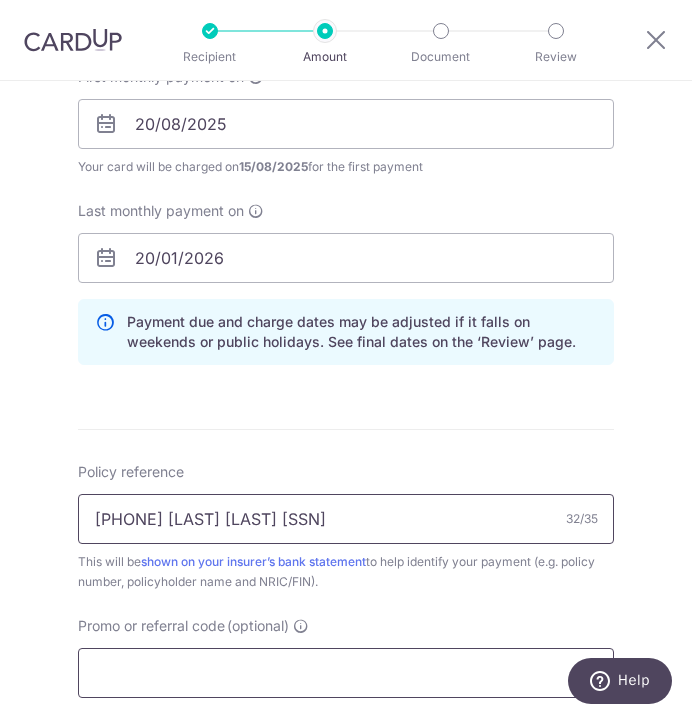 type on "[PHONE] [LAST] [FIRST] [SSN]" 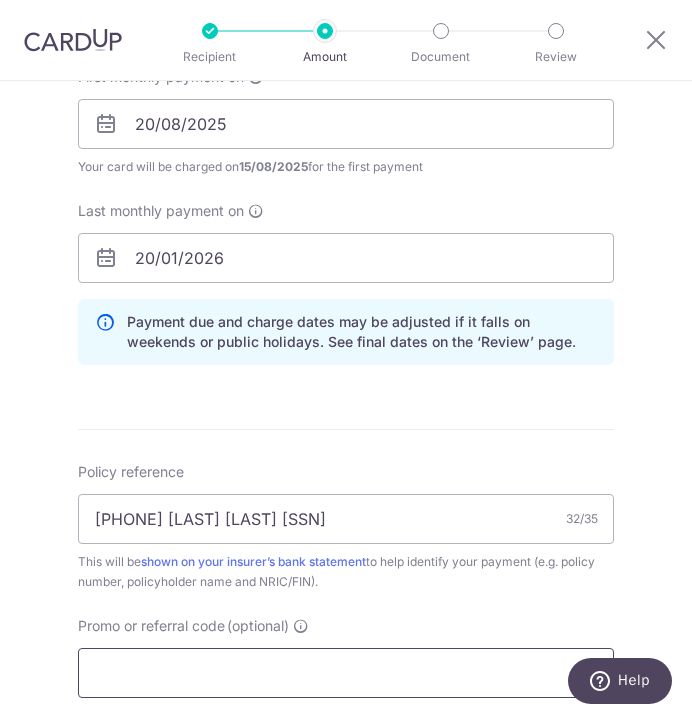 click on "Promo or referral code
(optional)" at bounding box center (346, 673) 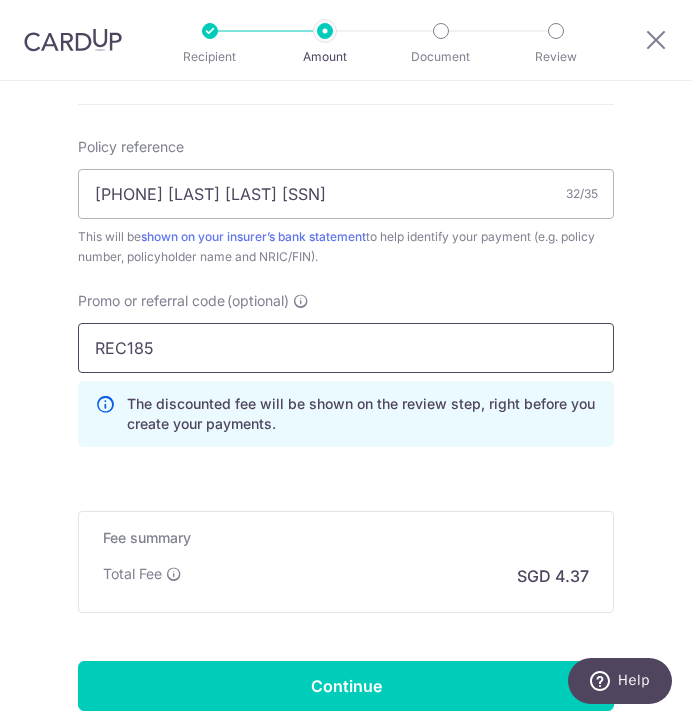 scroll, scrollTop: 1228, scrollLeft: 0, axis: vertical 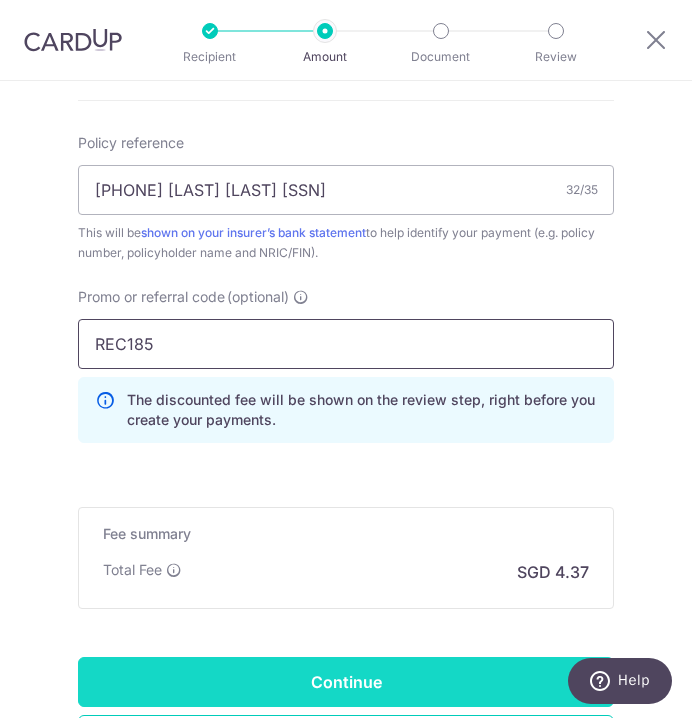 type on "REC185" 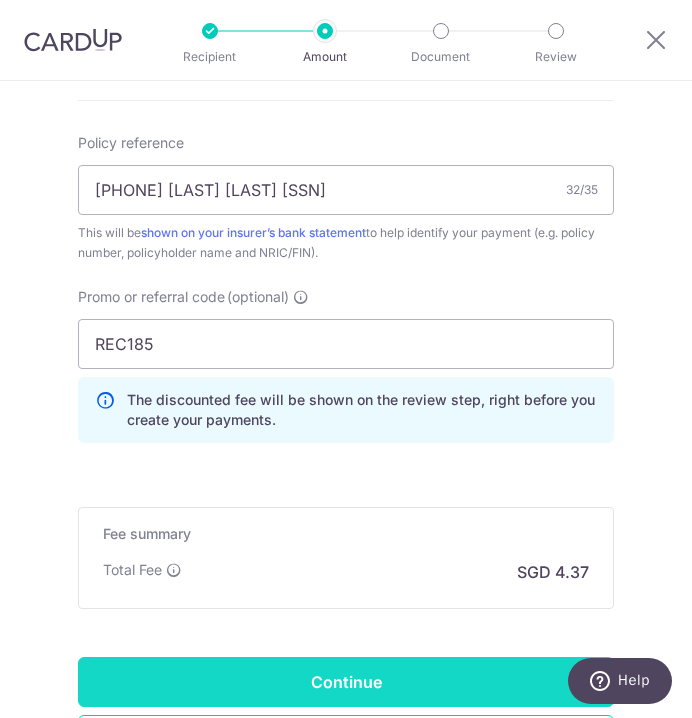 click on "Continue" at bounding box center [346, 682] 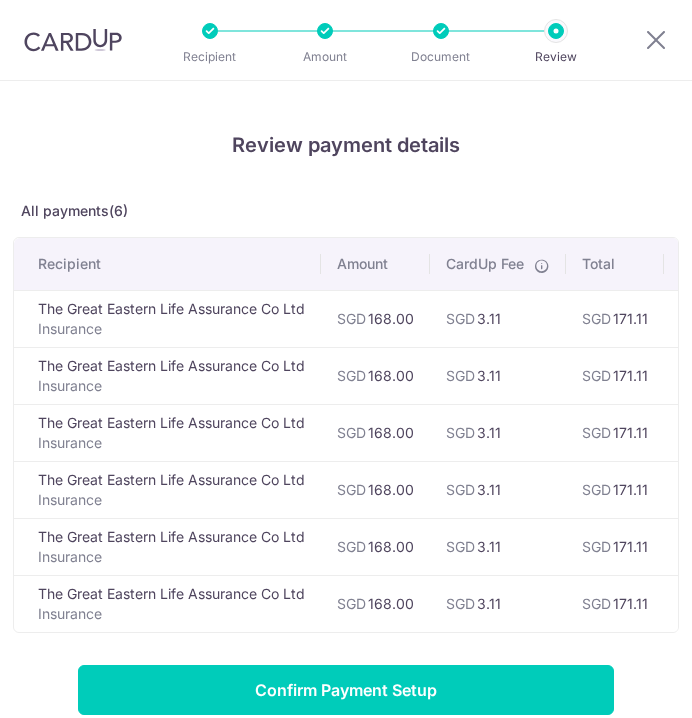 scroll, scrollTop: 0, scrollLeft: 0, axis: both 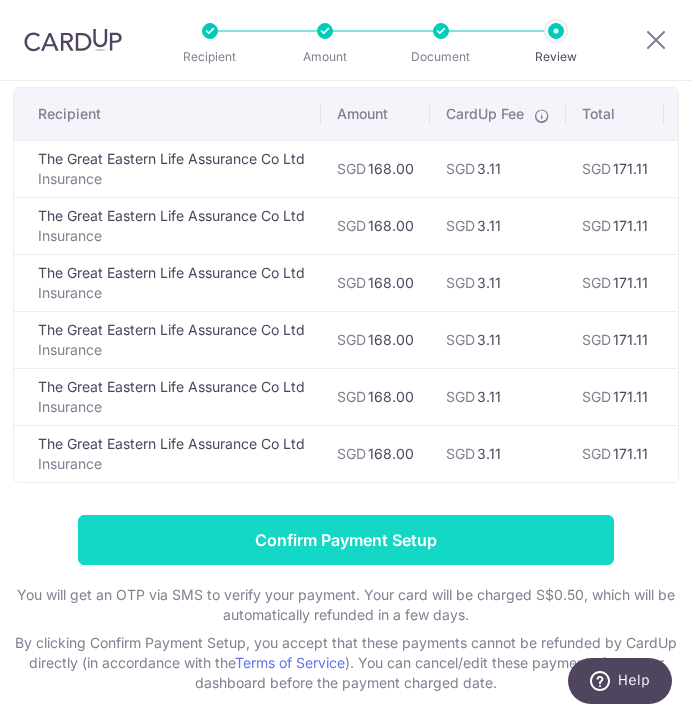 click on "Confirm Payment Setup" at bounding box center (346, 540) 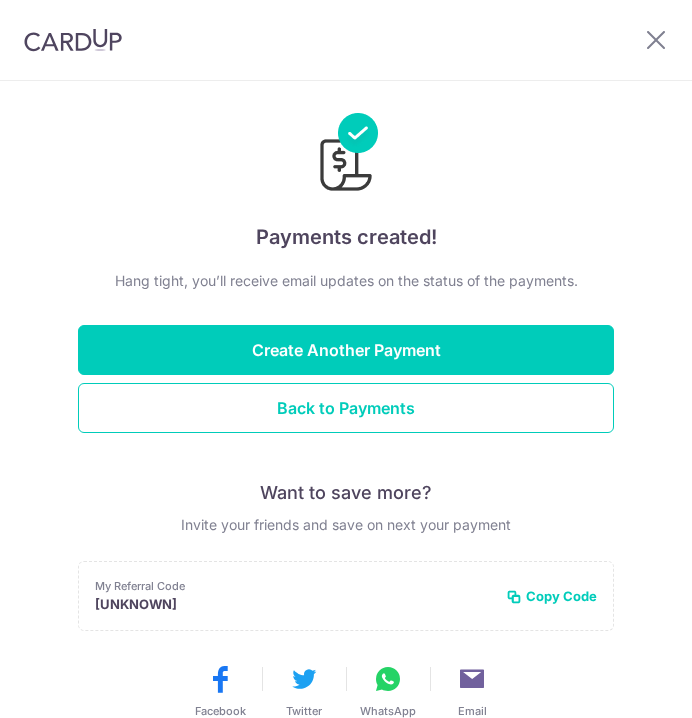 scroll, scrollTop: 0, scrollLeft: 0, axis: both 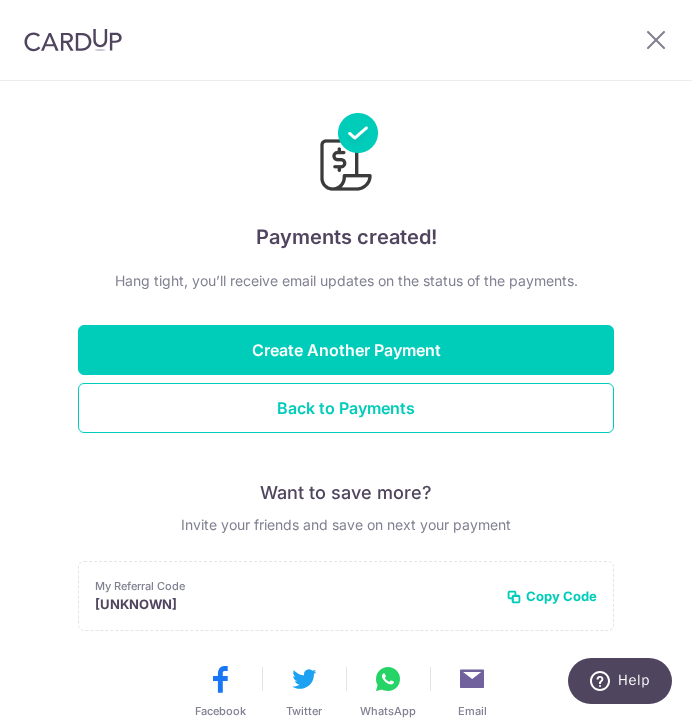 click at bounding box center (660, 40) 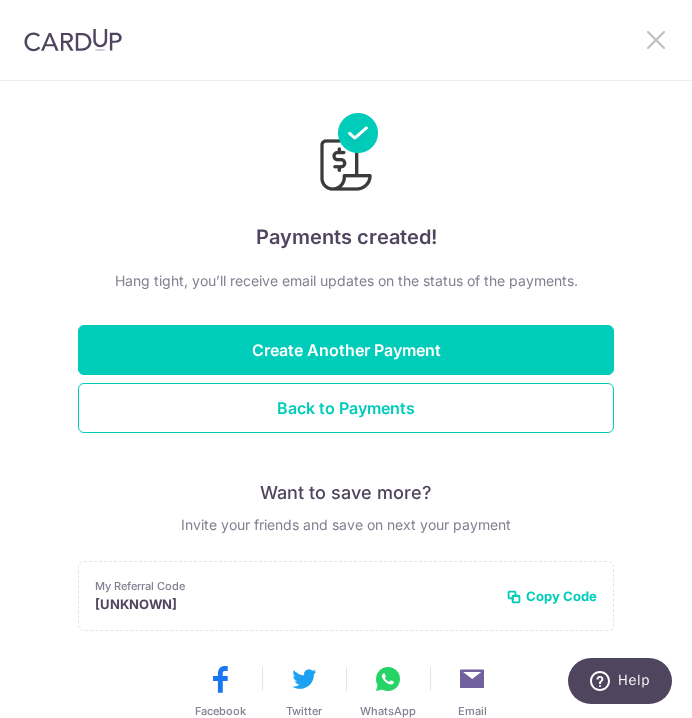 click at bounding box center [656, 39] 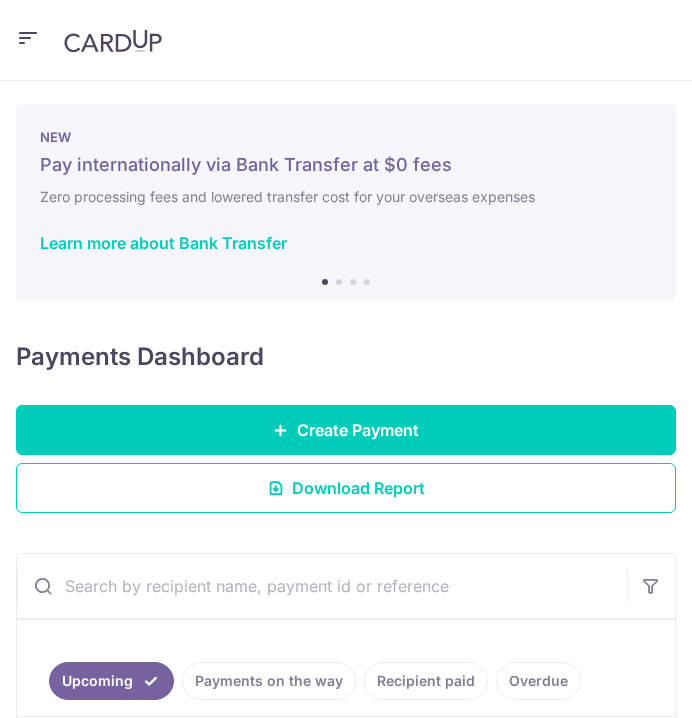 scroll, scrollTop: 0, scrollLeft: 0, axis: both 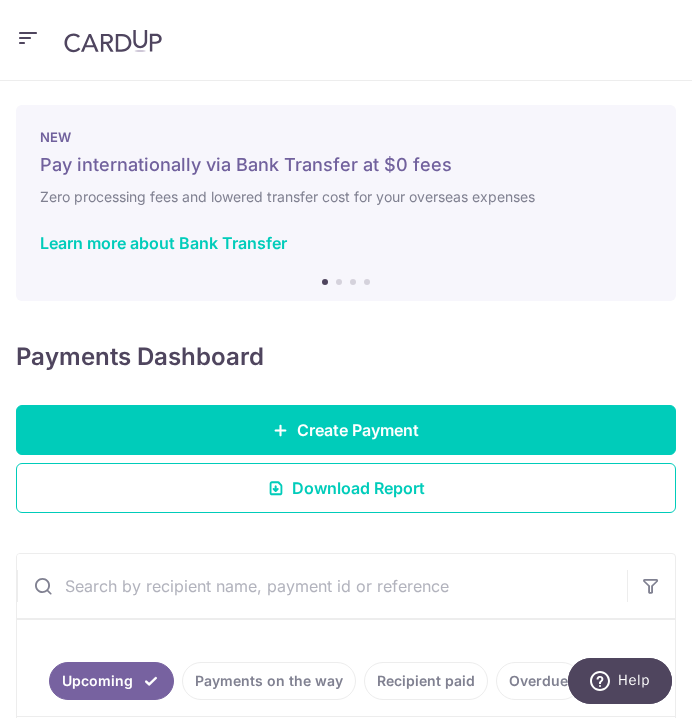 click at bounding box center (346, 40) 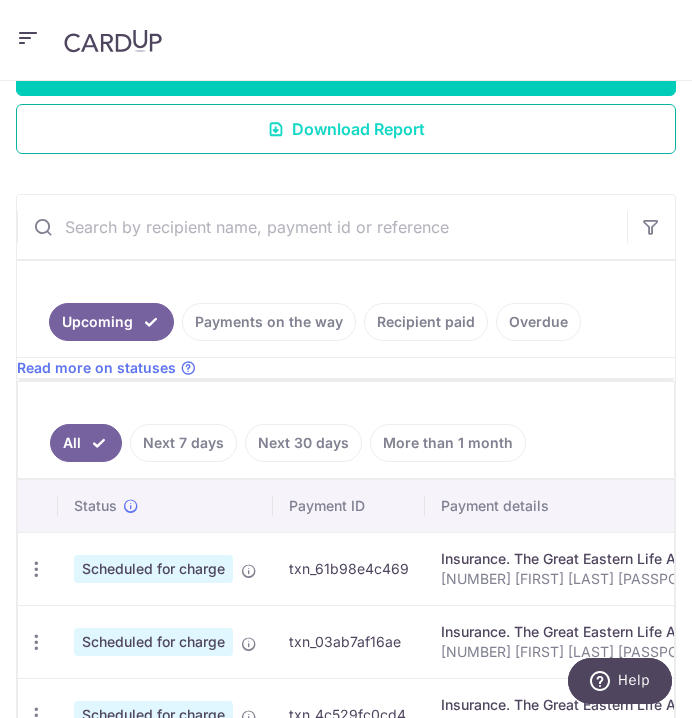 scroll, scrollTop: 269, scrollLeft: 0, axis: vertical 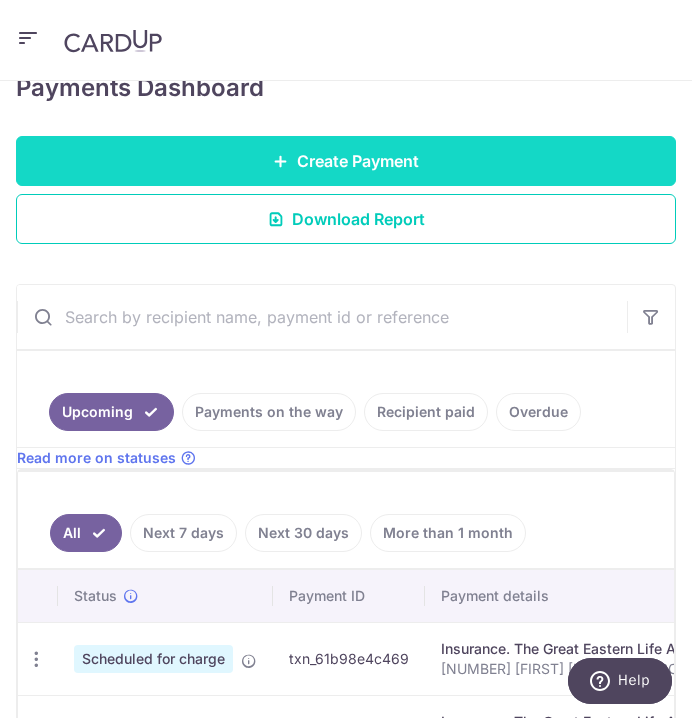 click on "Create Payment" at bounding box center [358, 161] 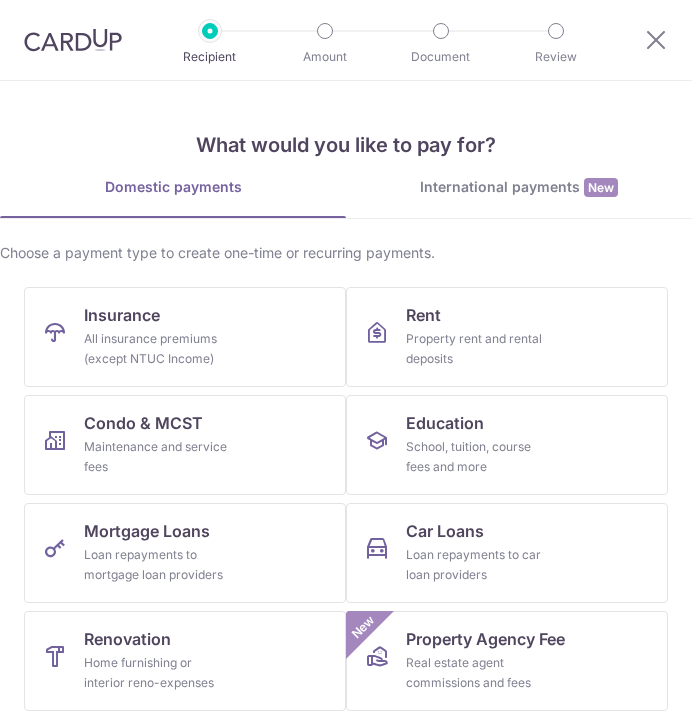 scroll, scrollTop: 0, scrollLeft: 0, axis: both 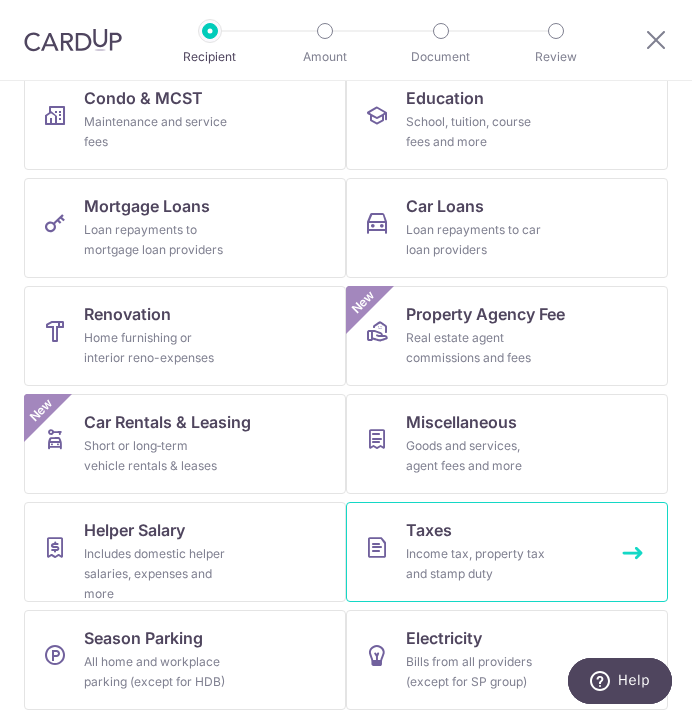 click on "Income tax, property tax and stamp duty" at bounding box center (478, 564) 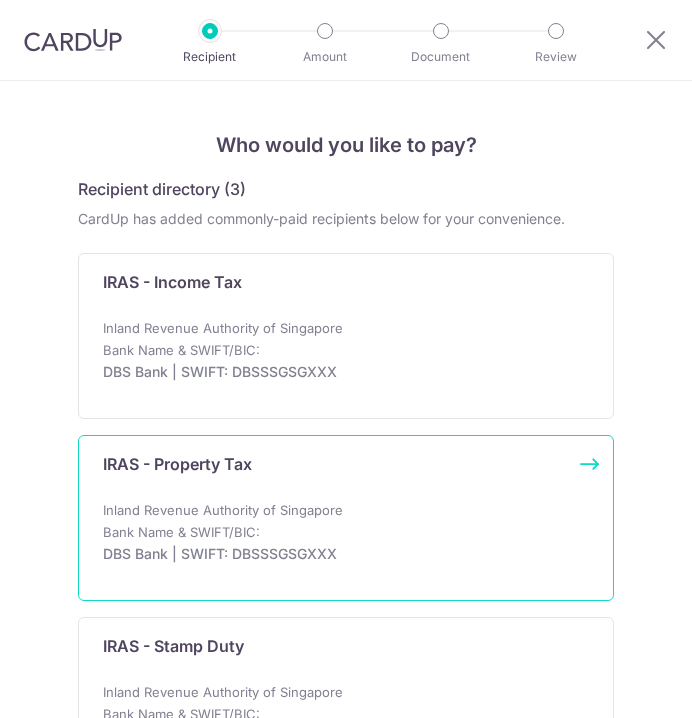 scroll, scrollTop: 0, scrollLeft: 0, axis: both 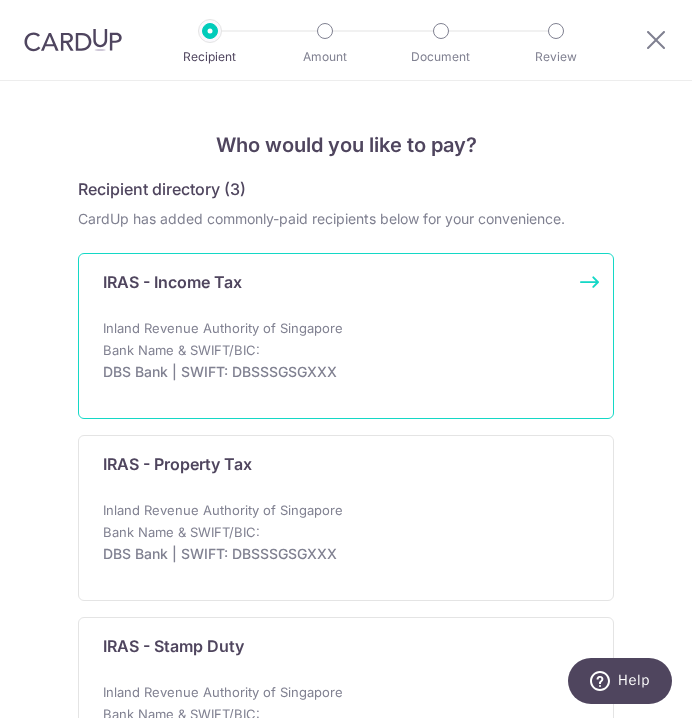 click on "Bank Name & SWIFT/BIC:
DBS Bank | SWIFT: DBSSSGSGXXX" at bounding box center (346, 371) 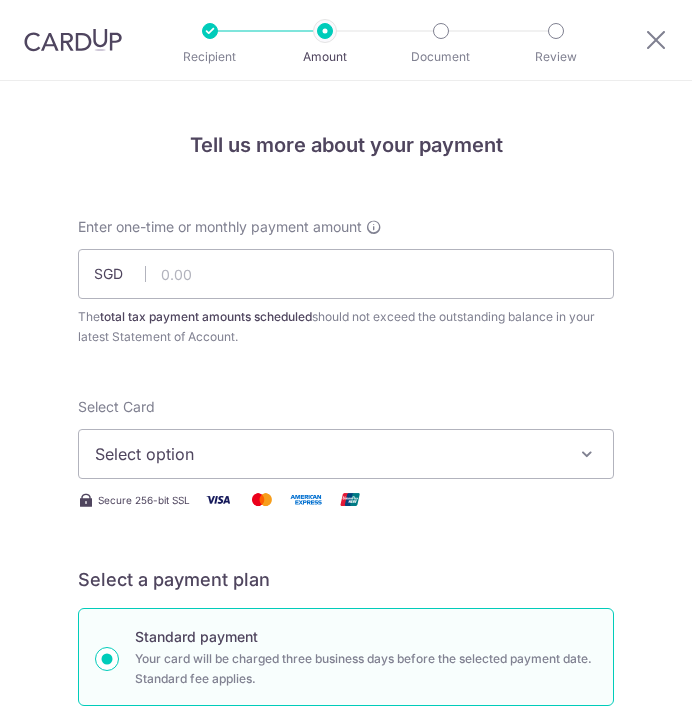 scroll, scrollTop: 0, scrollLeft: 0, axis: both 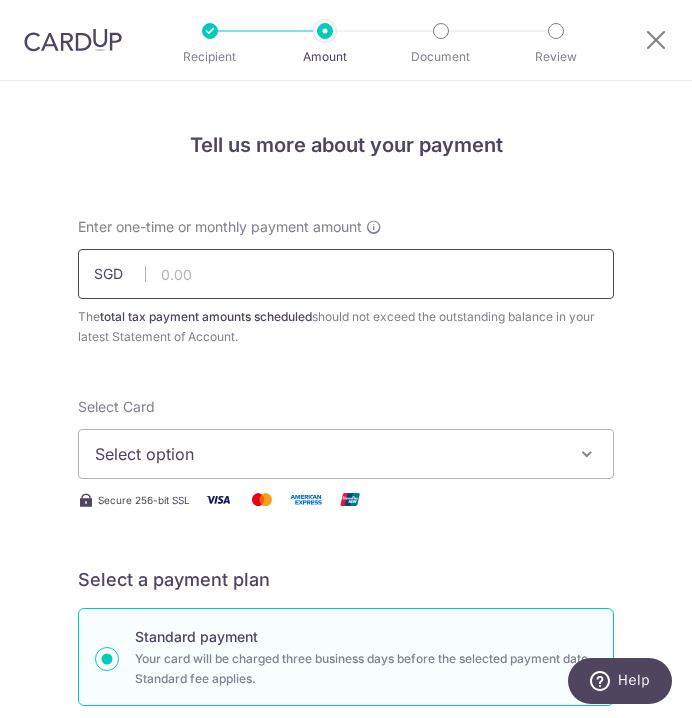 click at bounding box center (346, 274) 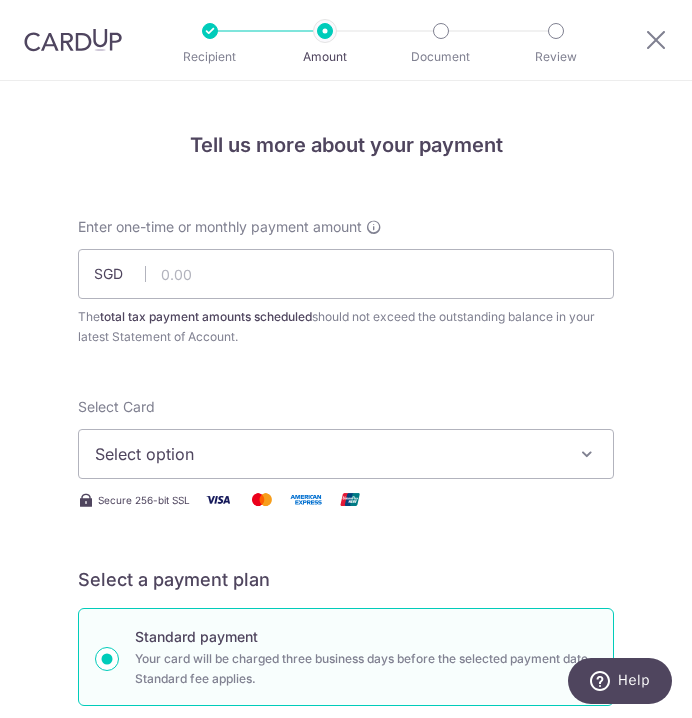 click on "Select option" at bounding box center (332, 454) 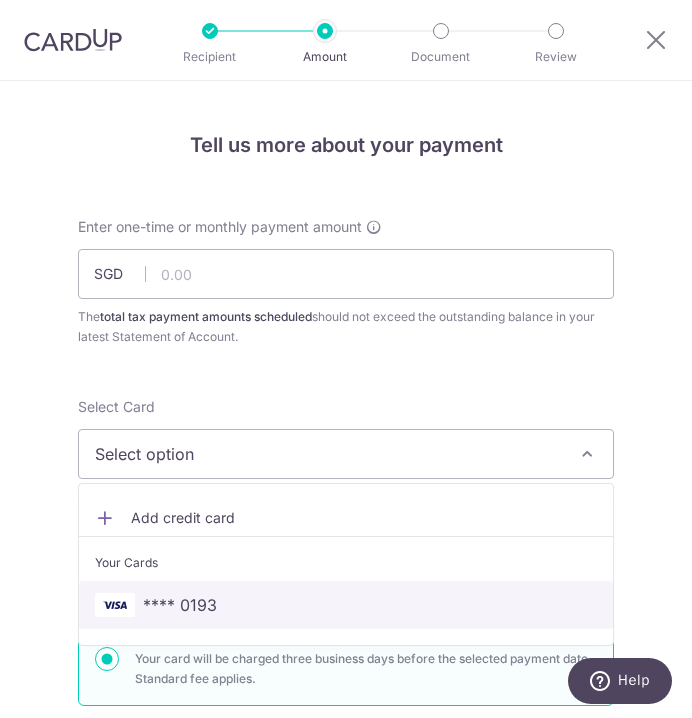 click on "**** 0193" at bounding box center [346, 605] 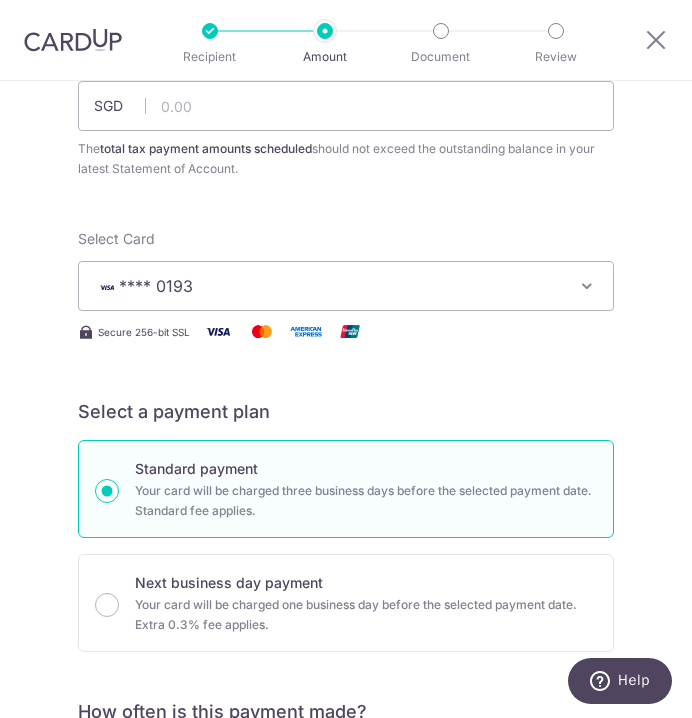 scroll, scrollTop: 594, scrollLeft: 0, axis: vertical 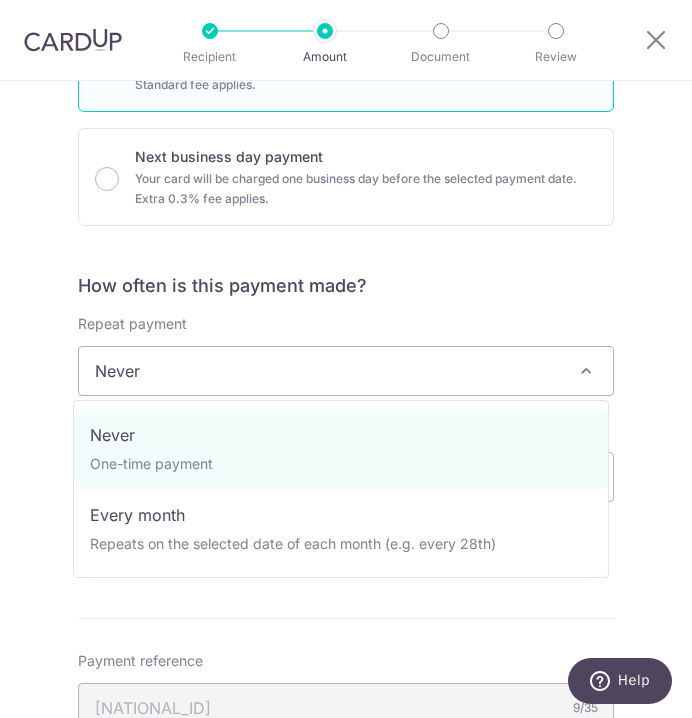 click on "Never" at bounding box center (346, 371) 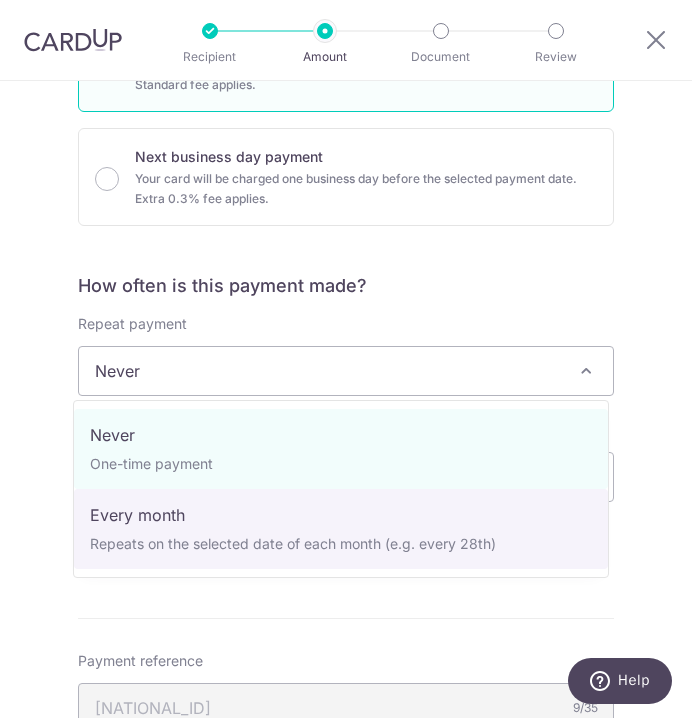 select on "3" 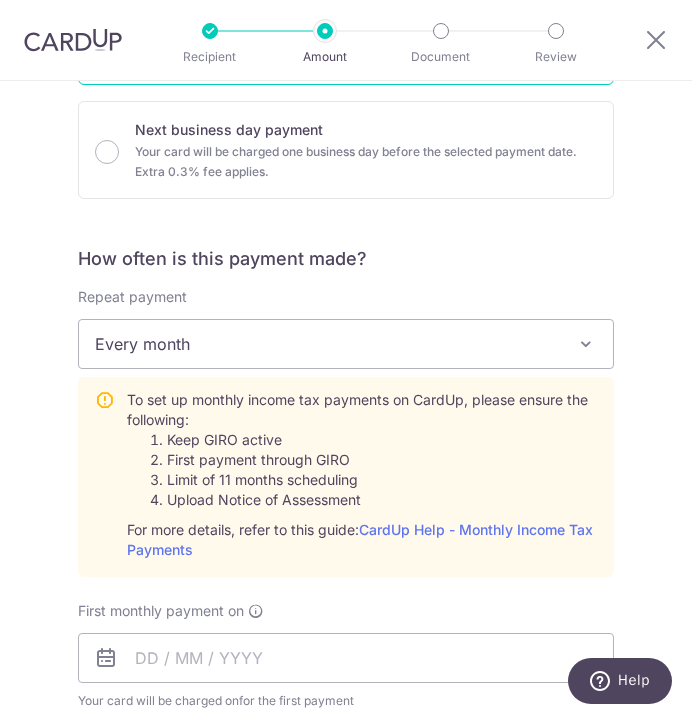 scroll, scrollTop: 0, scrollLeft: 0, axis: both 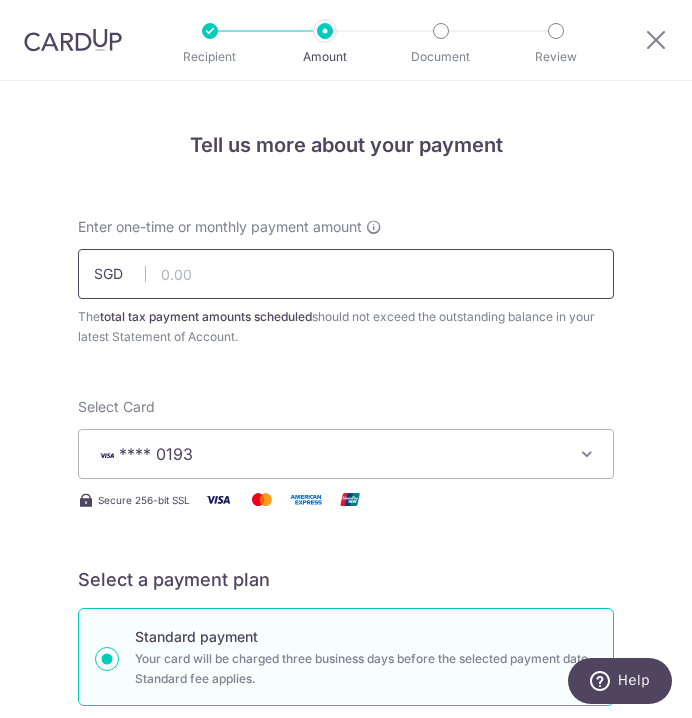 click at bounding box center (346, 274) 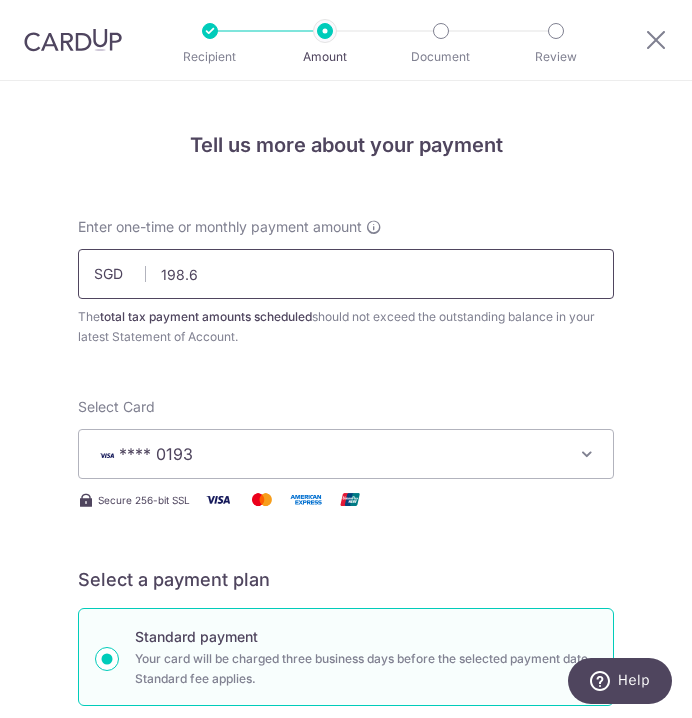 type on "198.62" 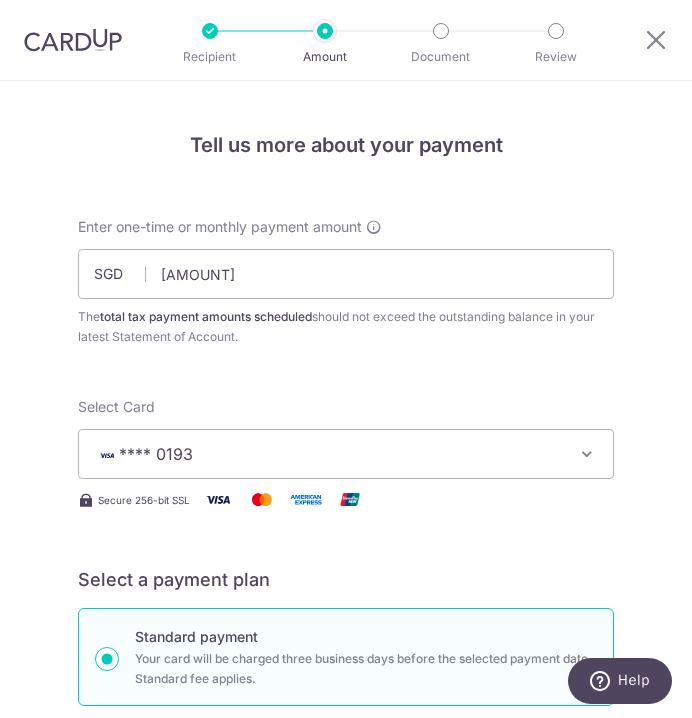 click on "Enter one-time or monthly payment amount
SGD
198.62
198.62
The  total tax payment amounts scheduled  should not exceed the outstanding balance in your latest Statement of Account.
Select Card
**** 0193
Add credit card
Your Cards
**** 0193
Secure 256-bit SSL
Text
New card details
Card" at bounding box center [346, 1171] 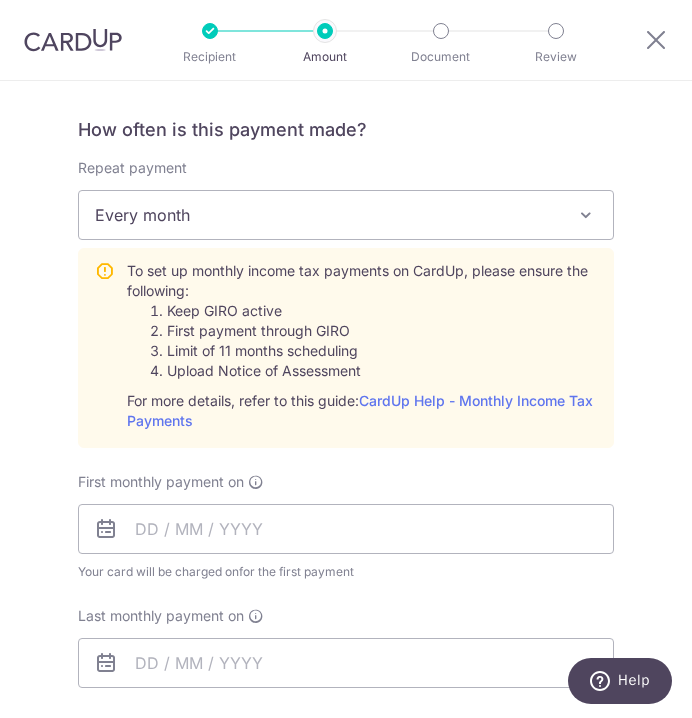 scroll, scrollTop: 788, scrollLeft: 0, axis: vertical 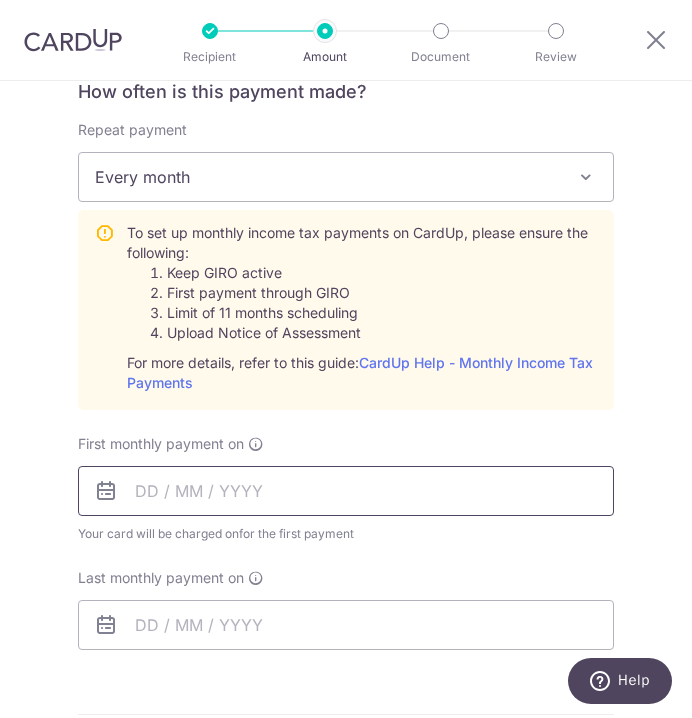 click at bounding box center (346, 491) 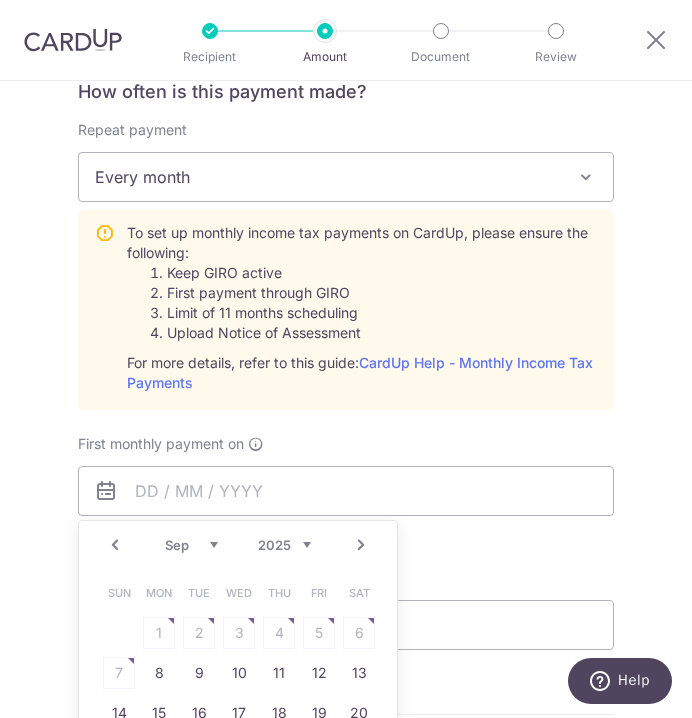 click on "Sun Mon Tue Wed Thu Fri Sat   1 2 3 4 5 6 7 8 9 10 11 12 13 14 15 16 17 18 19 20 21 22 23 24 25 26 27 28 29 30" at bounding box center (239, 693) 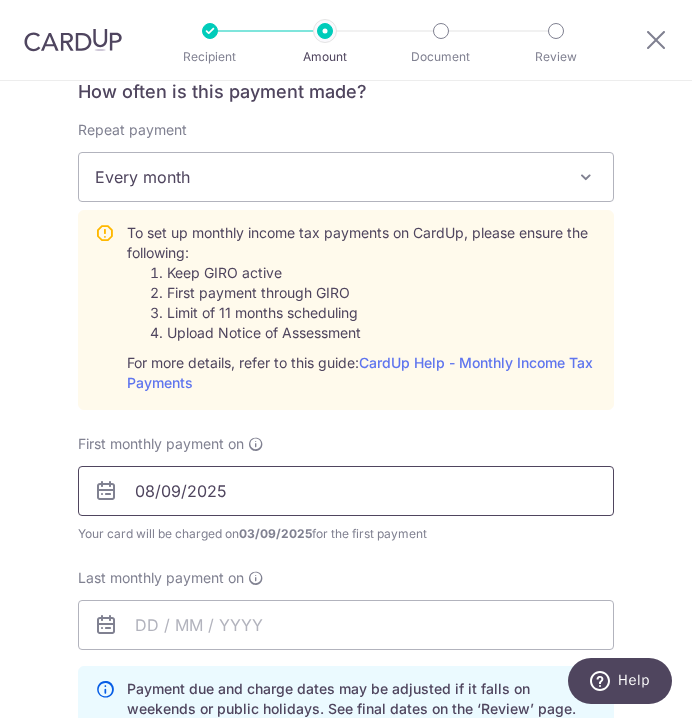 click on "08/09/2025" at bounding box center (346, 491) 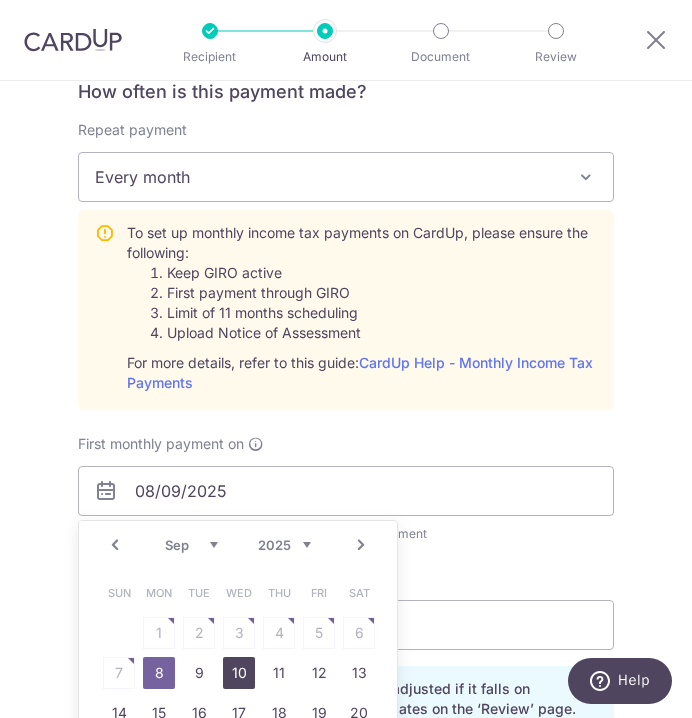click on "10" at bounding box center (239, 673) 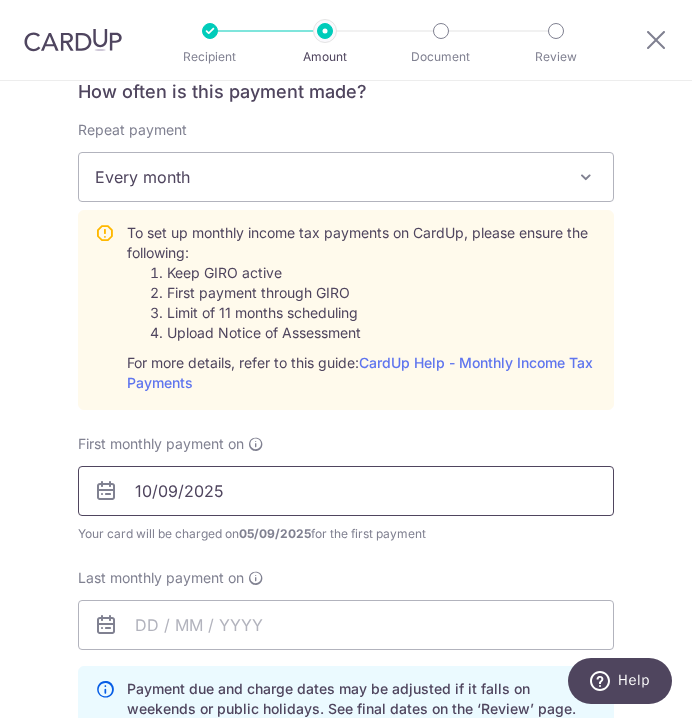 click on "10/09/2025" at bounding box center (346, 491) 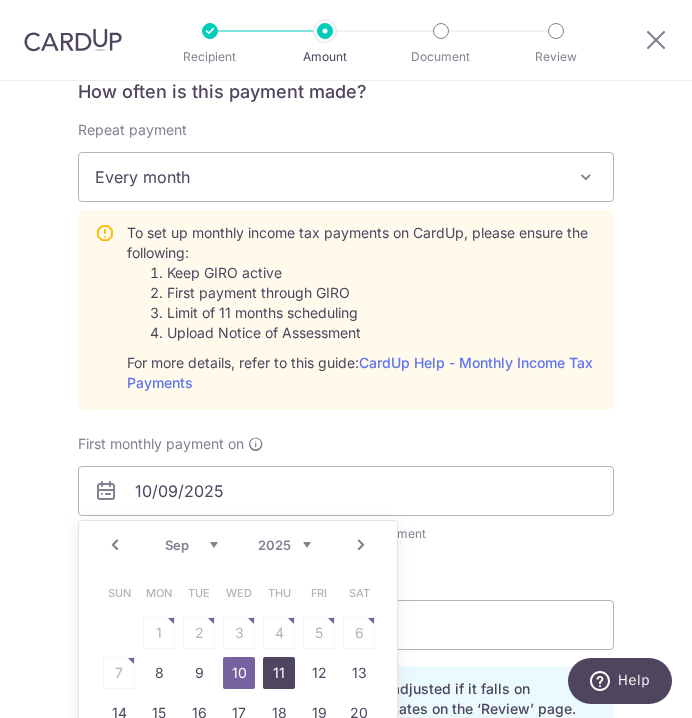 click on "11" at bounding box center (279, 673) 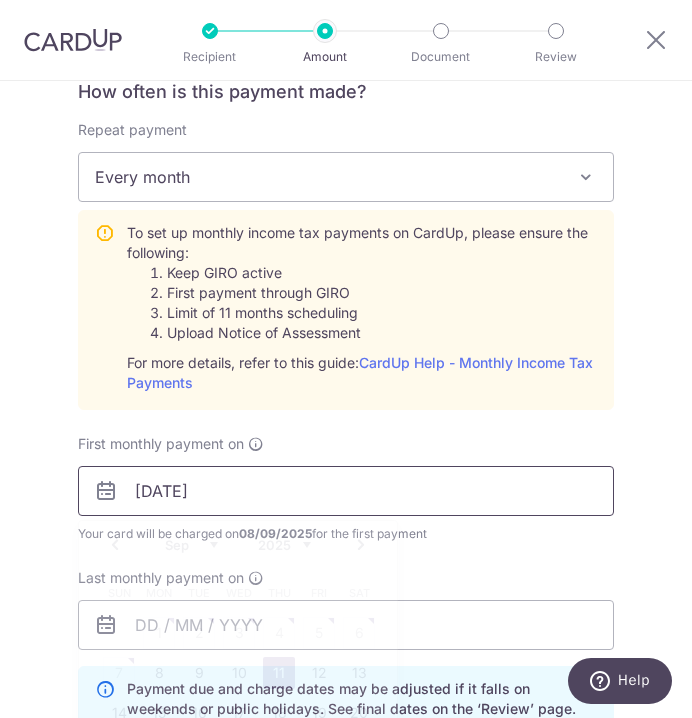 click on "11/09/2025" at bounding box center [346, 491] 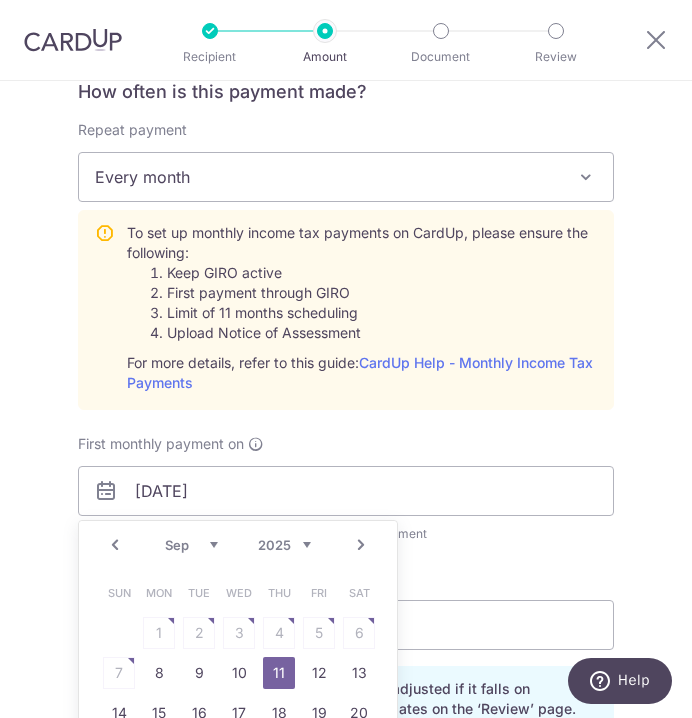 click on "Sun Mon Tue Wed Thu Fri Sat   1 2 3 4 5 6 7 8 9 10 11 12 13 14 15 16 17 18 19 20 21 22 23 24 25 26 27 28 29 30" at bounding box center (239, 693) 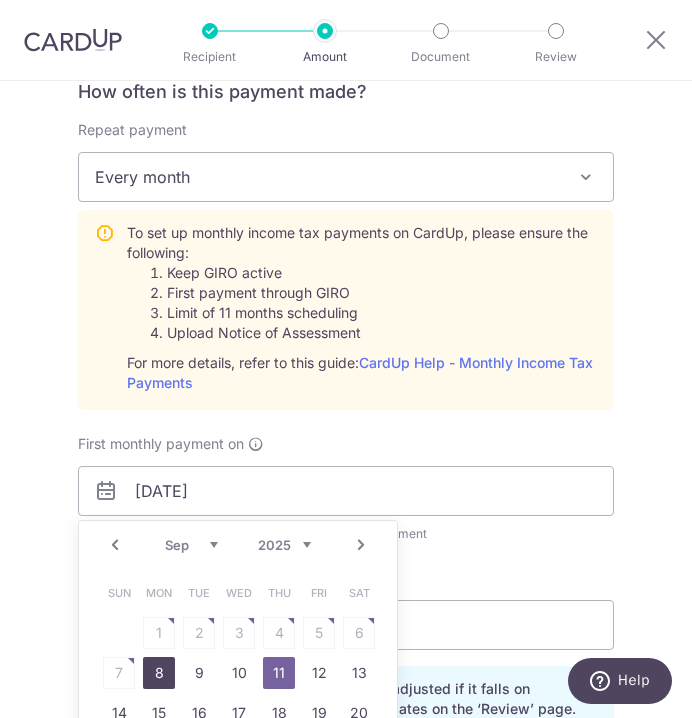 click on "8" at bounding box center [159, 673] 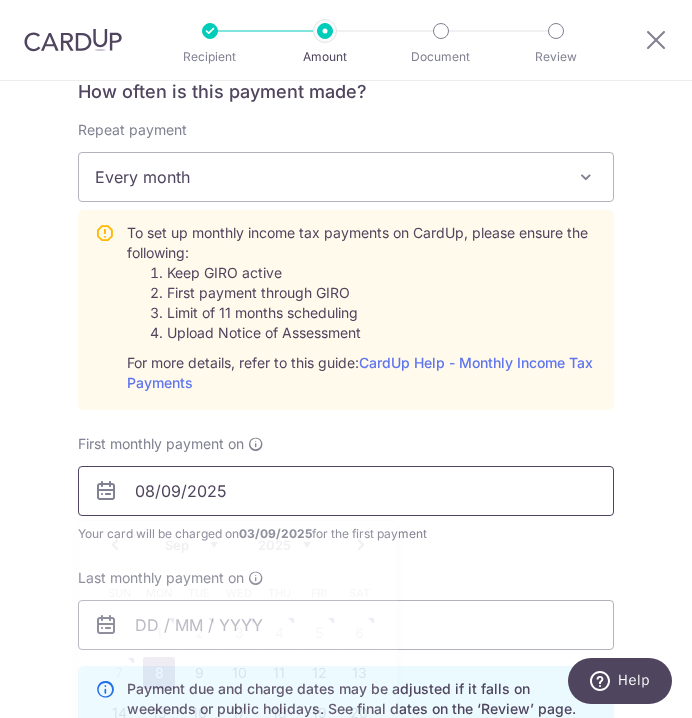 click on "08/09/2025" at bounding box center [346, 491] 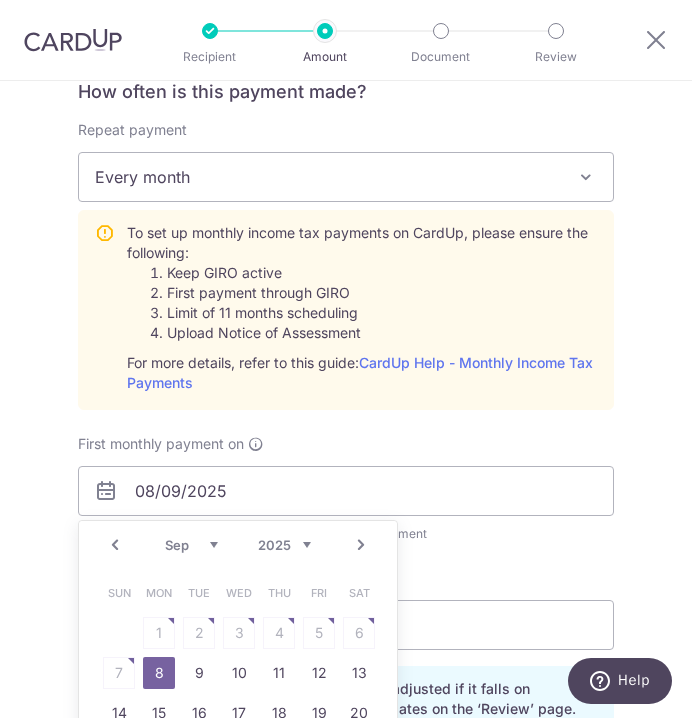 click on "Sun Mon Tue Wed Thu Fri Sat   1 2 3 4 5 6 7 8 9 10 11 12 13 14 15 16 17 18 19 20 21 22 23 24 25 26 27 28 29 30" at bounding box center (239, 693) 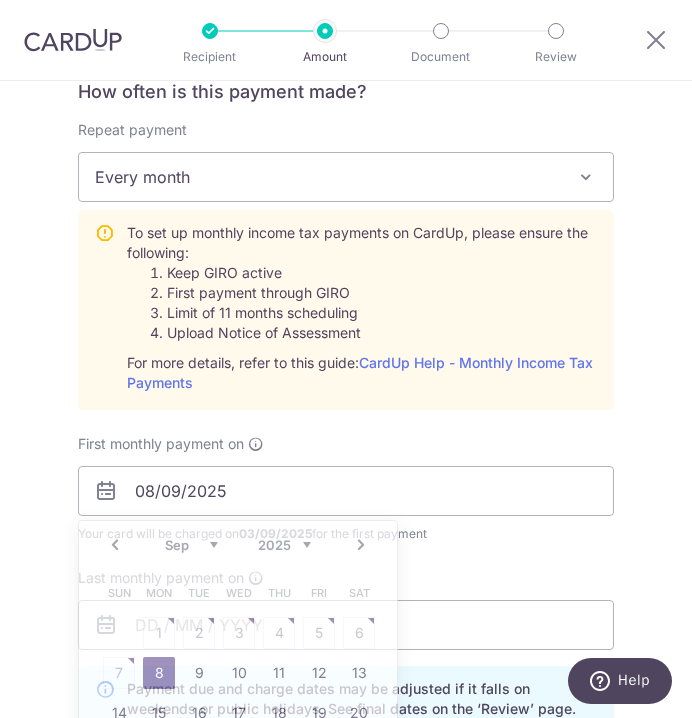 click on "First monthly payment on
08/09/2025
Prev Next Aug Sep Oct Nov Dec 2025 2026 Sun Mon Tue Wed Thu Fri Sat   1 2 3 4 5 6 7 8 9 10 11 12 13 14 15 16 17 18 19 20 21 22 23 24 25 26 27 28 29 30         Why are some dates not available?
Your card will be charged on  03/09/2025  for the first payment
* If your payment is funded by  9:00am SGT on Friday 08/08/2025
11/08/2025
No. of Payments
Last monthly payment on" at bounding box center (346, 542) 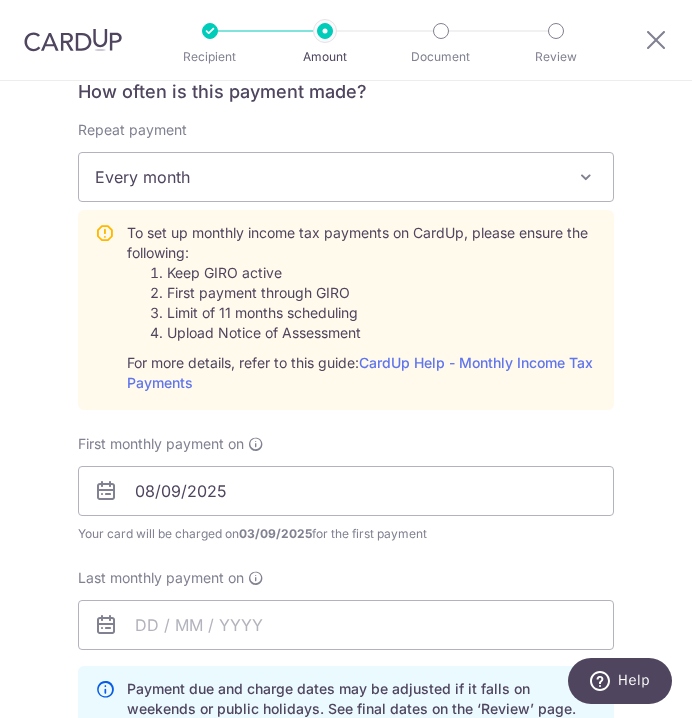 scroll, scrollTop: 950, scrollLeft: 0, axis: vertical 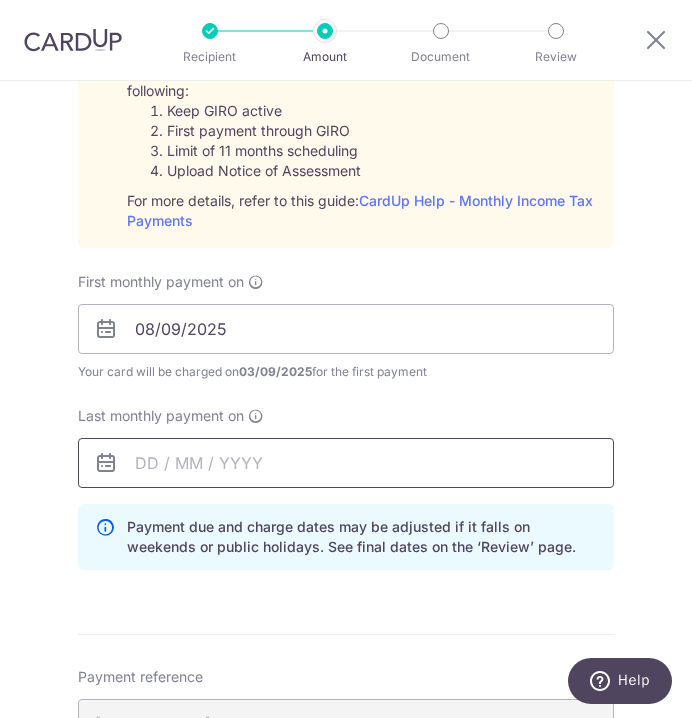 click at bounding box center [346, 463] 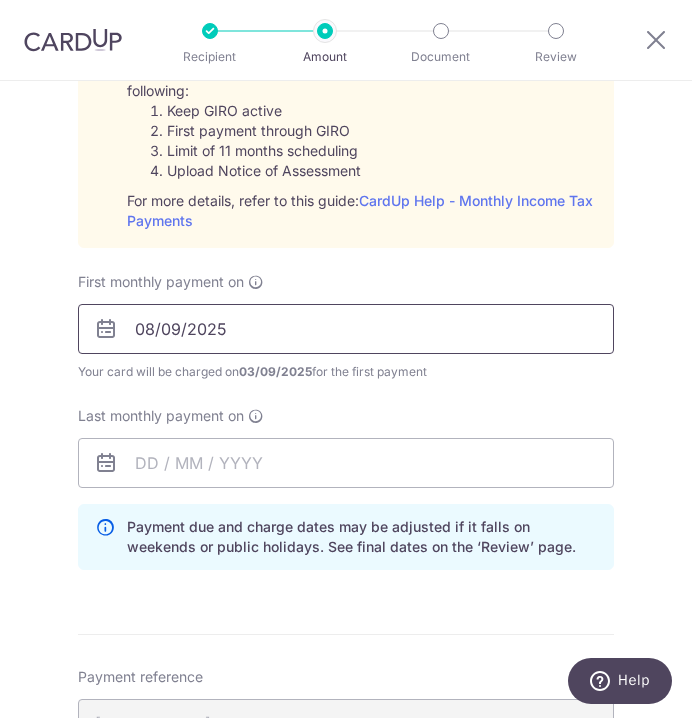 click on "08/09/2025" at bounding box center [346, 329] 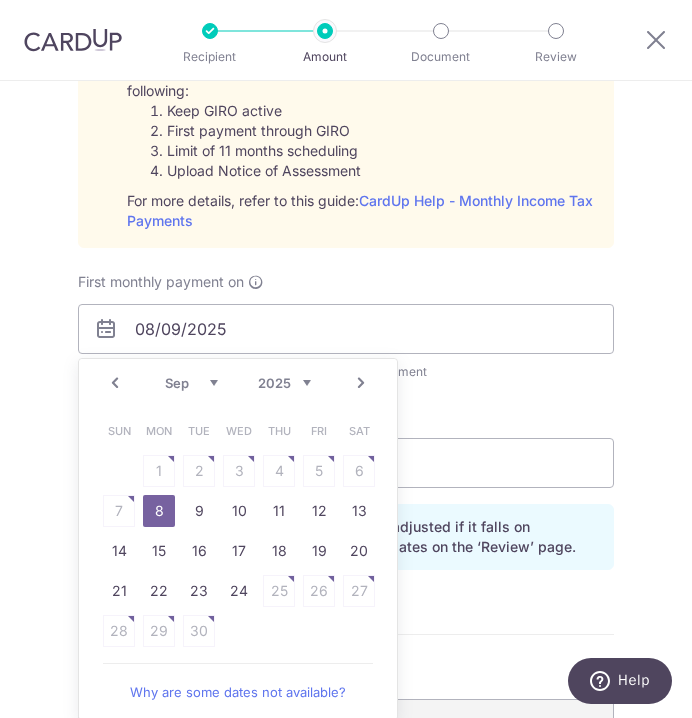 click on "8" at bounding box center (159, 511) 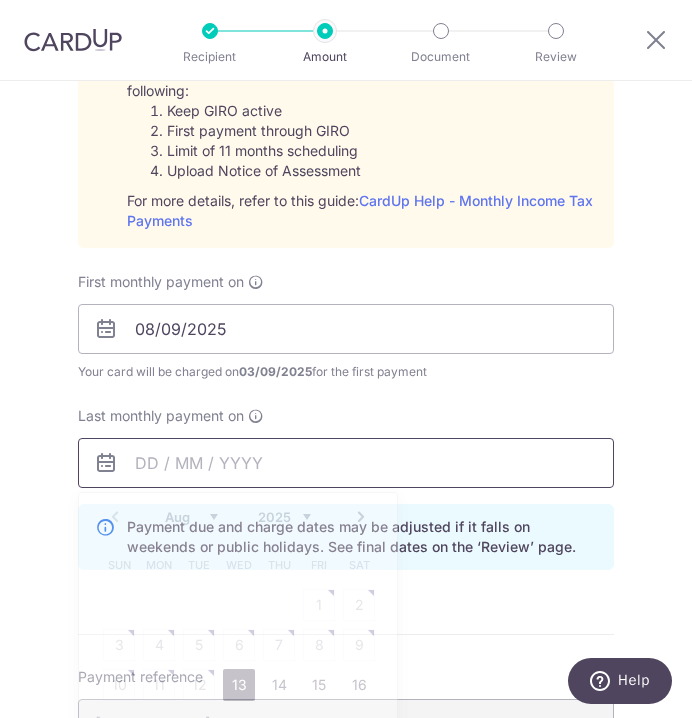 click at bounding box center (346, 463) 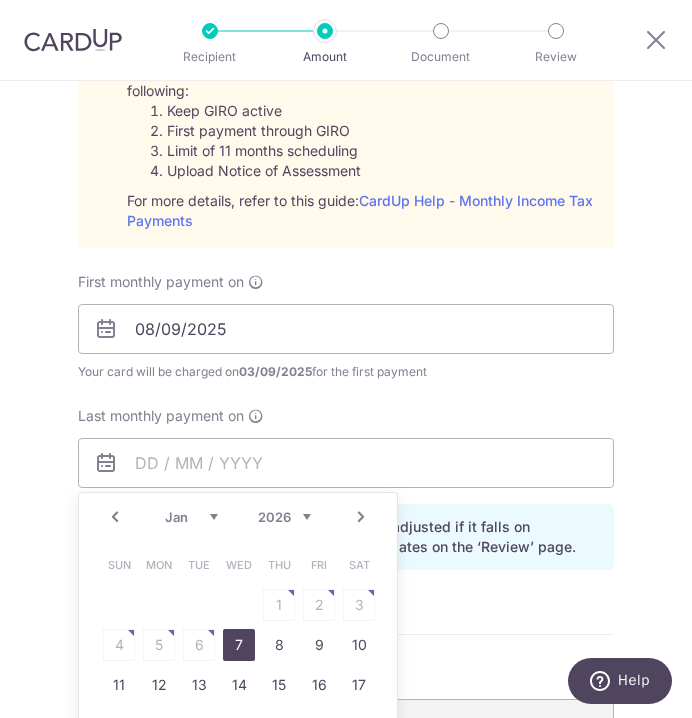 click on "7" at bounding box center [239, 645] 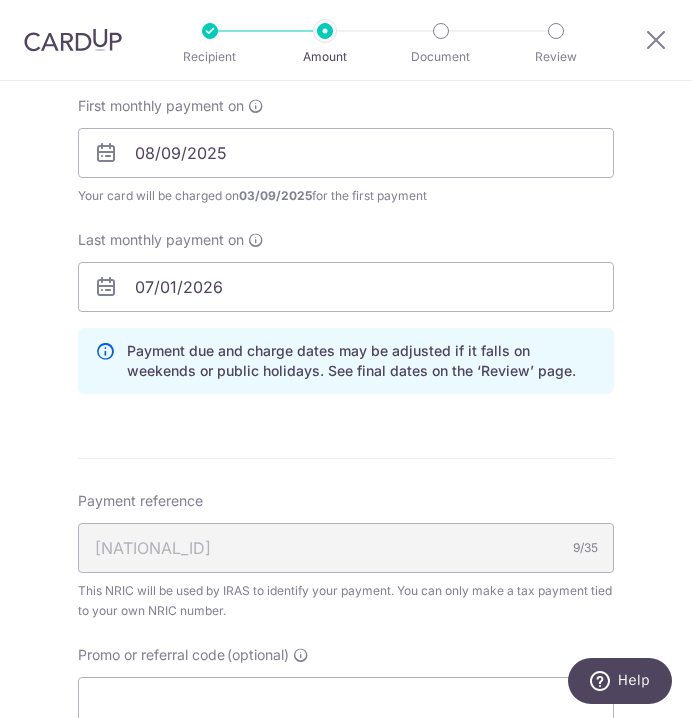 scroll, scrollTop: 1310, scrollLeft: 0, axis: vertical 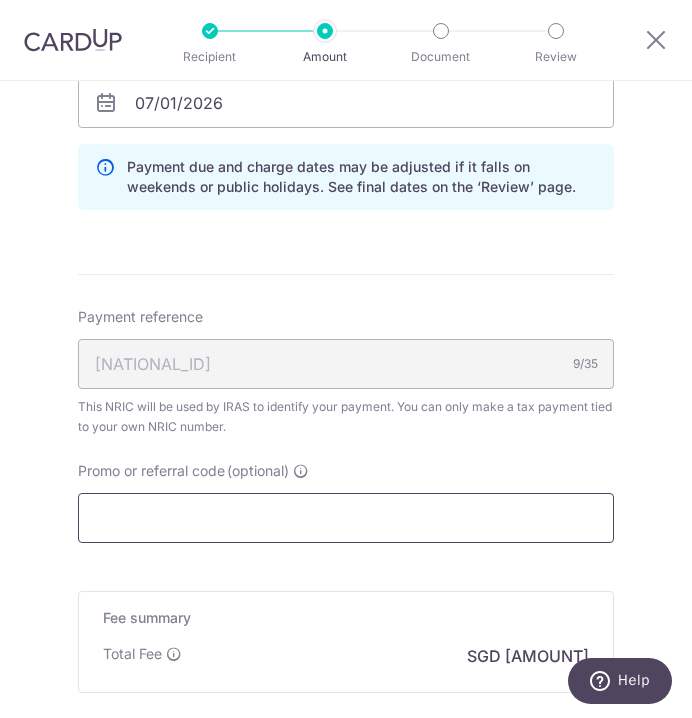 click on "Promo or referral code
(optional)" at bounding box center (346, 518) 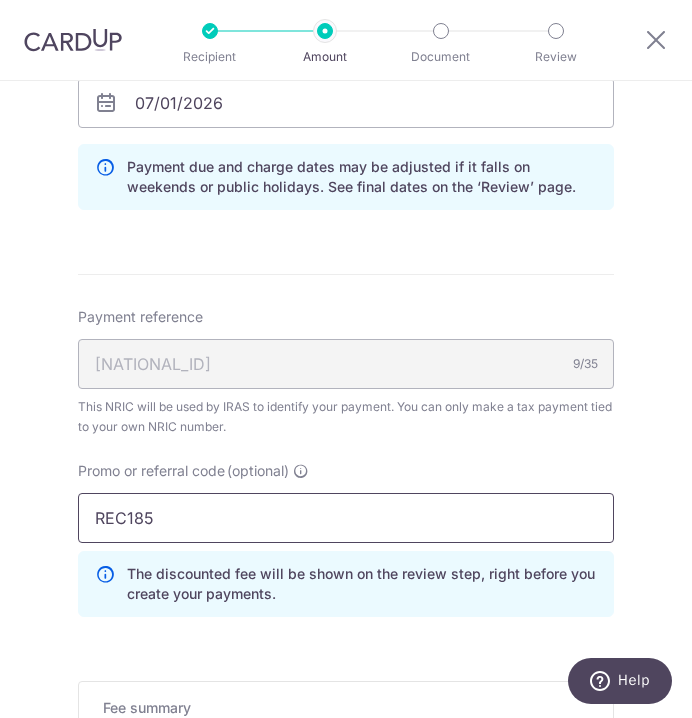 type on "REC185" 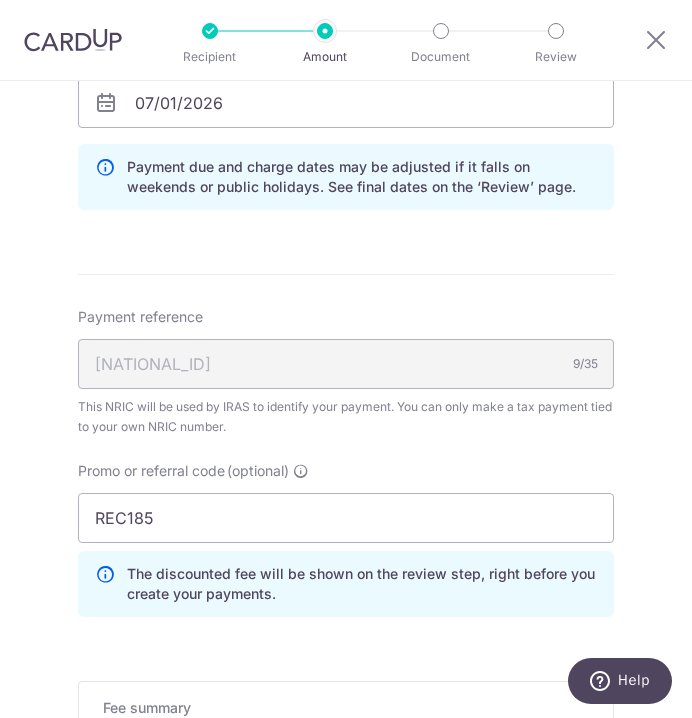 click on "Enter one-time or monthly payment amount
SGD
198.62
198.62
The  total tax payment amounts scheduled  should not exceed the outstanding balance in your latest Statement of Account.
Select Card
**** 0193
Add credit card
Your Cards
**** 0193
Secure 256-bit SSL
Text
New card details
Please enter valid card details." at bounding box center [346, -53] 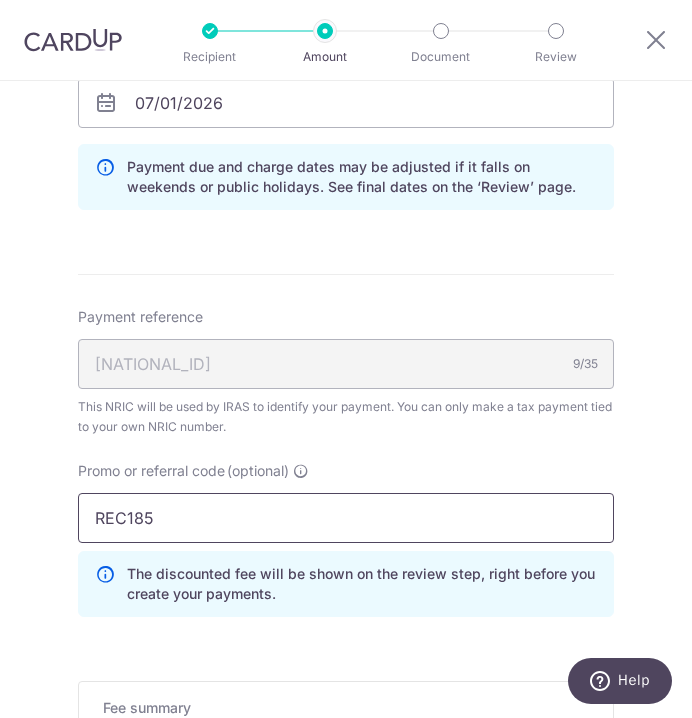 scroll, scrollTop: 1486, scrollLeft: 0, axis: vertical 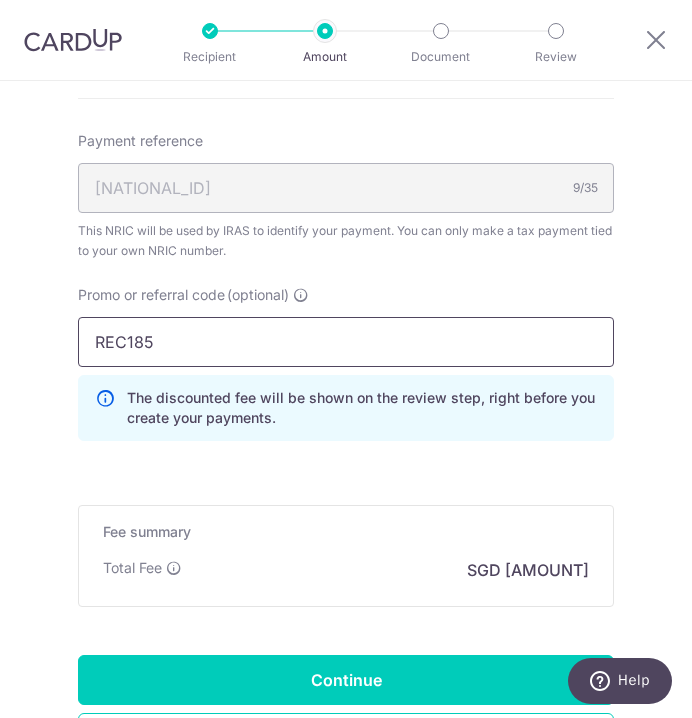 drag, startPoint x: 152, startPoint y: 352, endPoint x: 74, endPoint y: 334, distance: 80.04999 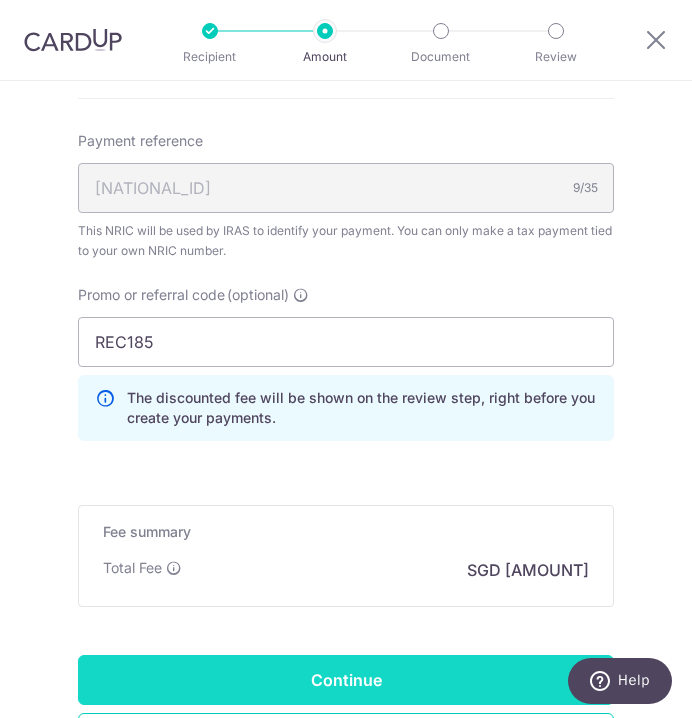 click on "Continue" at bounding box center [346, 680] 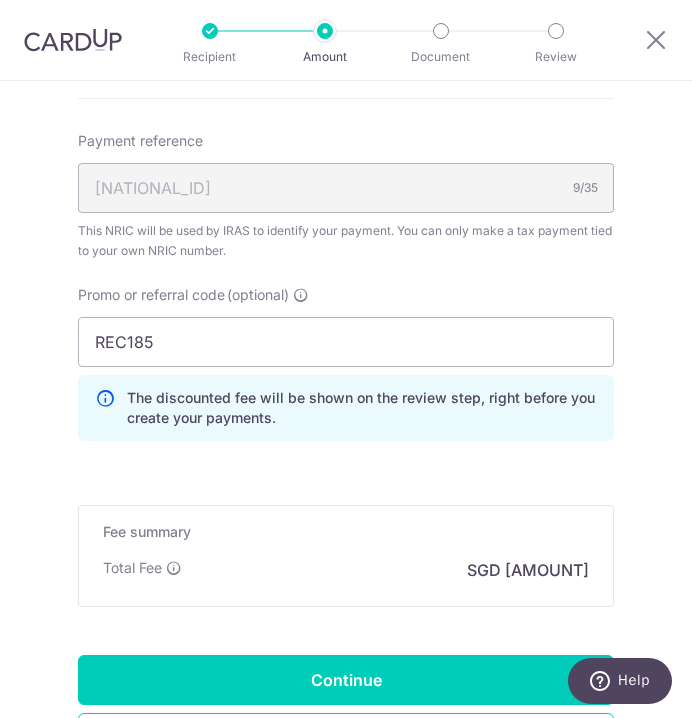 type on "Create Schedule" 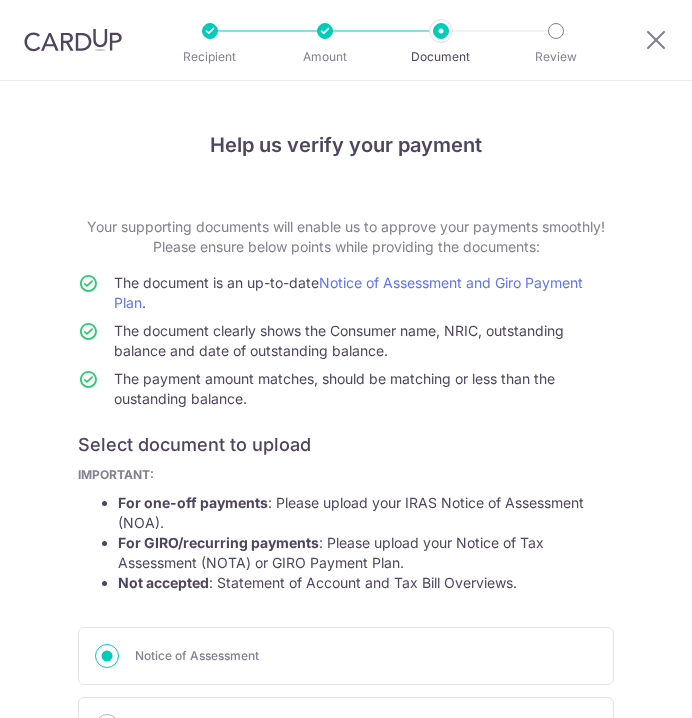 scroll, scrollTop: 0, scrollLeft: 0, axis: both 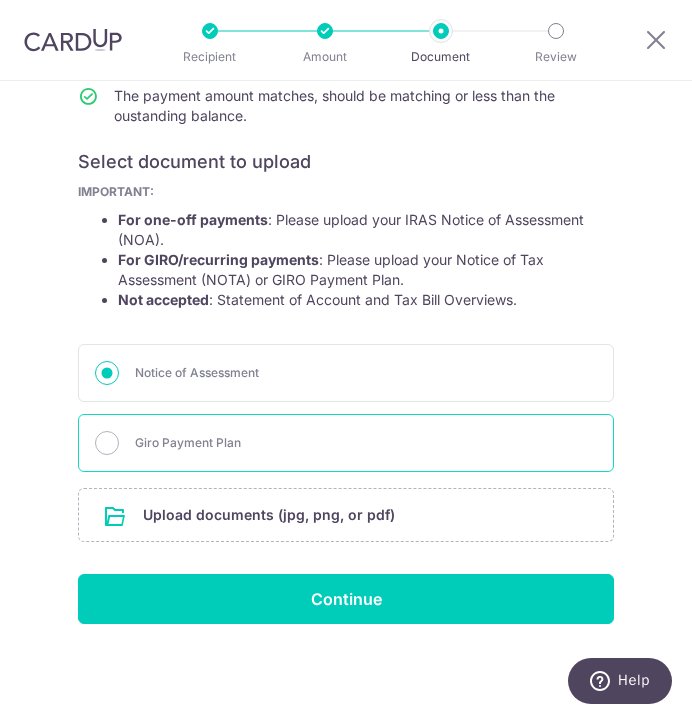 drag, startPoint x: 181, startPoint y: 441, endPoint x: 191, endPoint y: 435, distance: 11.661903 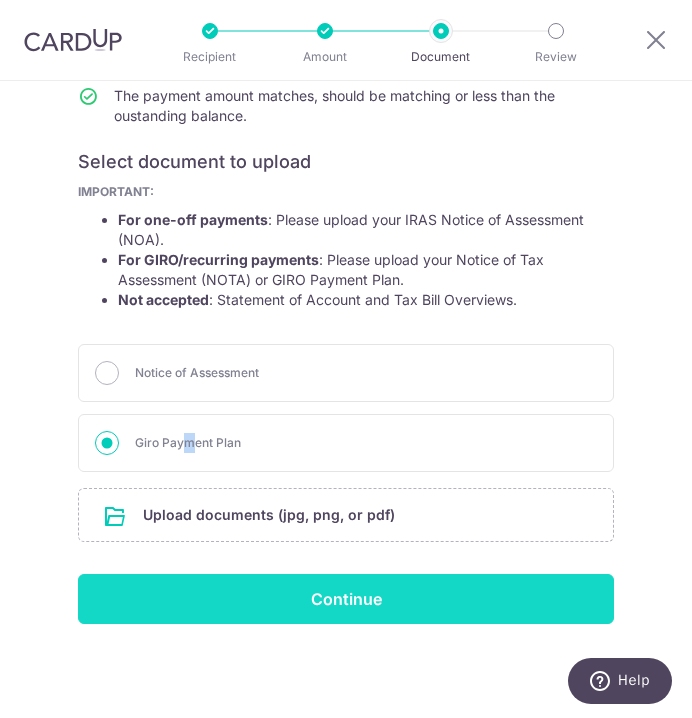 click on "Continue" at bounding box center (346, 599) 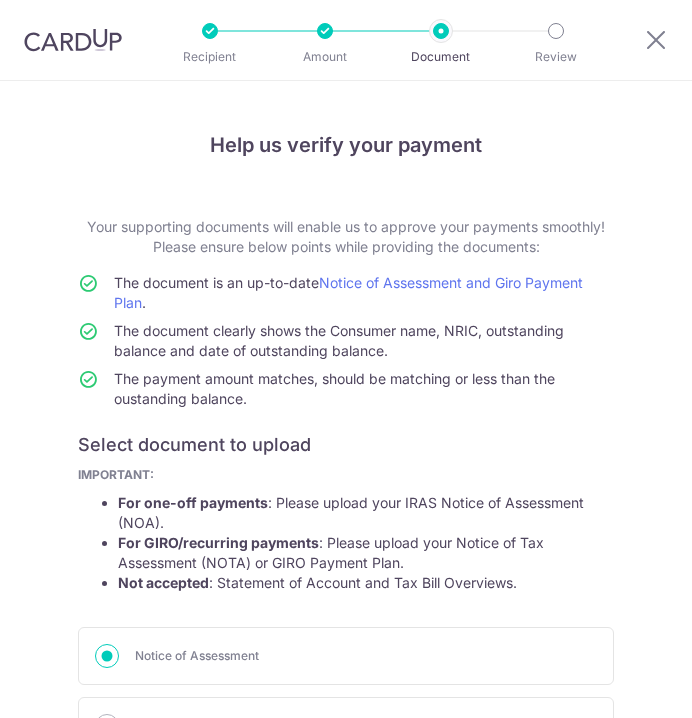 scroll, scrollTop: 0, scrollLeft: 0, axis: both 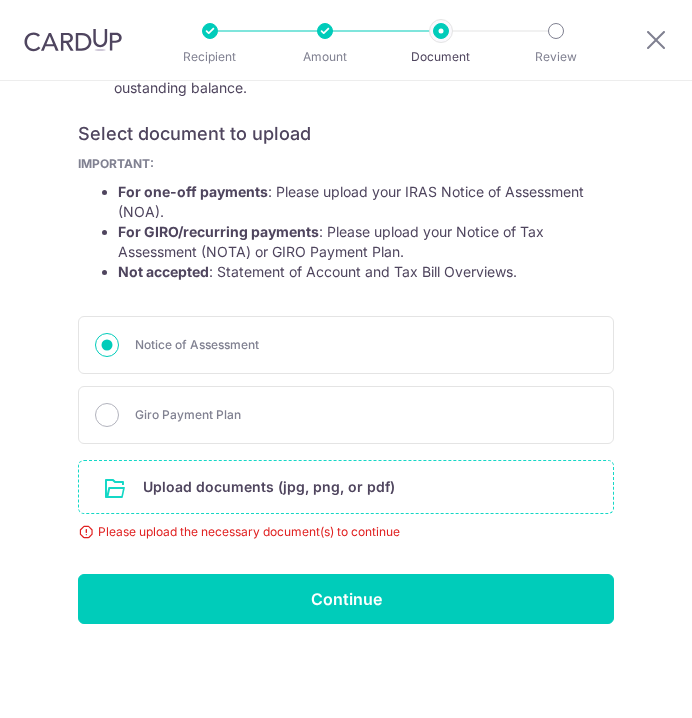 click at bounding box center (346, 487) 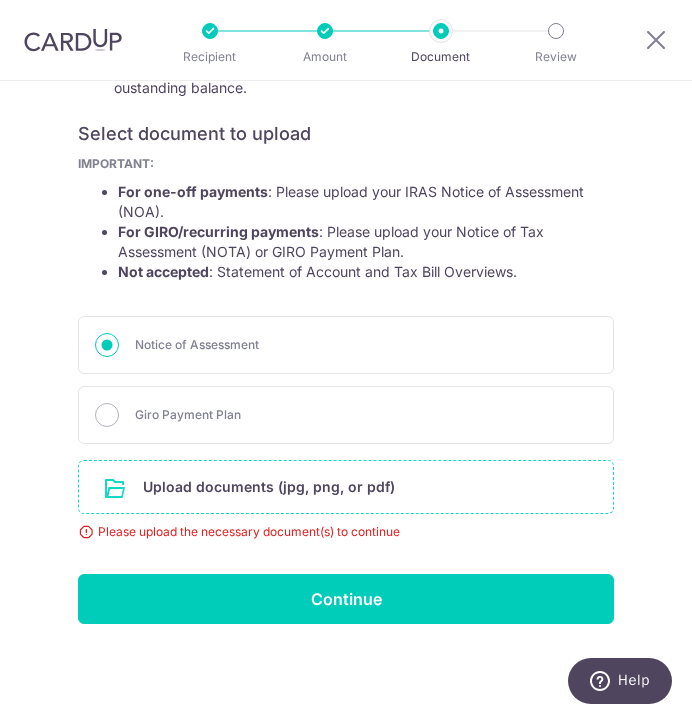 click at bounding box center (346, 487) 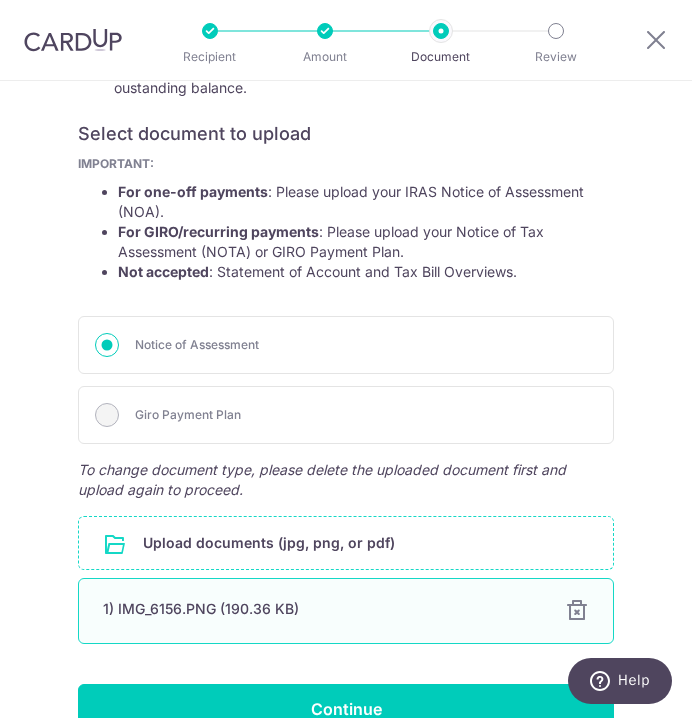 click on "1) IMG_6156.PNG (190.36 KB) 100% Done Download" at bounding box center (346, 611) 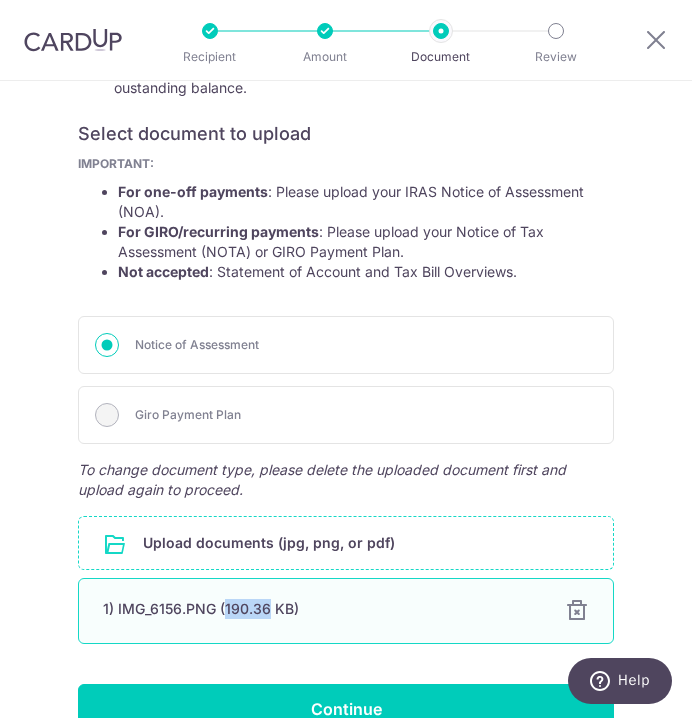 click on "1) IMG_6156.PNG (190.36 KB)" at bounding box center (322, 609) 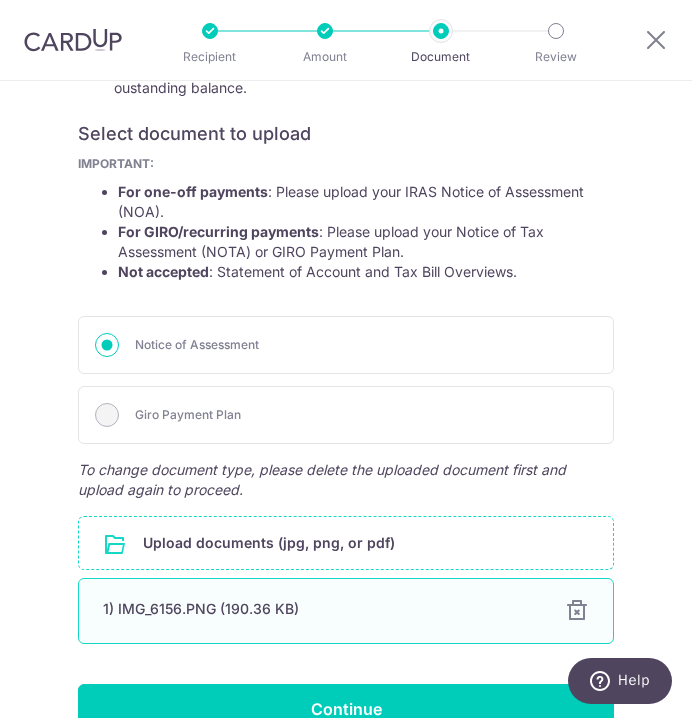 click on "1) IMG_6156.PNG (190.36 KB)" at bounding box center (322, 609) 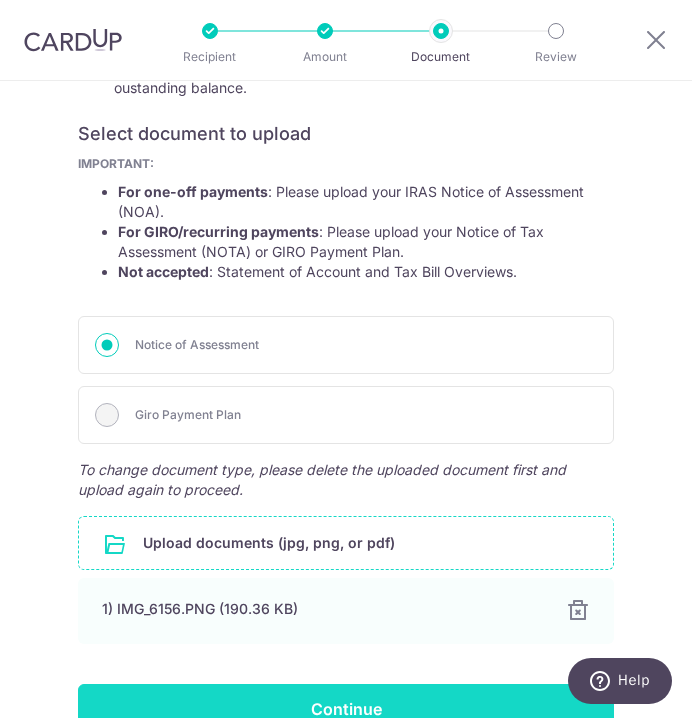 click on "Continue" at bounding box center (346, 709) 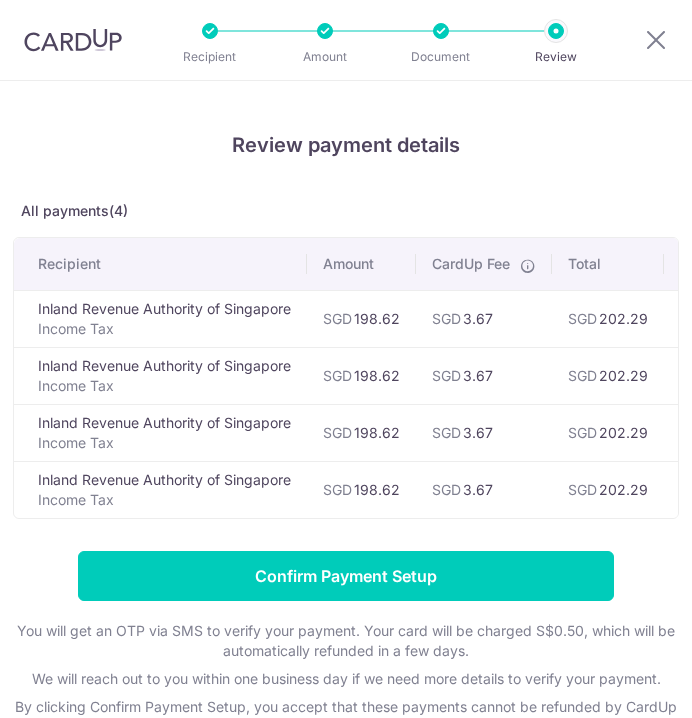 scroll, scrollTop: 0, scrollLeft: 0, axis: both 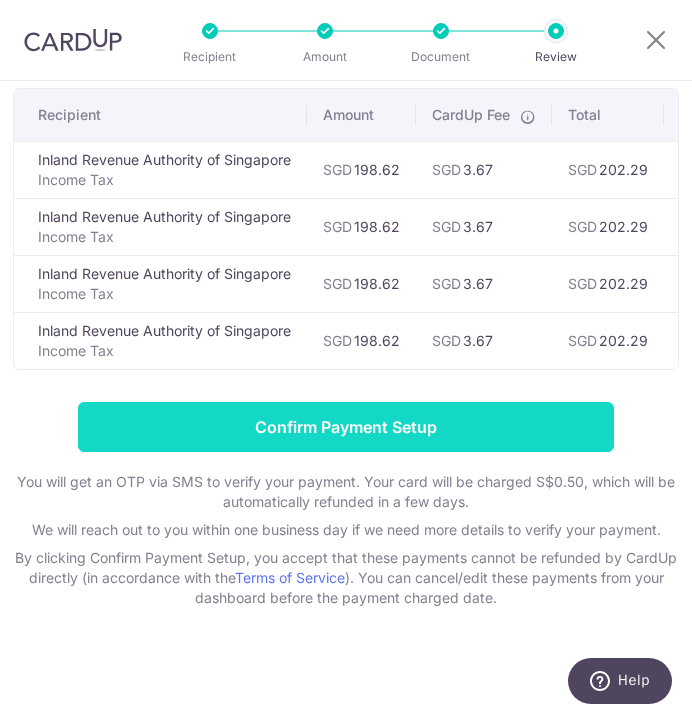 click on "Confirm Payment Setup" at bounding box center (346, 427) 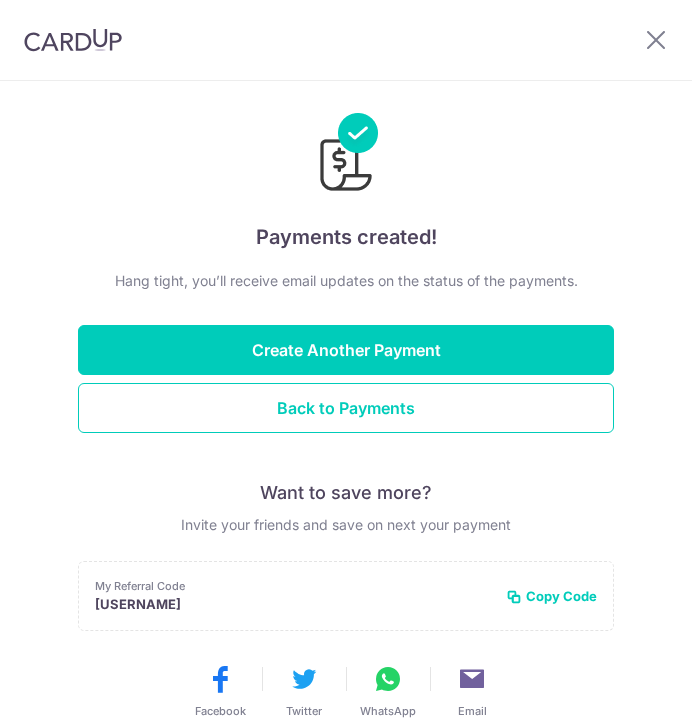 scroll, scrollTop: 0, scrollLeft: 0, axis: both 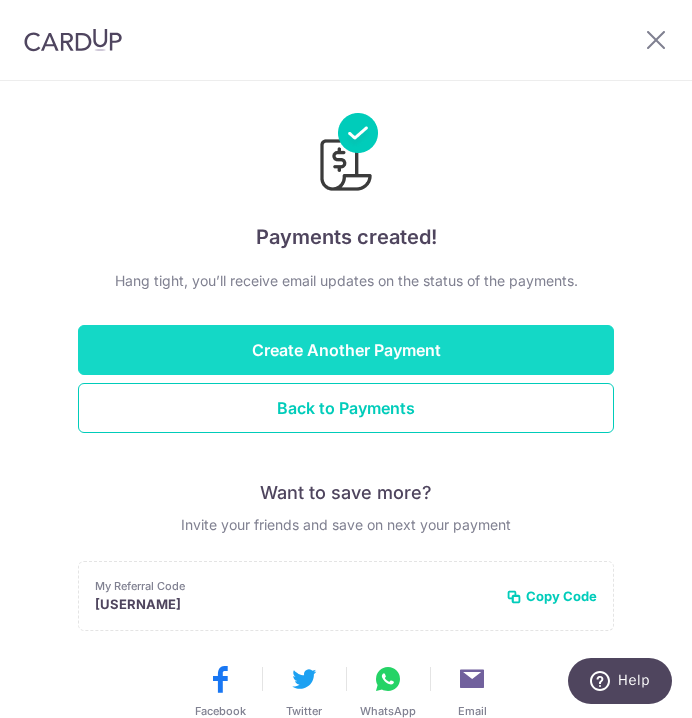 drag, startPoint x: 330, startPoint y: 347, endPoint x: 335, endPoint y: 338, distance: 10.29563 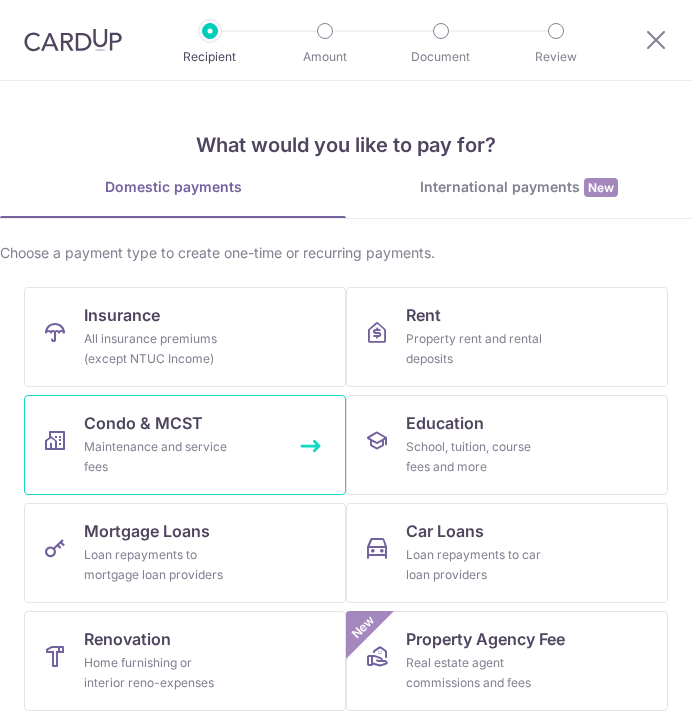 scroll, scrollTop: 0, scrollLeft: 0, axis: both 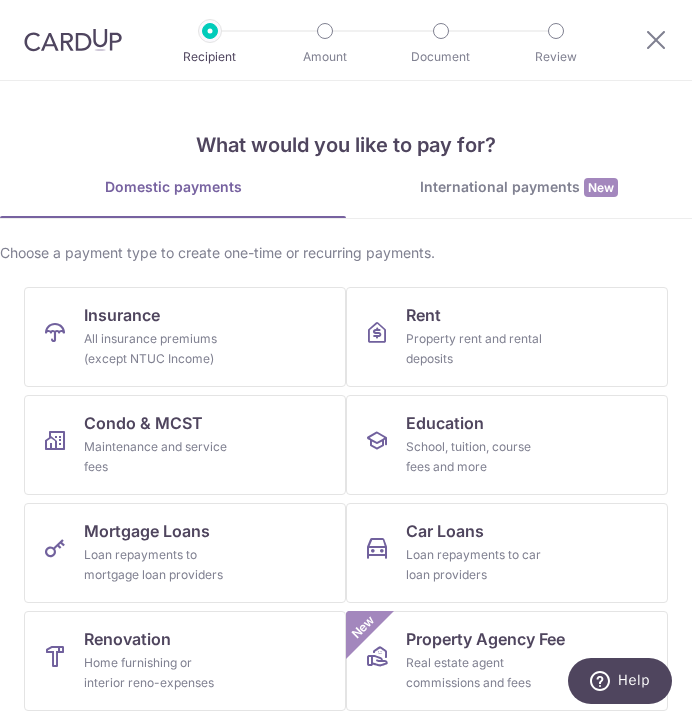 click on "Domestic payments" at bounding box center [173, 197] 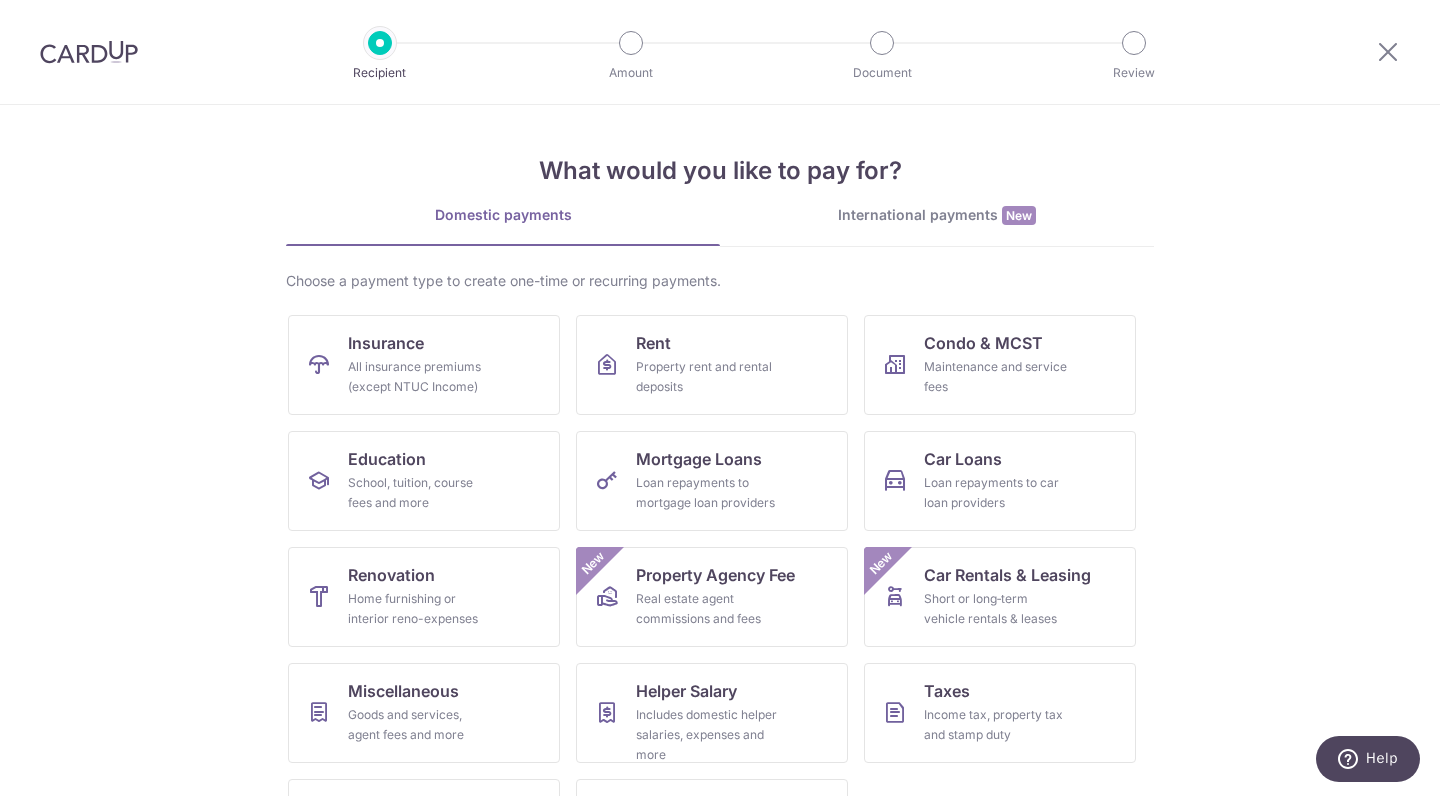 click at bounding box center [631, 43] 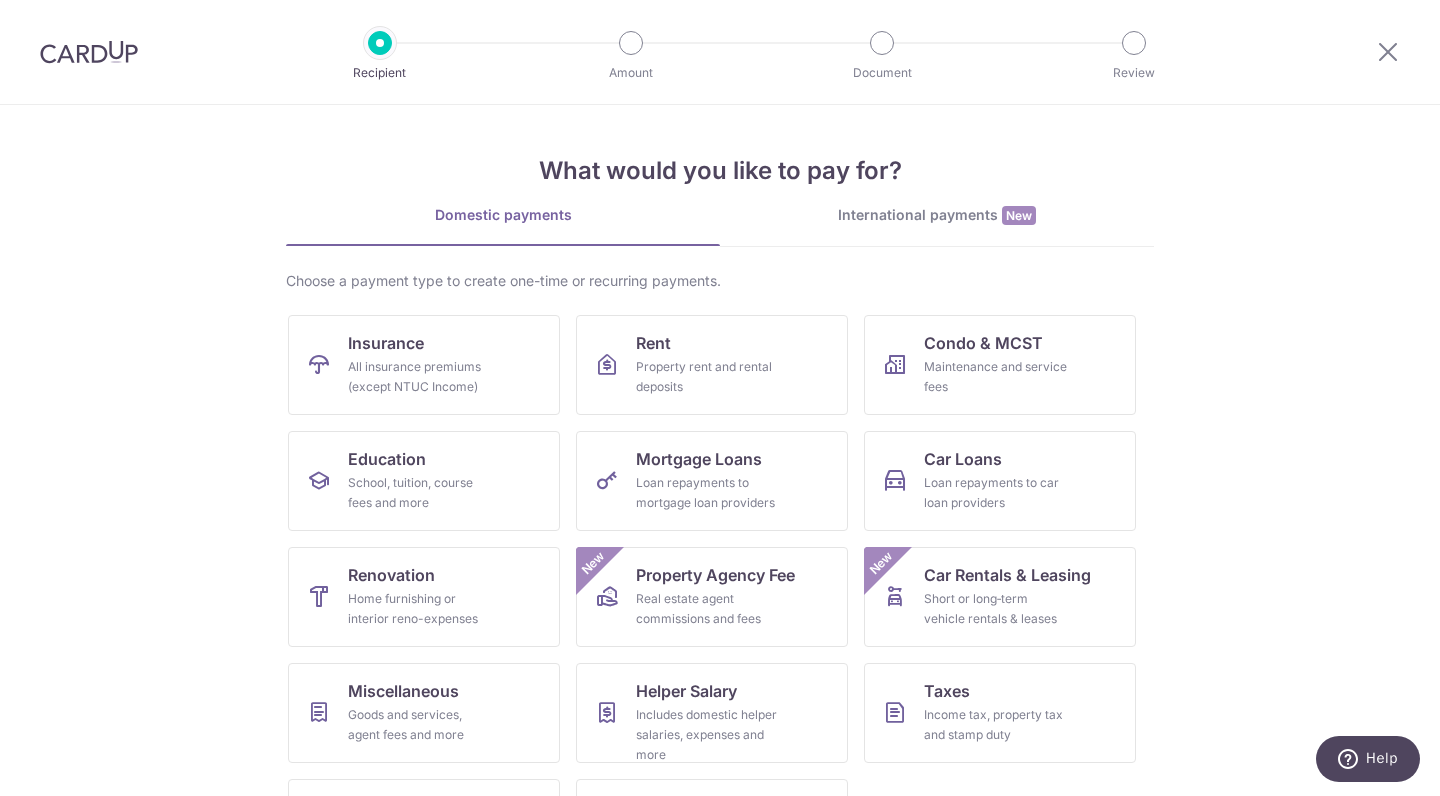 click at bounding box center [89, 52] 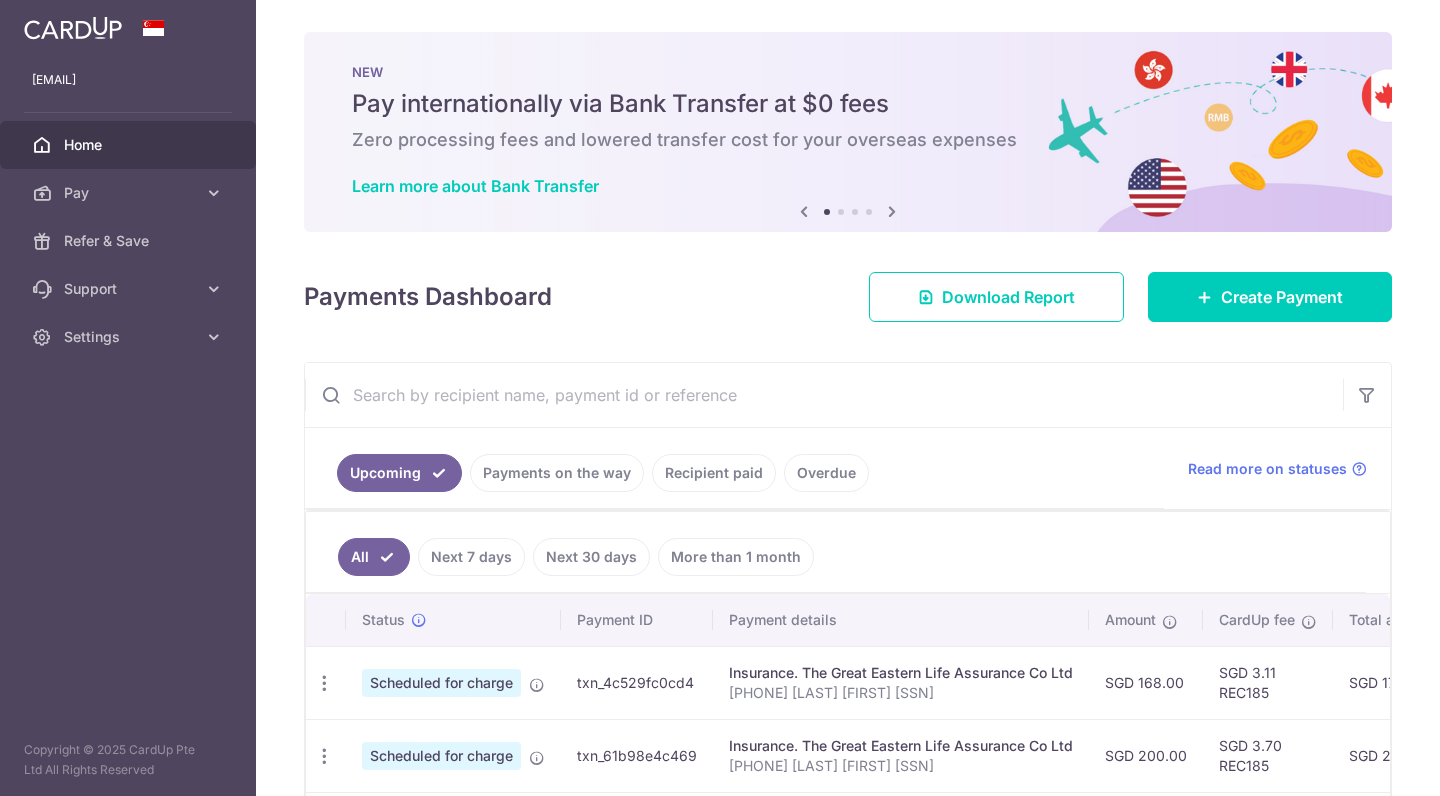 scroll, scrollTop: 0, scrollLeft: 0, axis: both 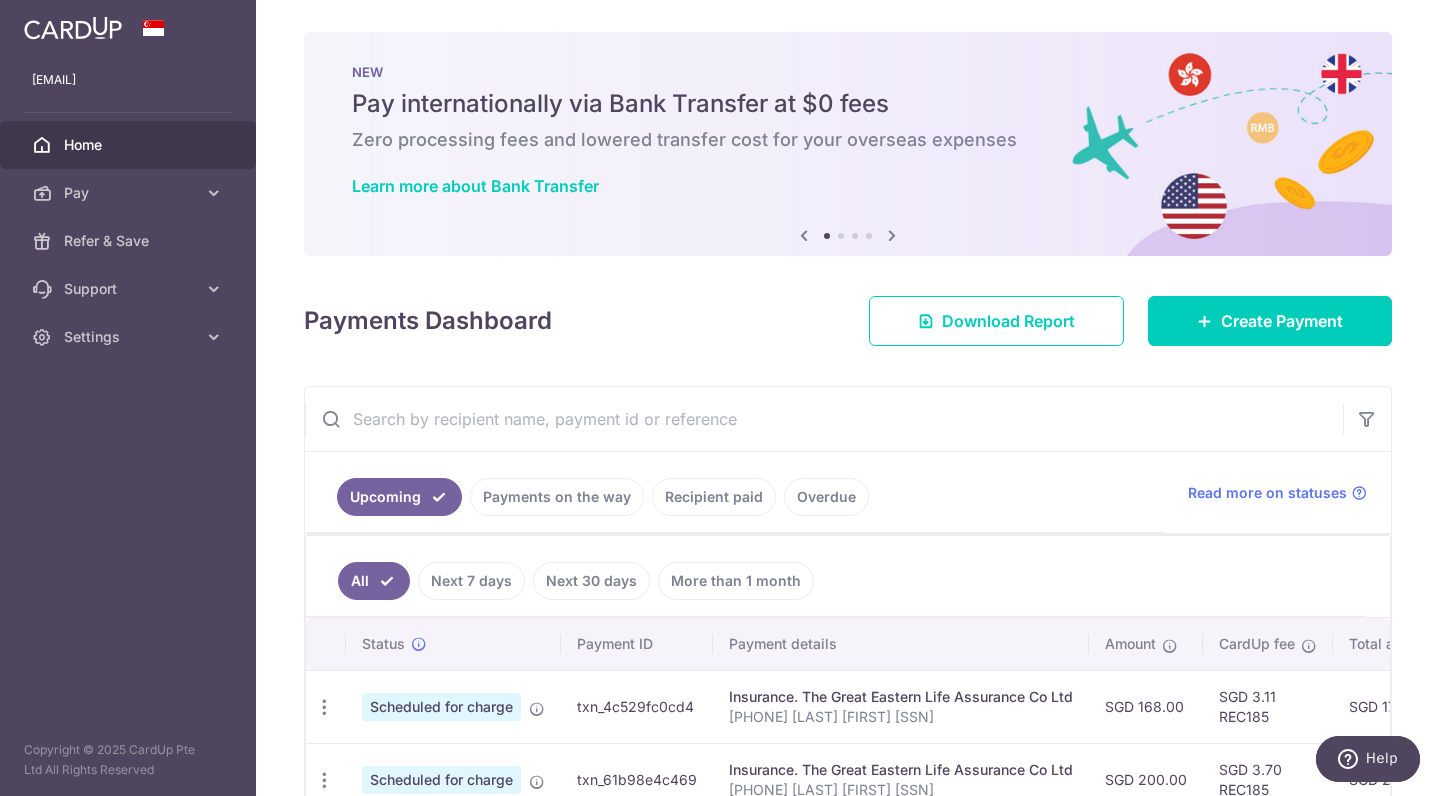 click at bounding box center (73, 28) 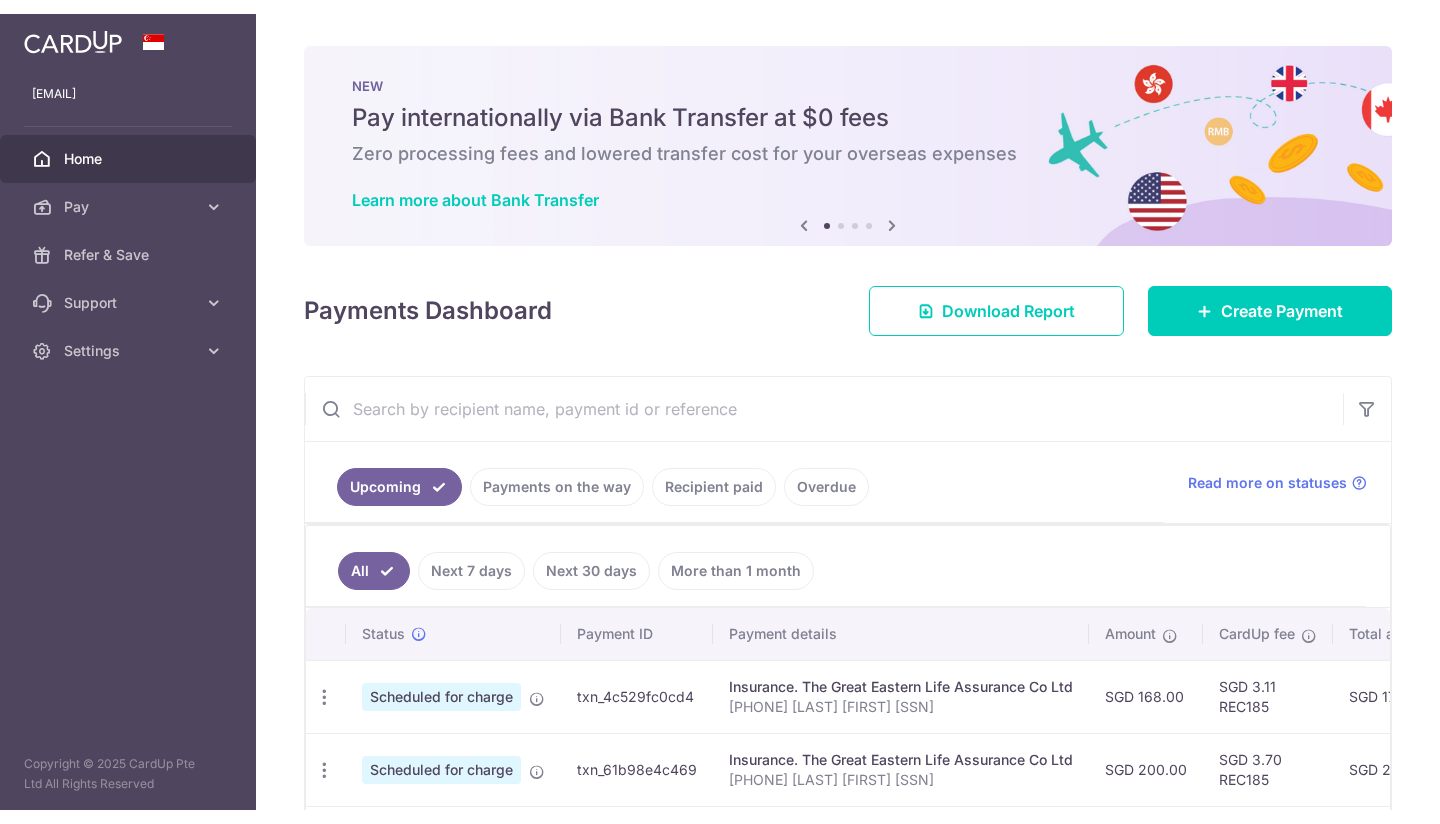 scroll, scrollTop: 0, scrollLeft: 0, axis: both 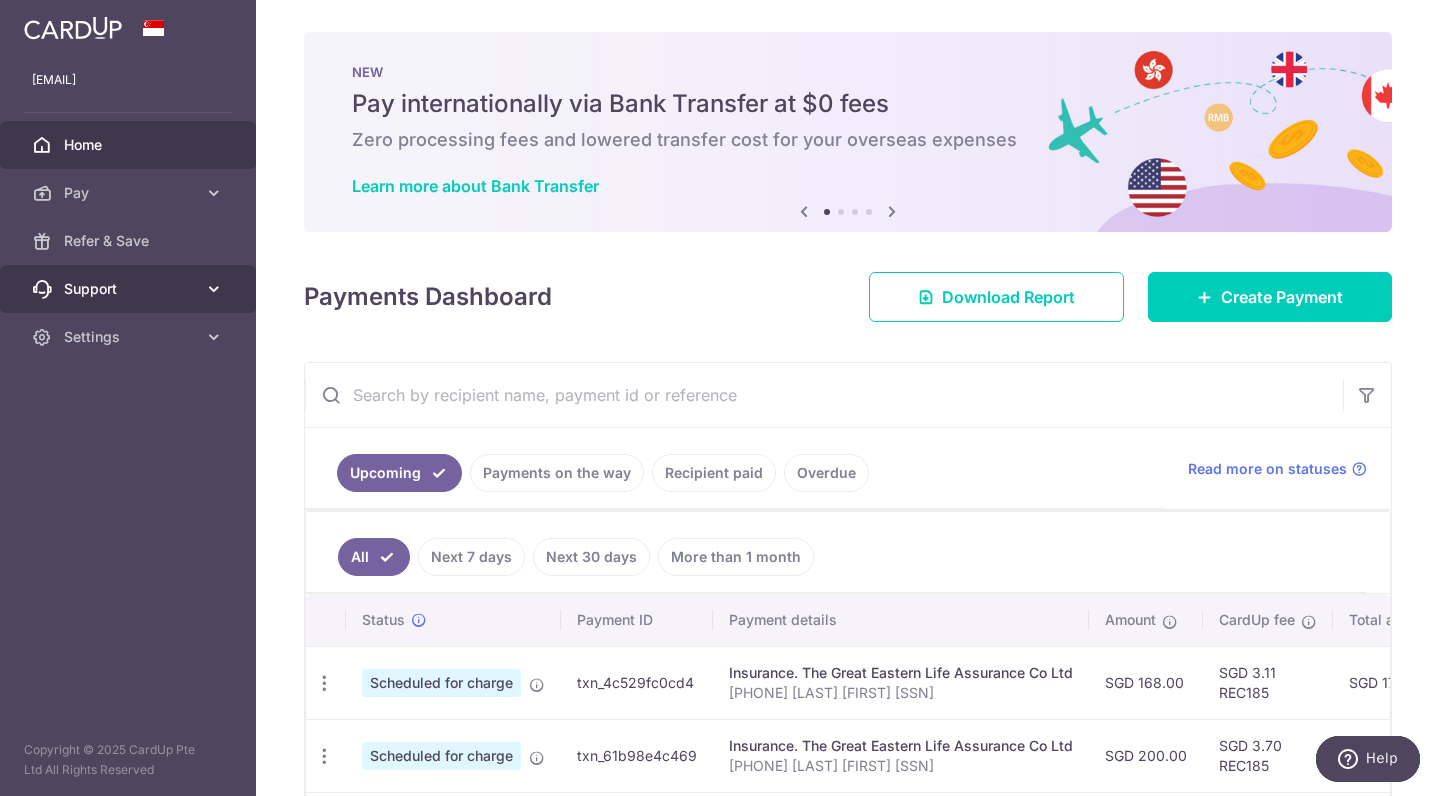click on "Support" at bounding box center [128, 289] 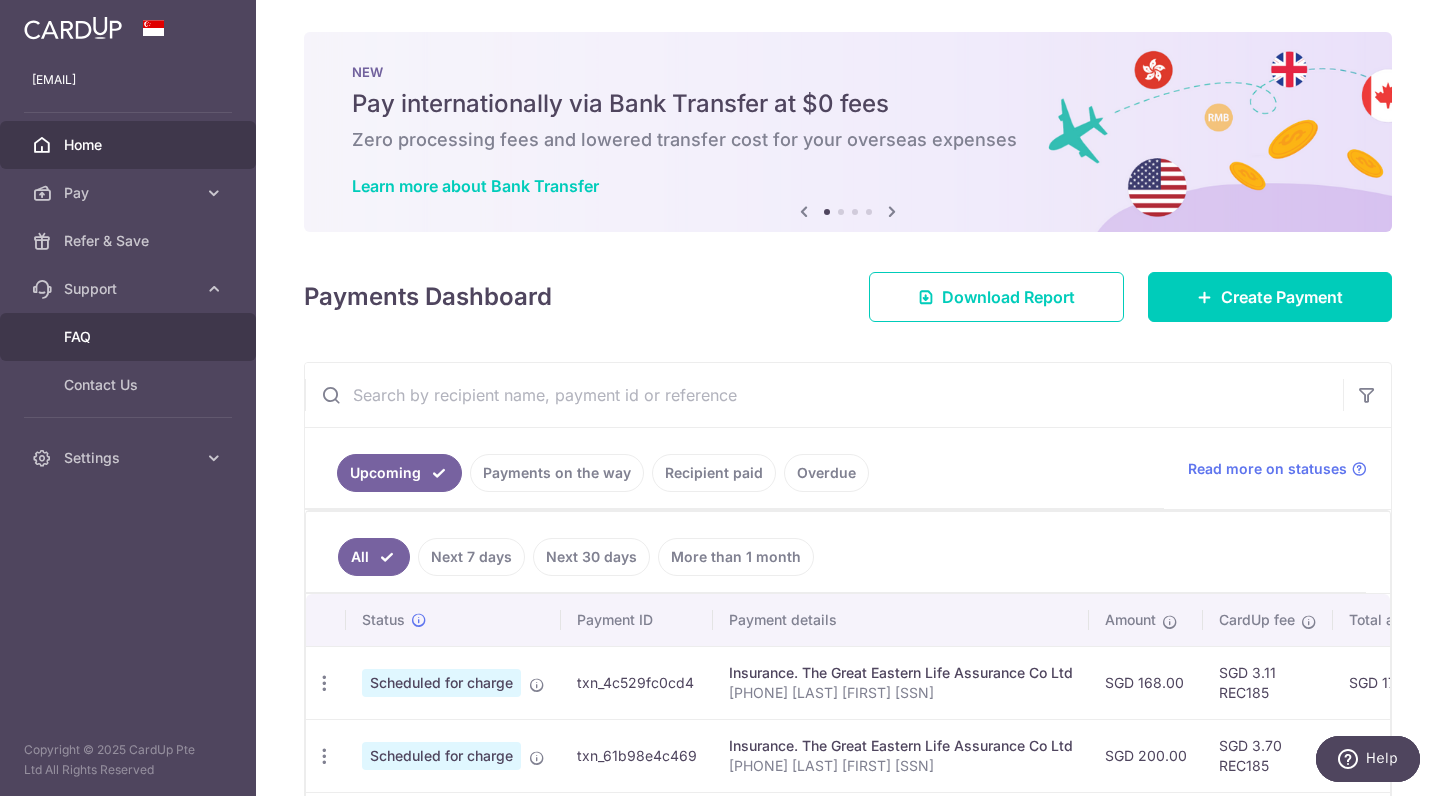 click on "FAQ" at bounding box center (130, 337) 